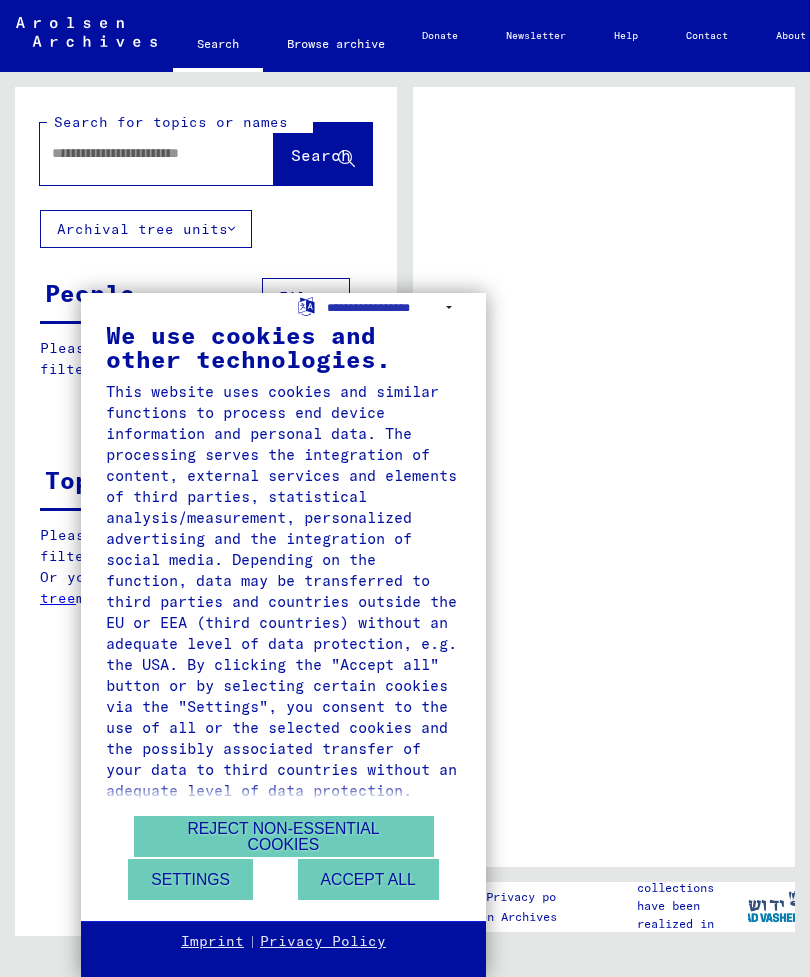 scroll, scrollTop: 0, scrollLeft: 0, axis: both 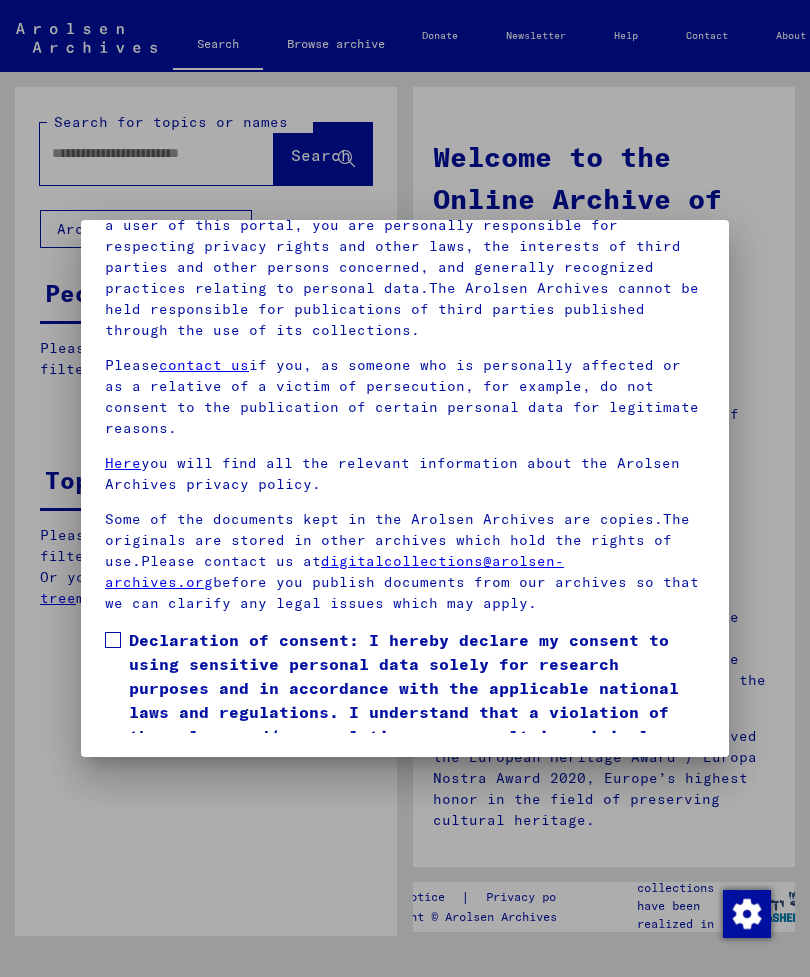 click at bounding box center (113, 640) 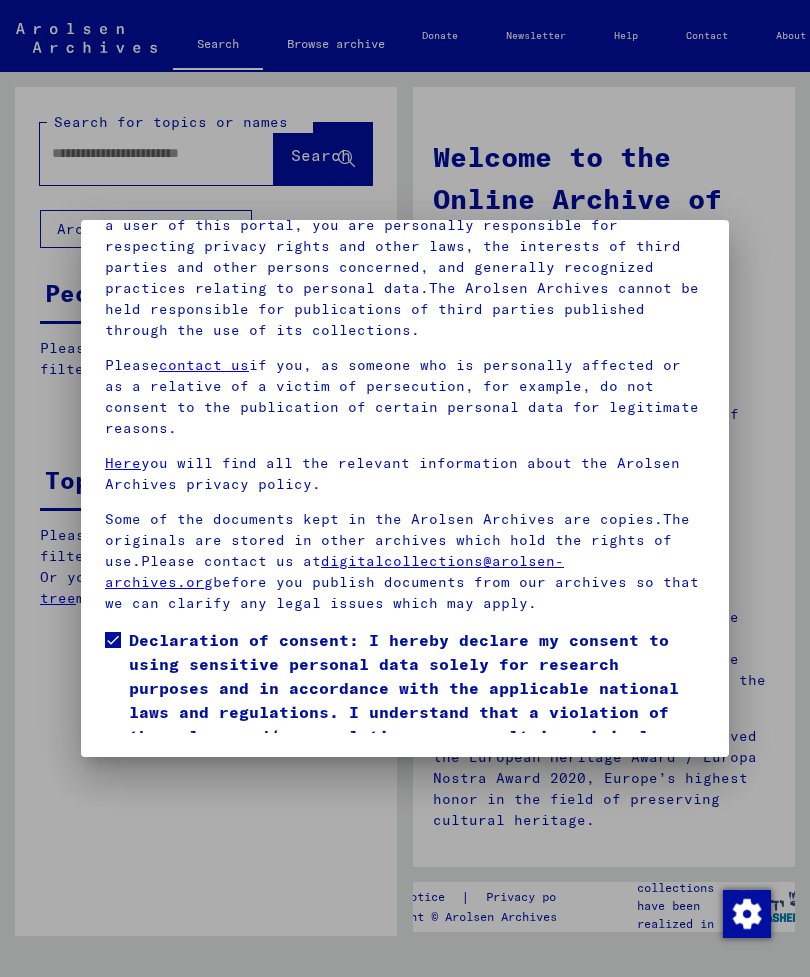 click on "I agree" at bounding box center (153, 801) 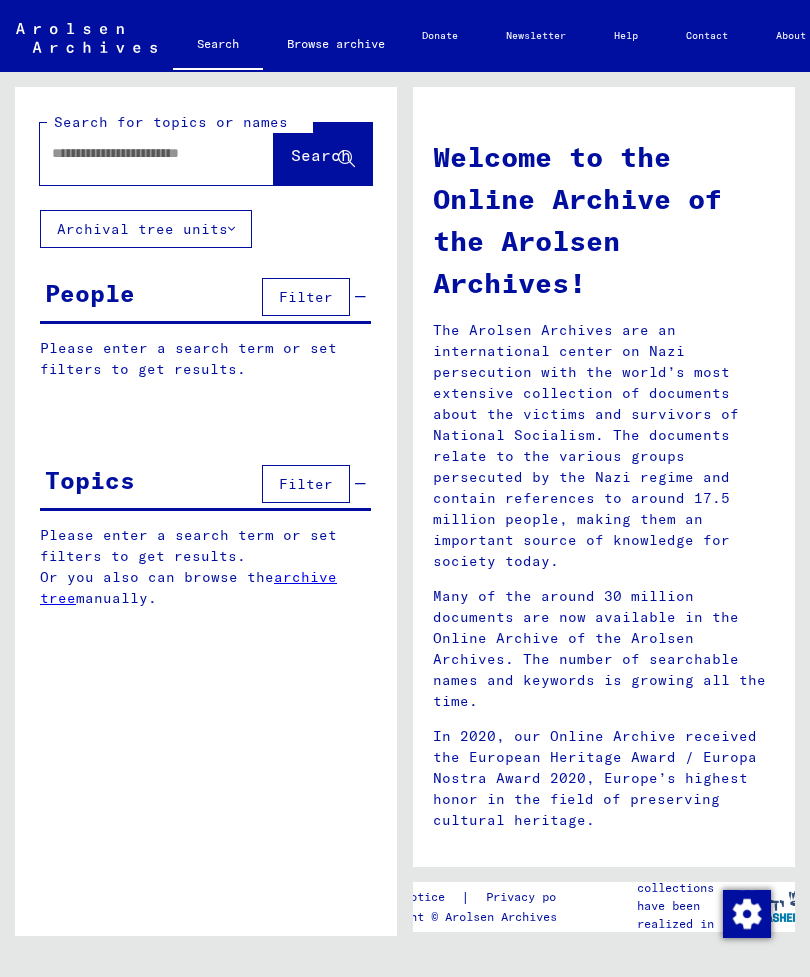click on "Please enter a search term or set filters to get results." at bounding box center (205, 359) 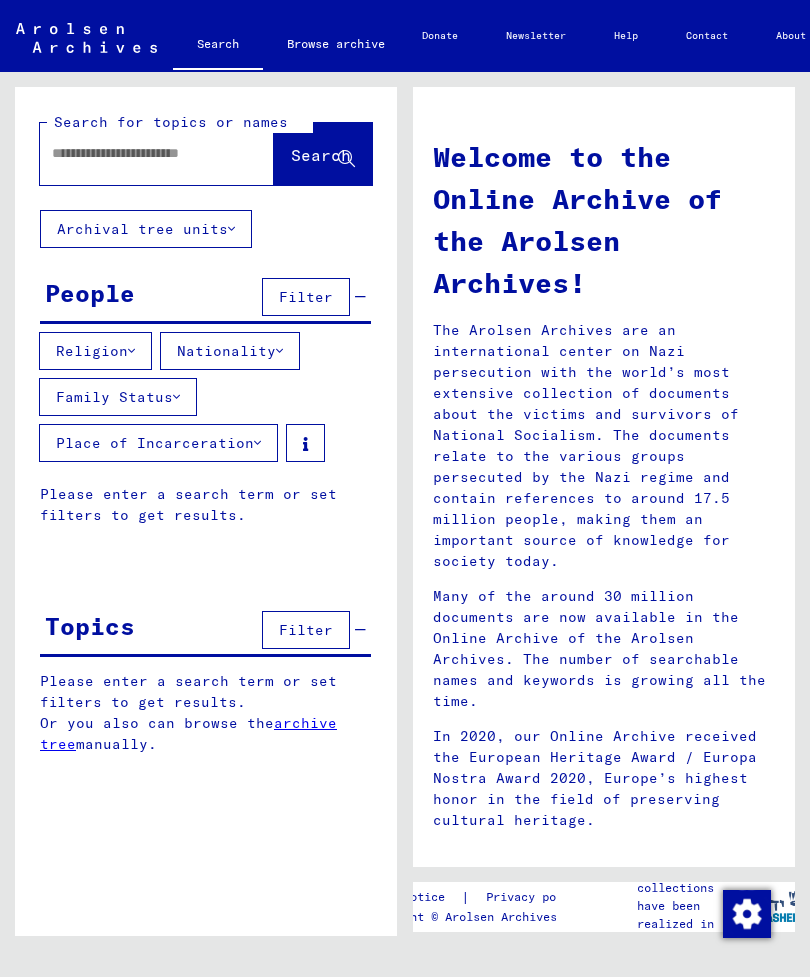 click 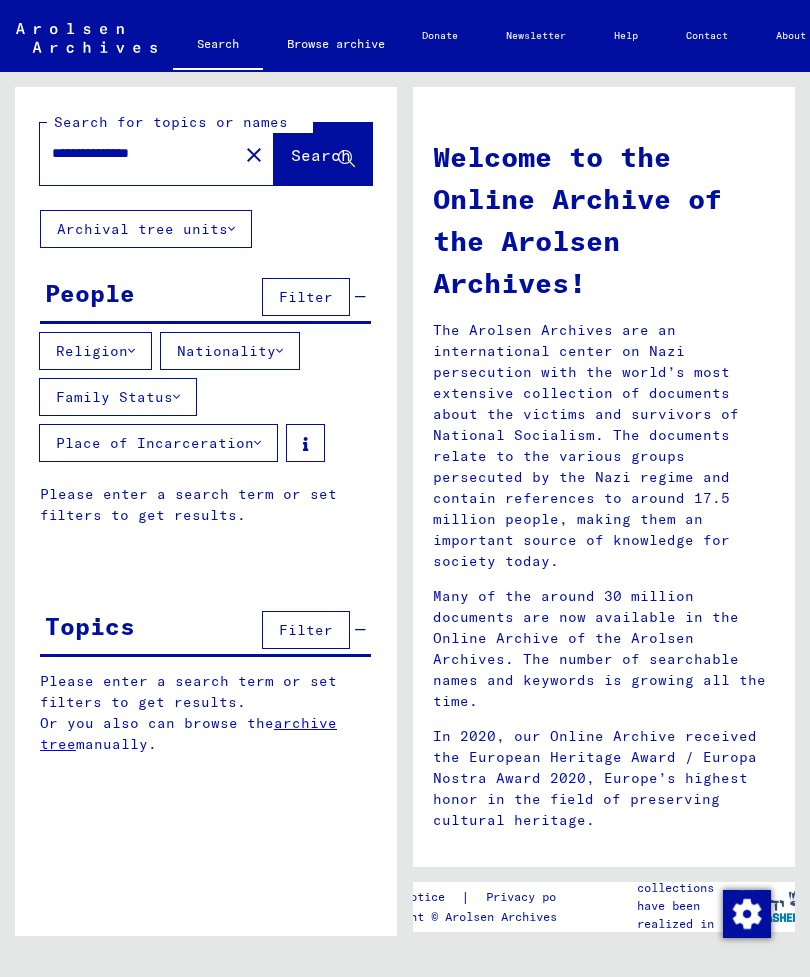 type on "**********" 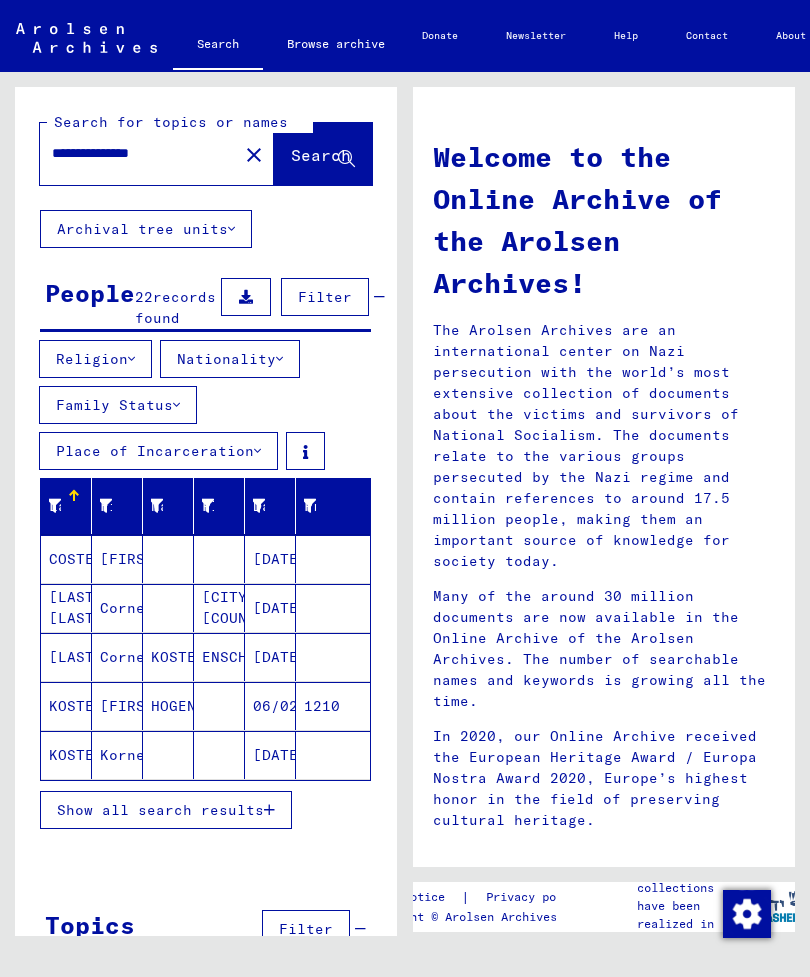 scroll, scrollTop: 23, scrollLeft: 0, axis: vertical 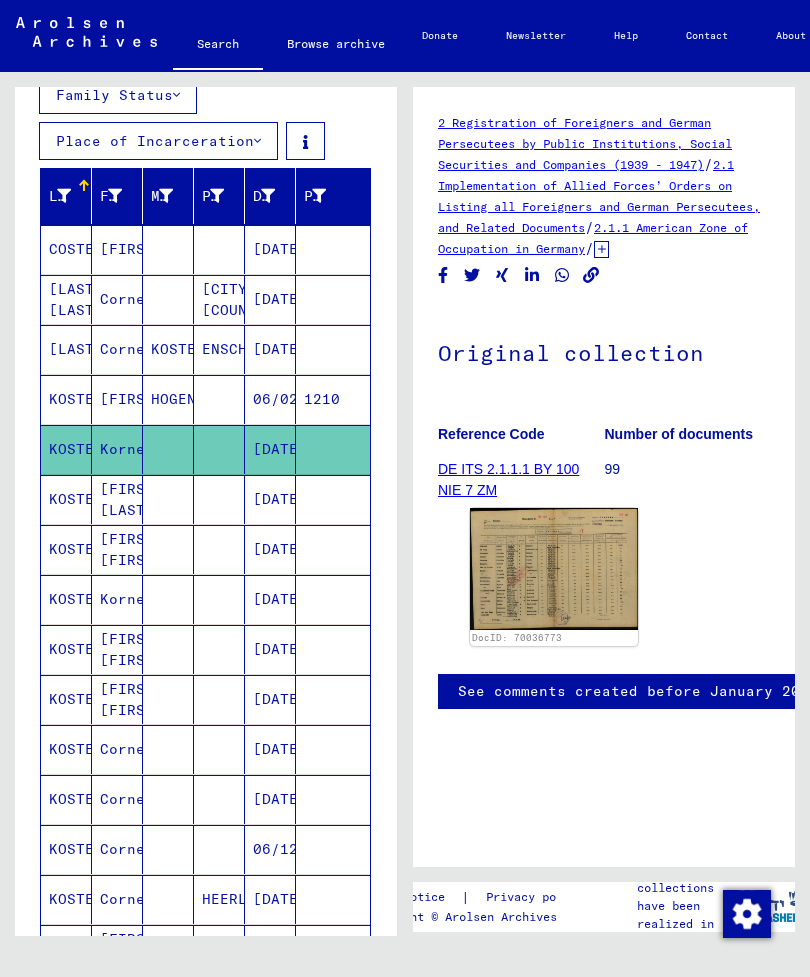 click on "[DATE]" 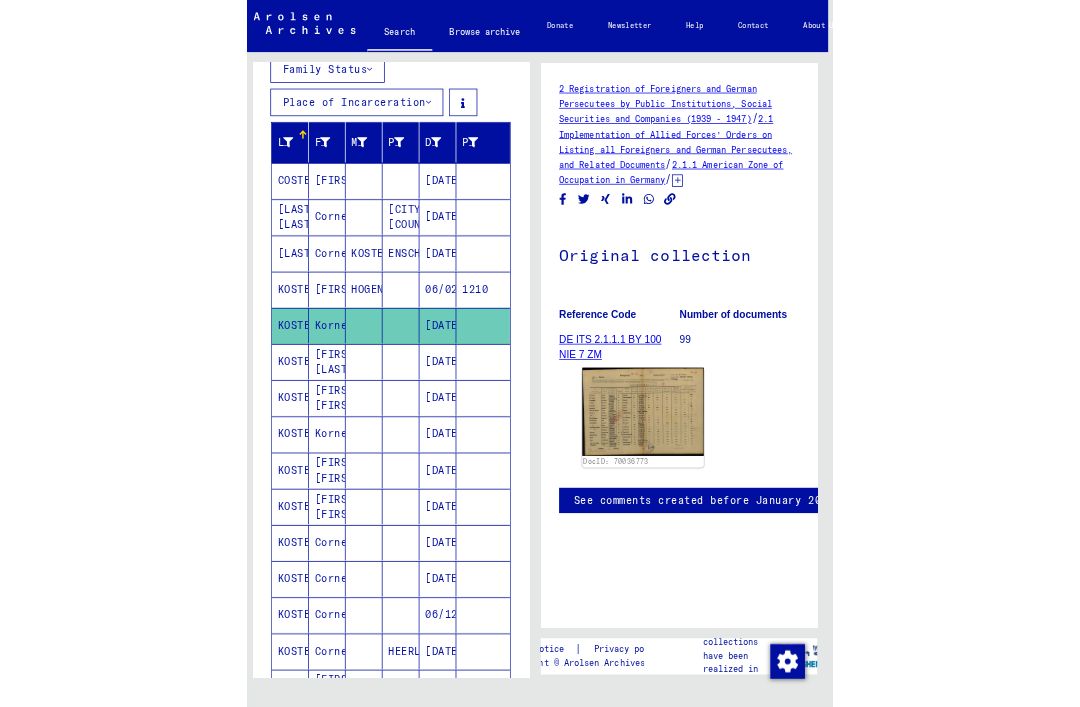 scroll, scrollTop: 2, scrollLeft: 8, axis: both 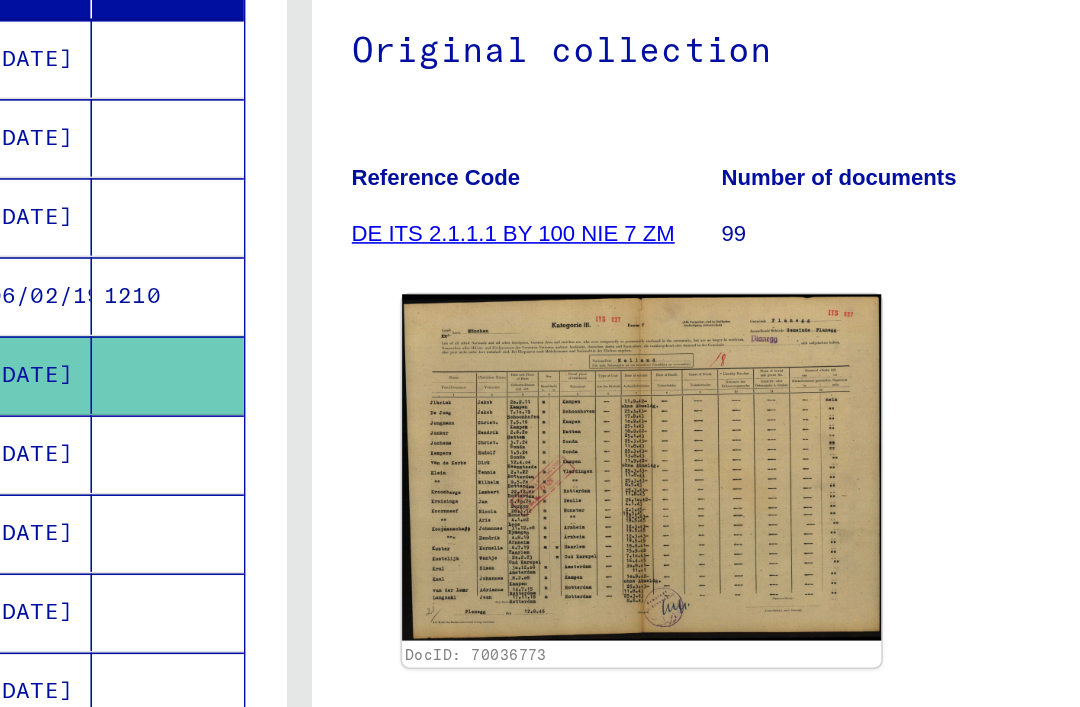 click 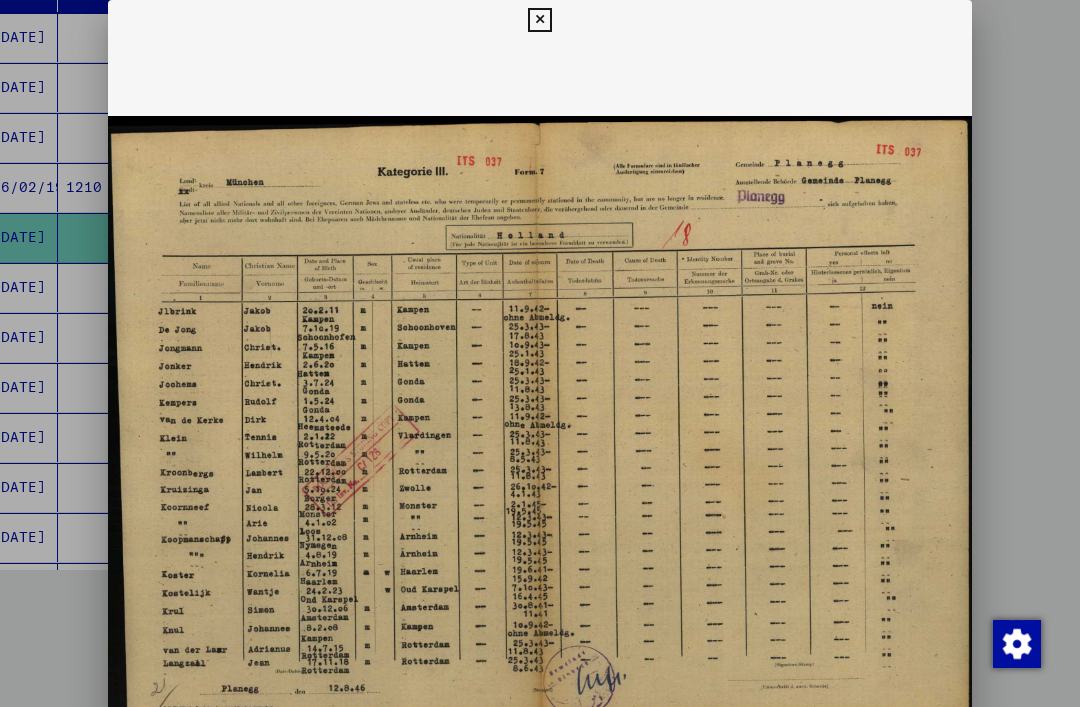 click at bounding box center [540, 428] 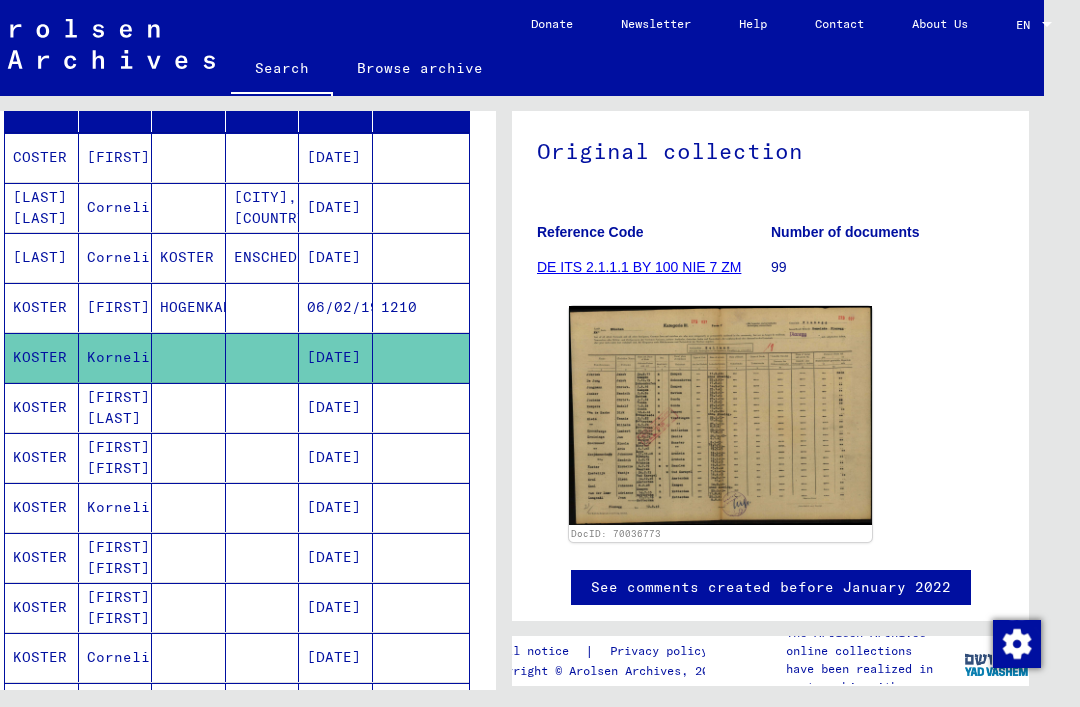 click on "[DATE]" at bounding box center (336, 457) 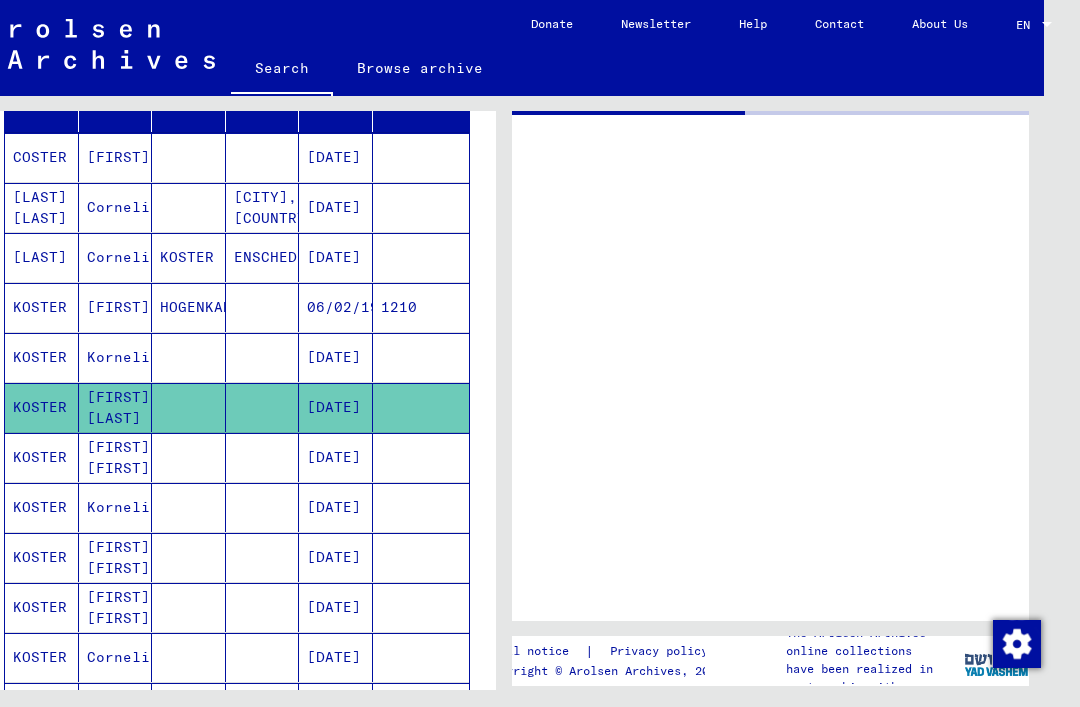 scroll, scrollTop: 0, scrollLeft: 0, axis: both 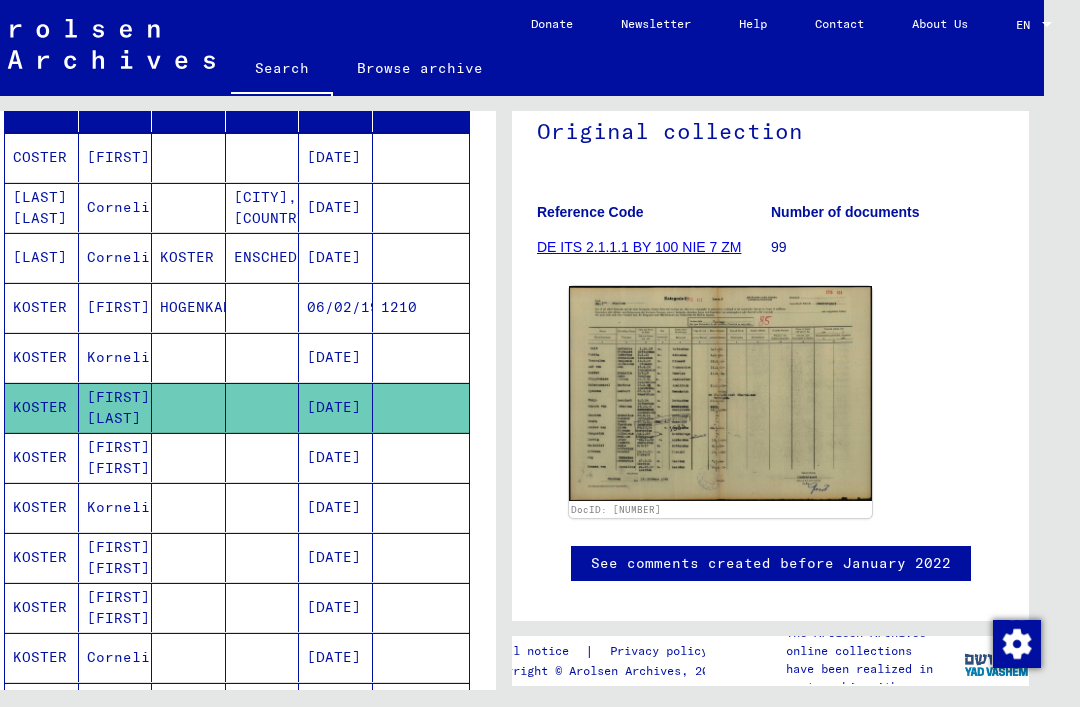 click 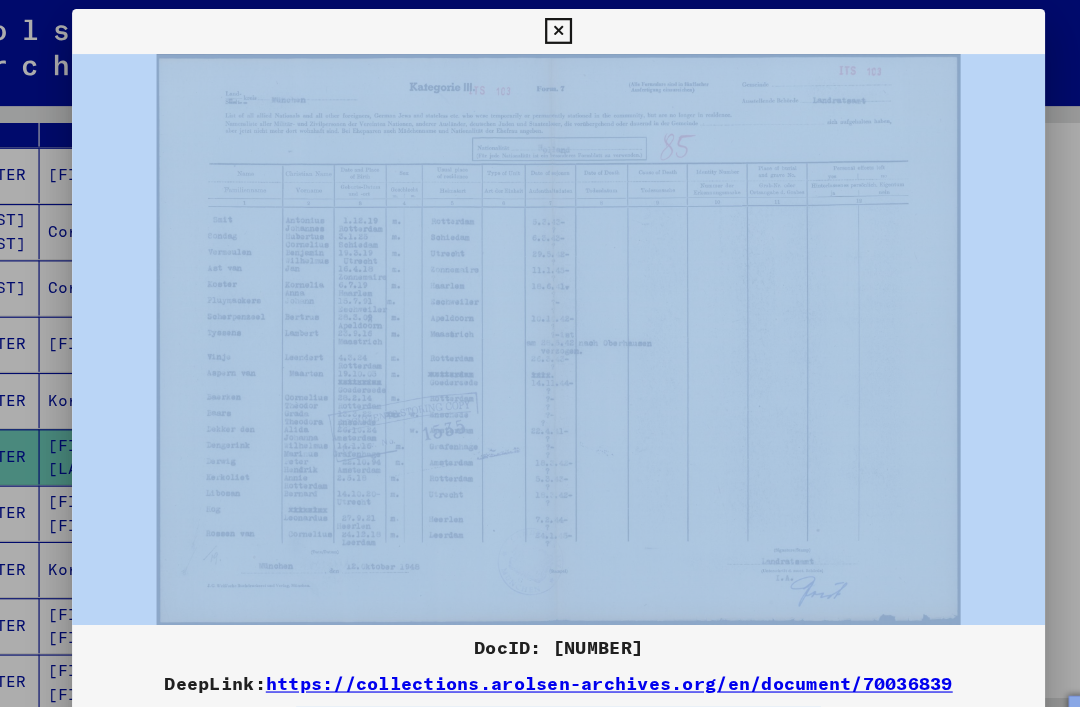 click at bounding box center [540, 303] 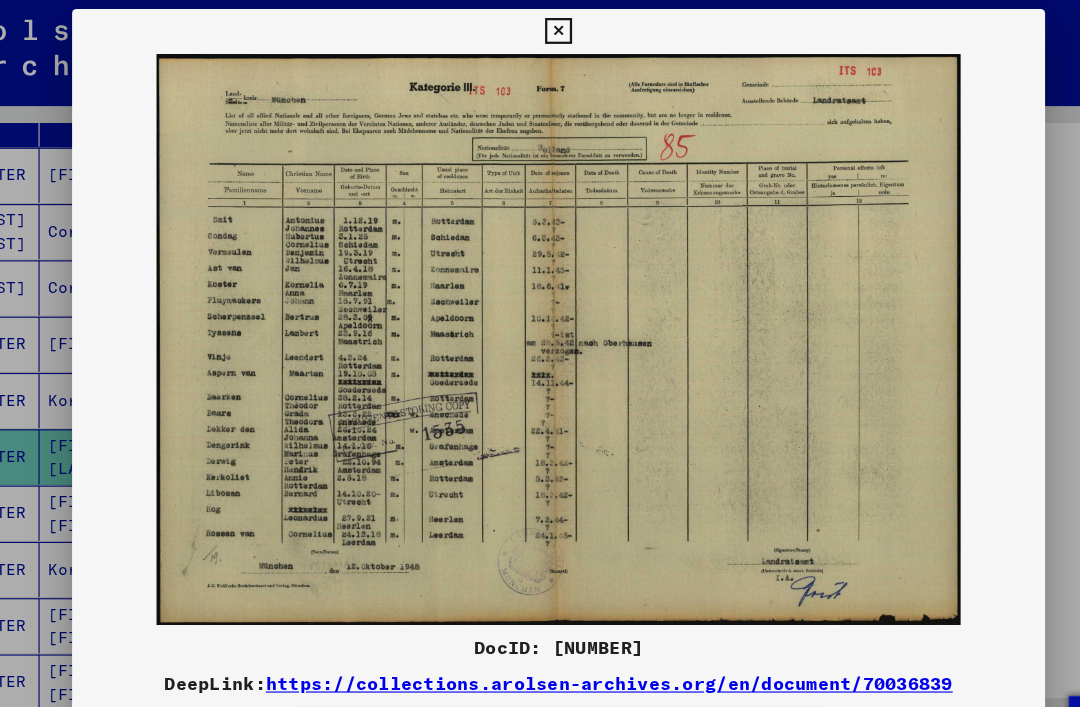 click at bounding box center [539, 30] 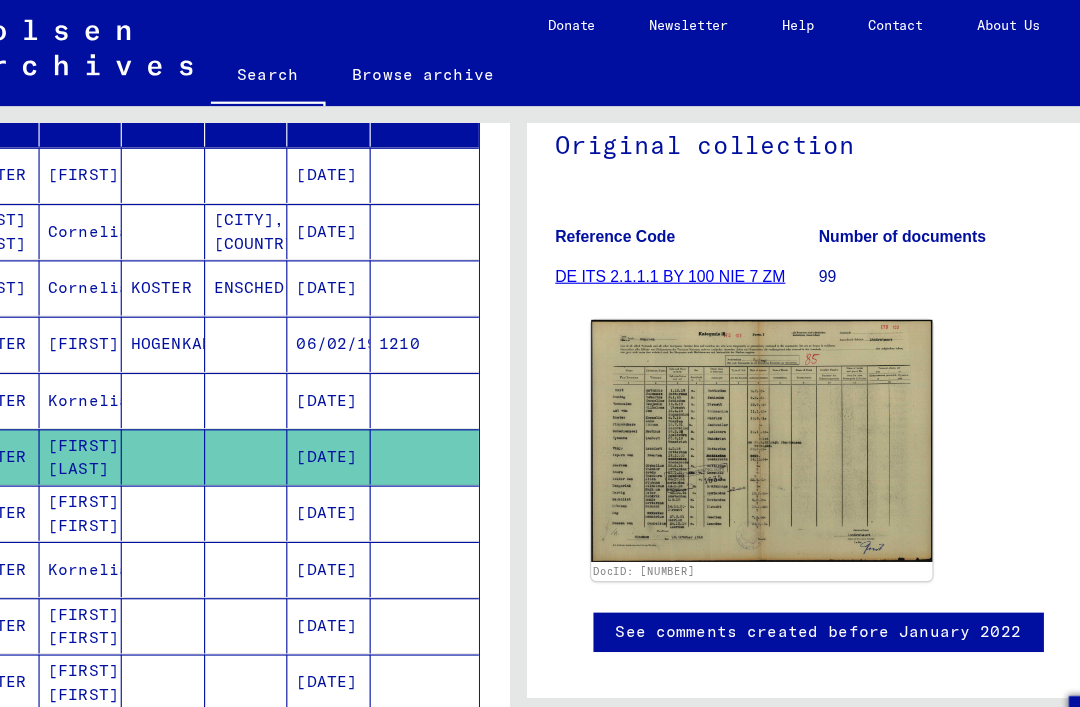 click at bounding box center (263, 507) 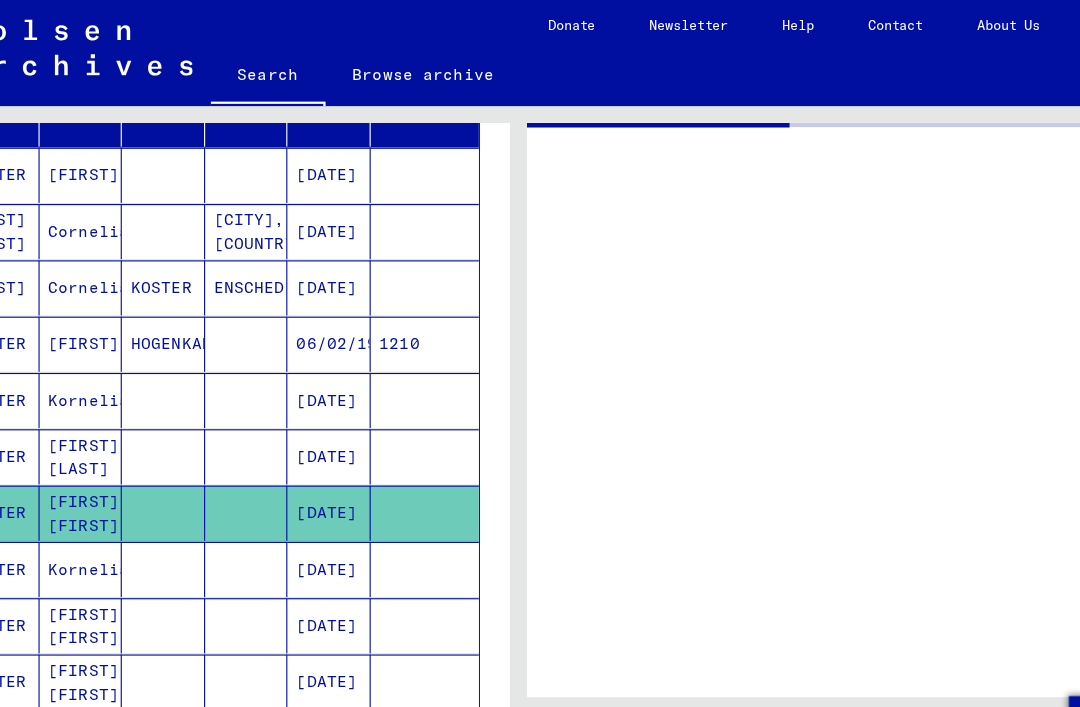 scroll, scrollTop: 0, scrollLeft: 0, axis: both 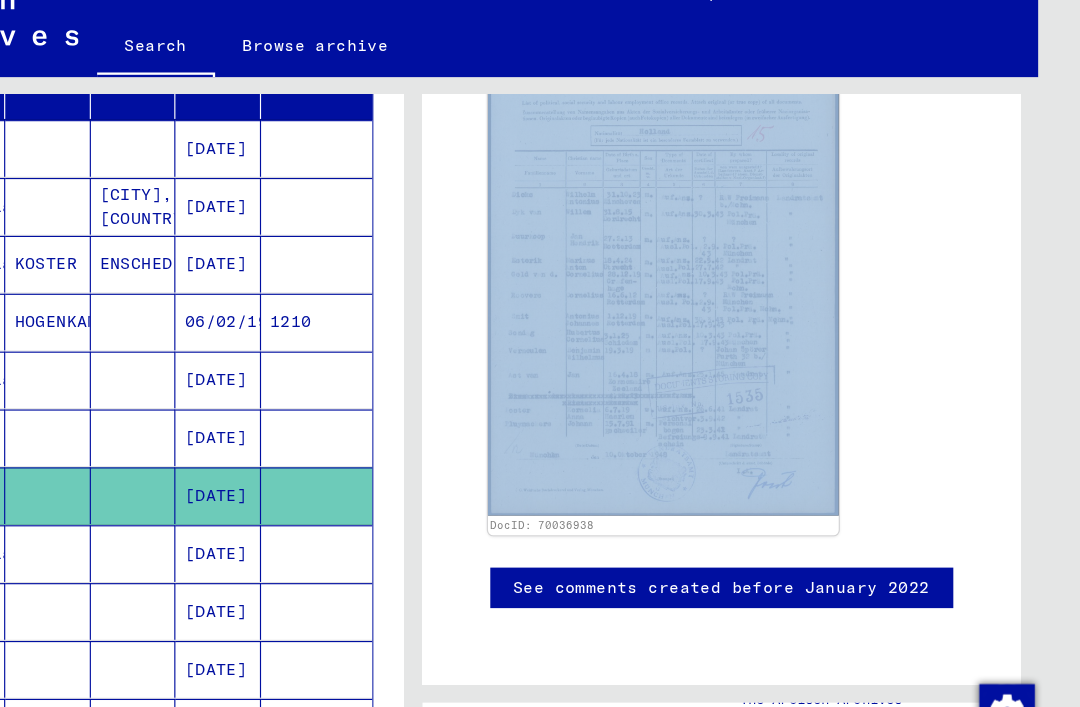 click on "DocID: 70036938" 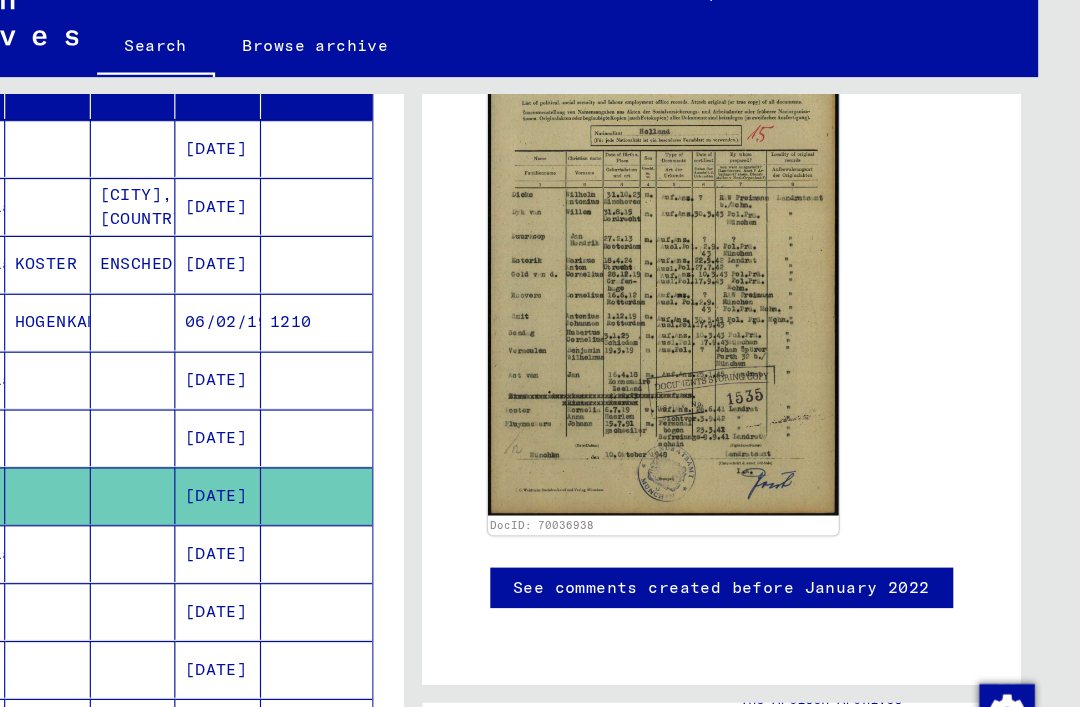 scroll, scrollTop: 22, scrollLeft: 45, axis: both 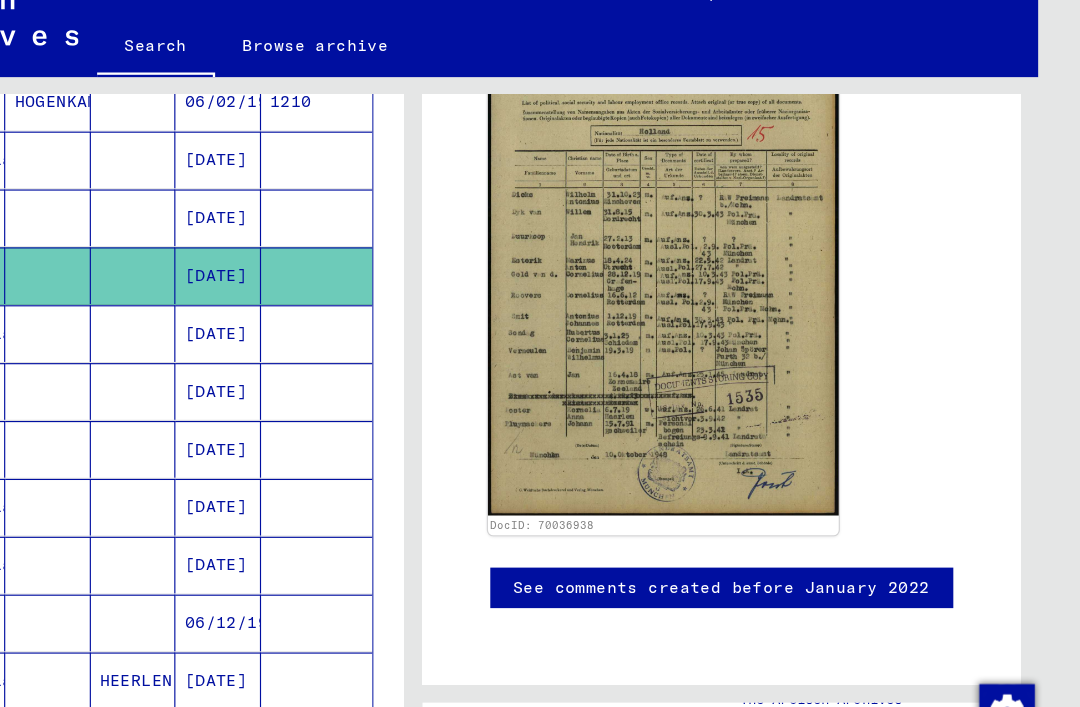 click on "[DATE]" at bounding box center [336, 367] 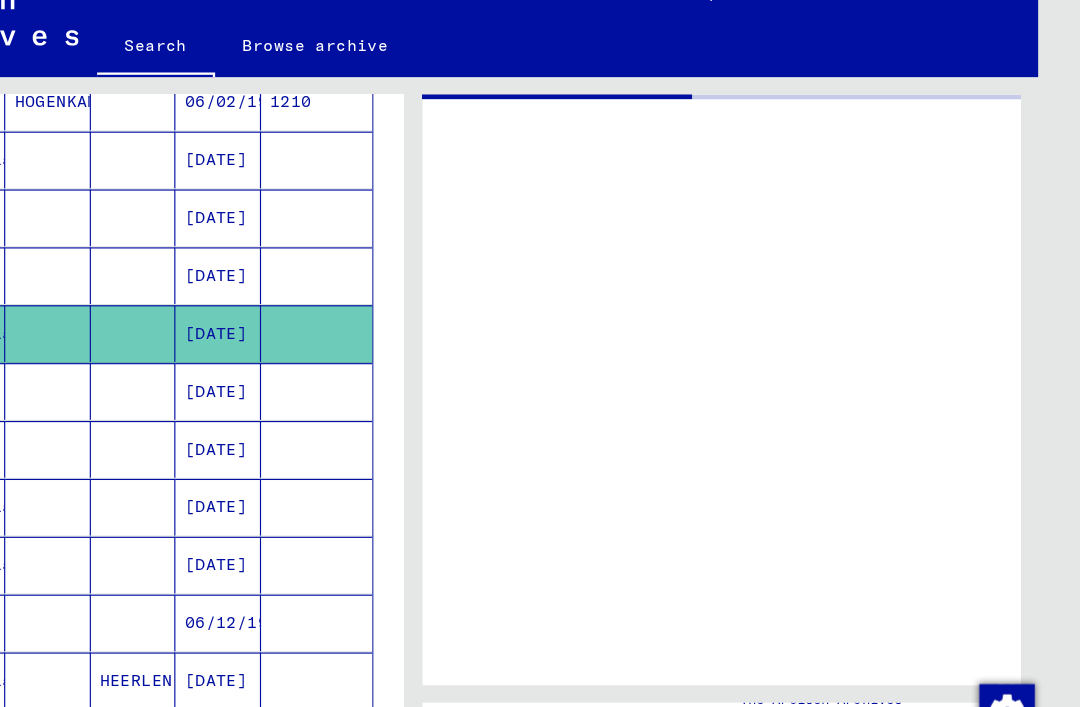 scroll, scrollTop: 0, scrollLeft: 0, axis: both 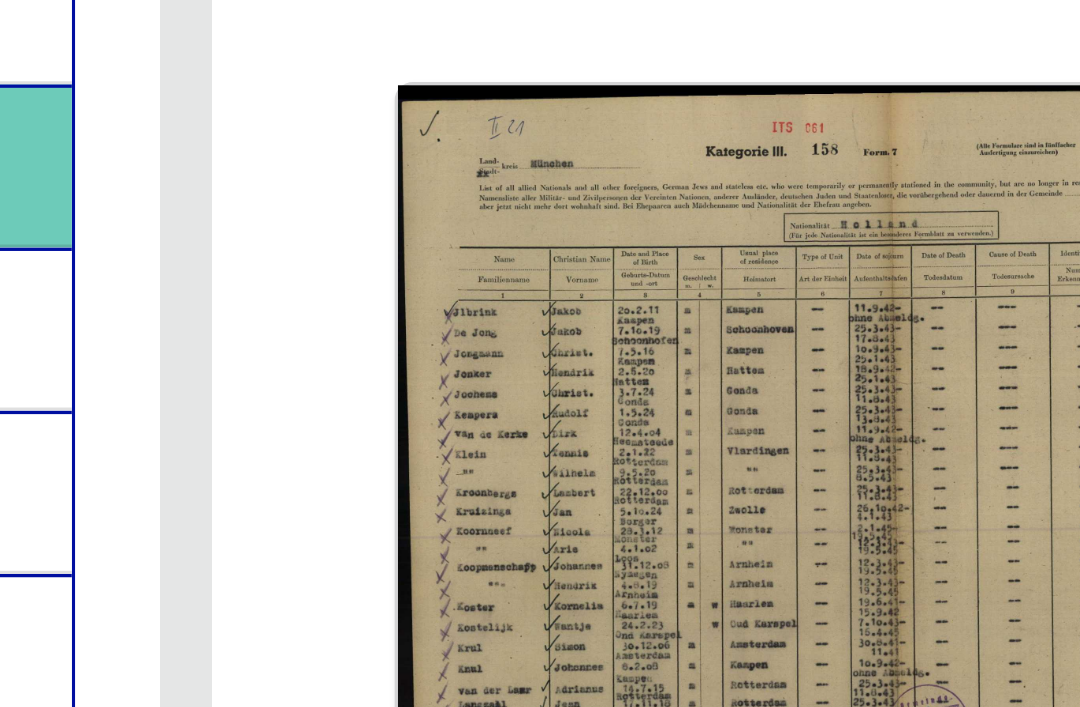 click 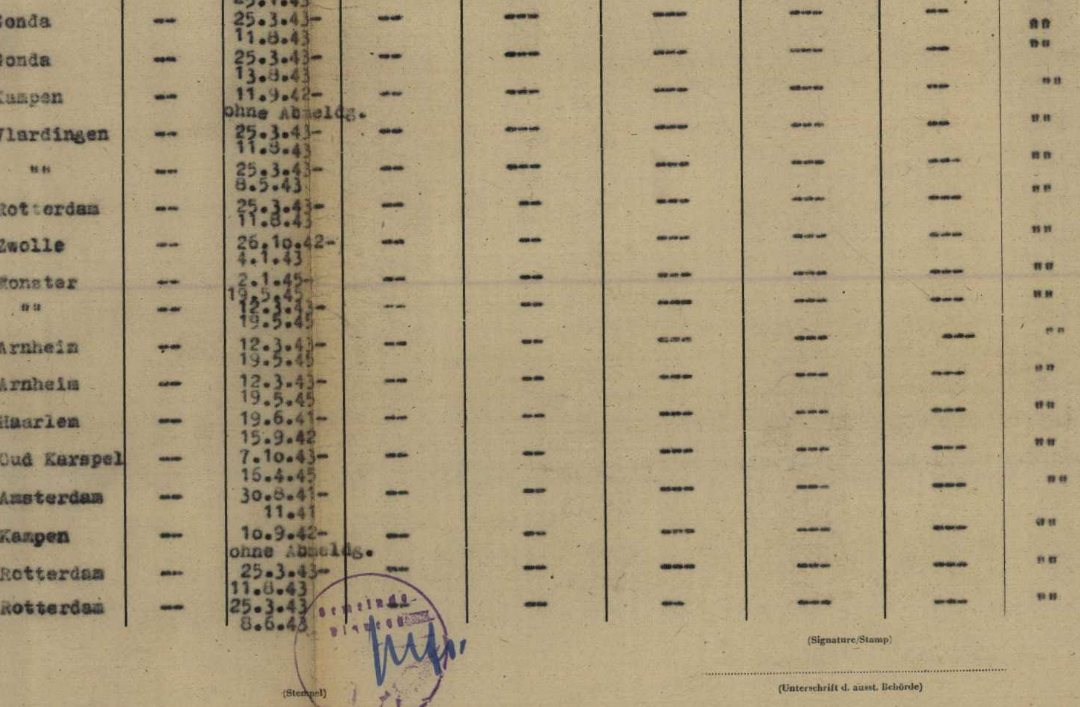click at bounding box center (540, 303) 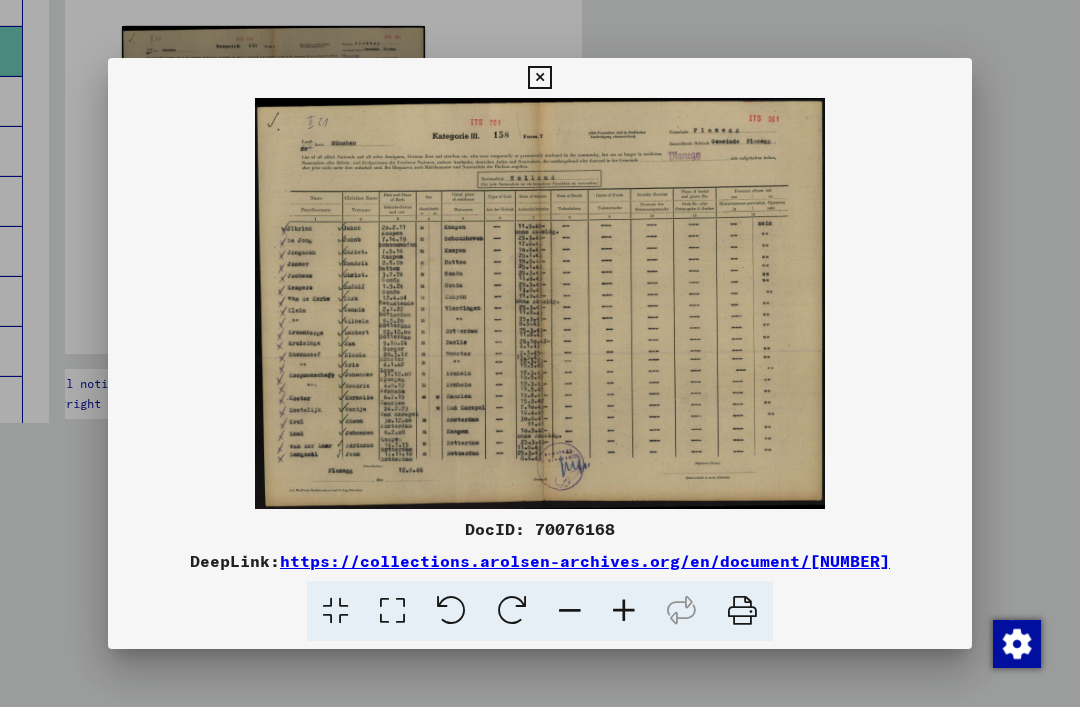click at bounding box center (539, 78) 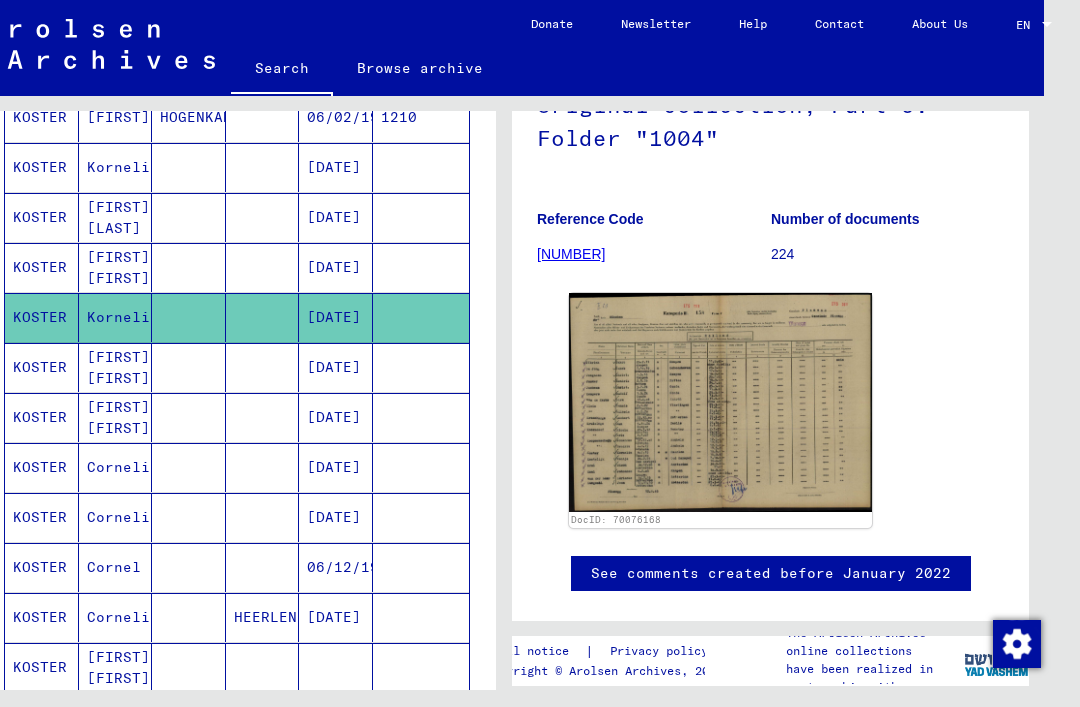 click at bounding box center [263, 417] 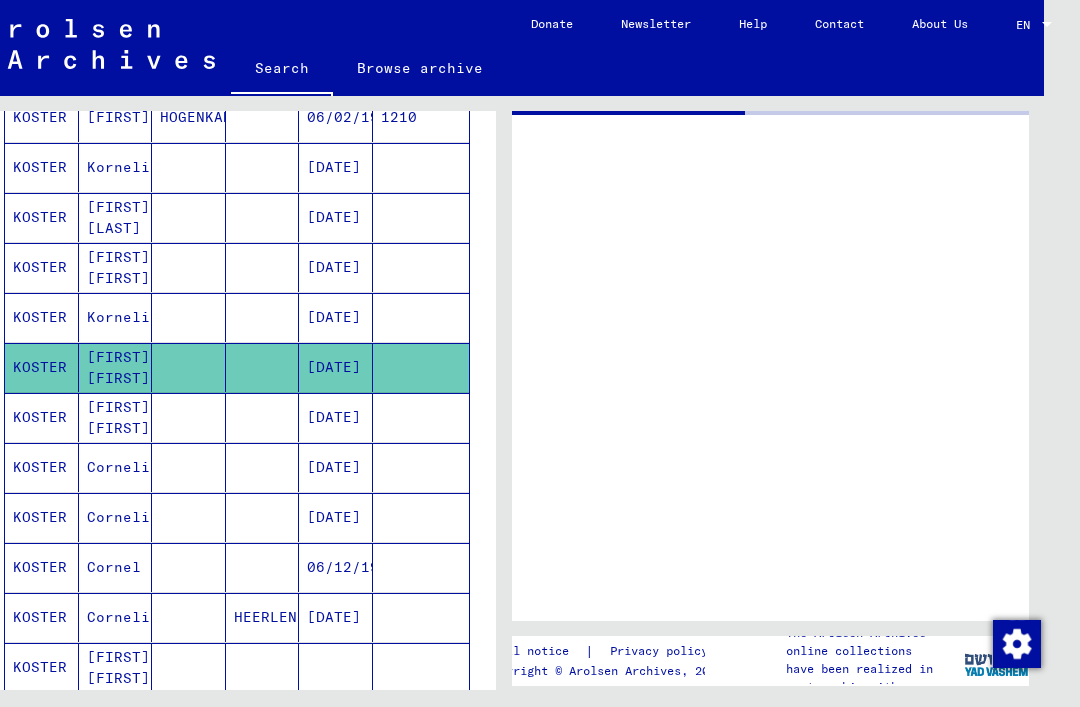 scroll, scrollTop: 0, scrollLeft: 0, axis: both 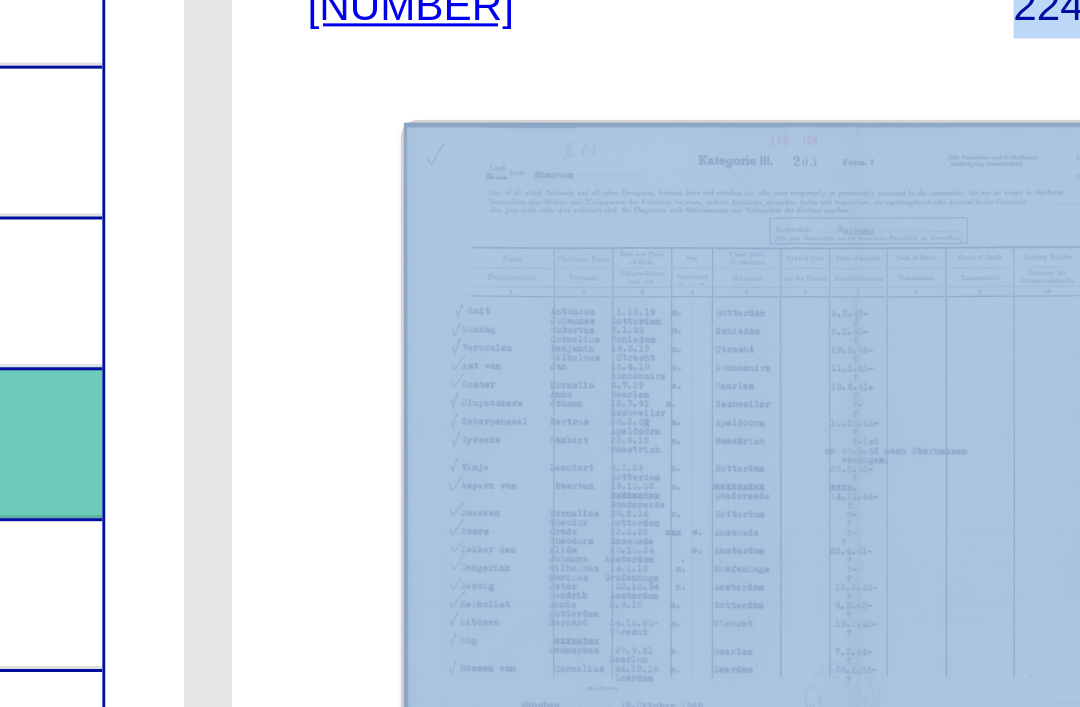 click on "DocID: 70076213" 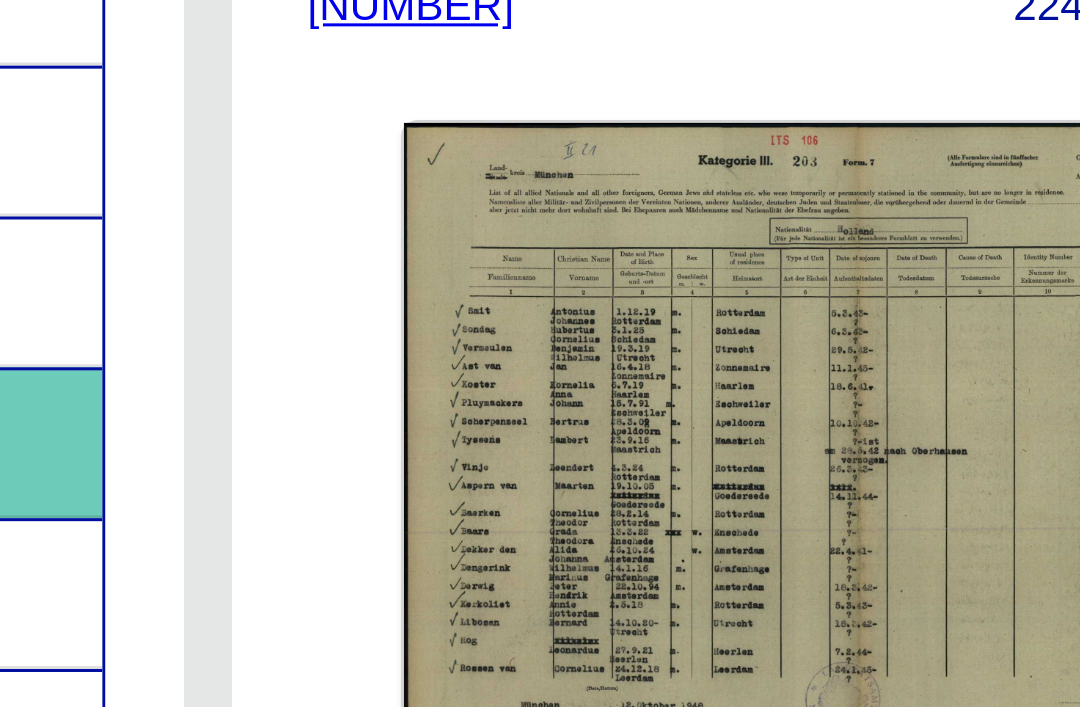 click 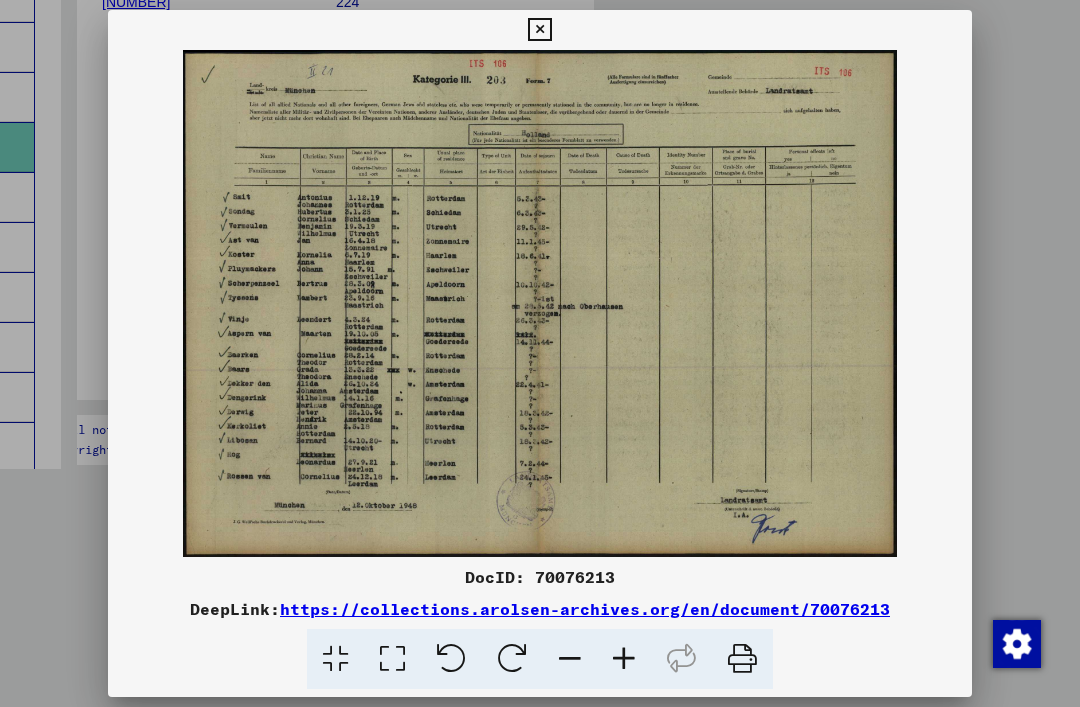 click at bounding box center (540, 303) 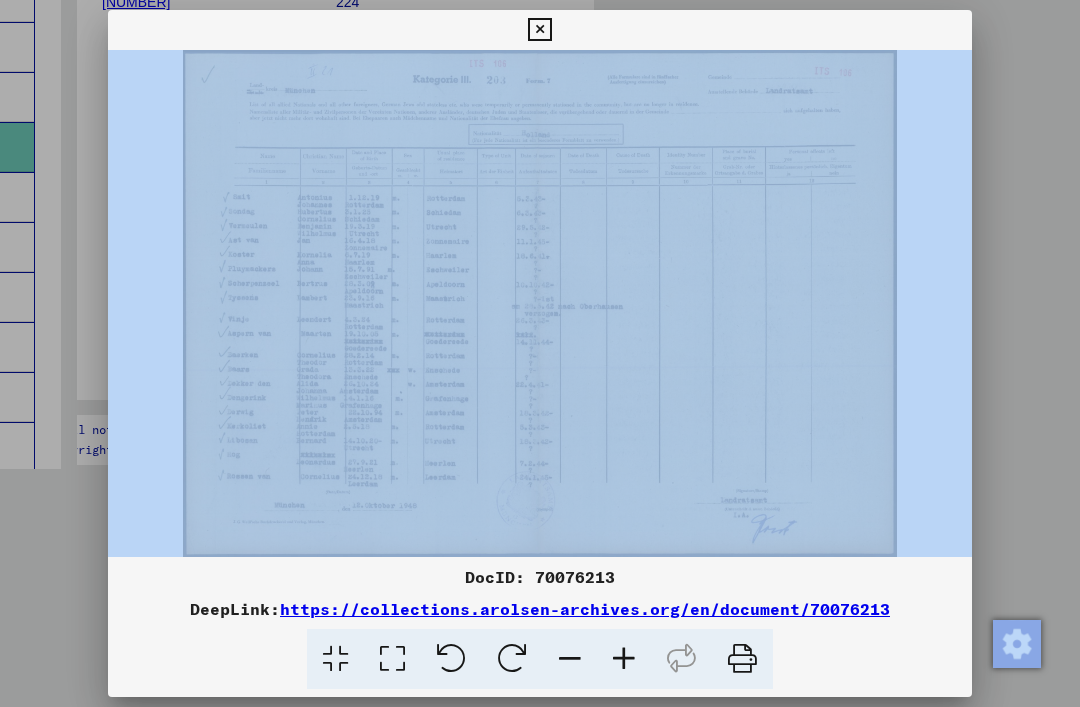 click at bounding box center (540, 353) 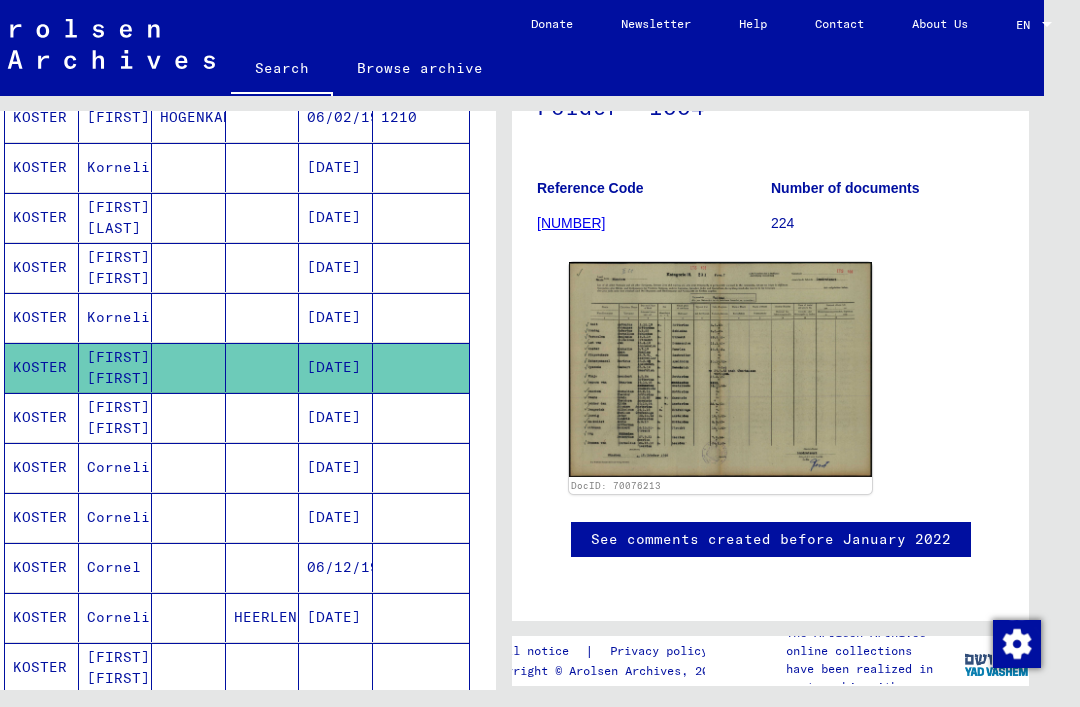 click on "[DATE]" at bounding box center [336, 467] 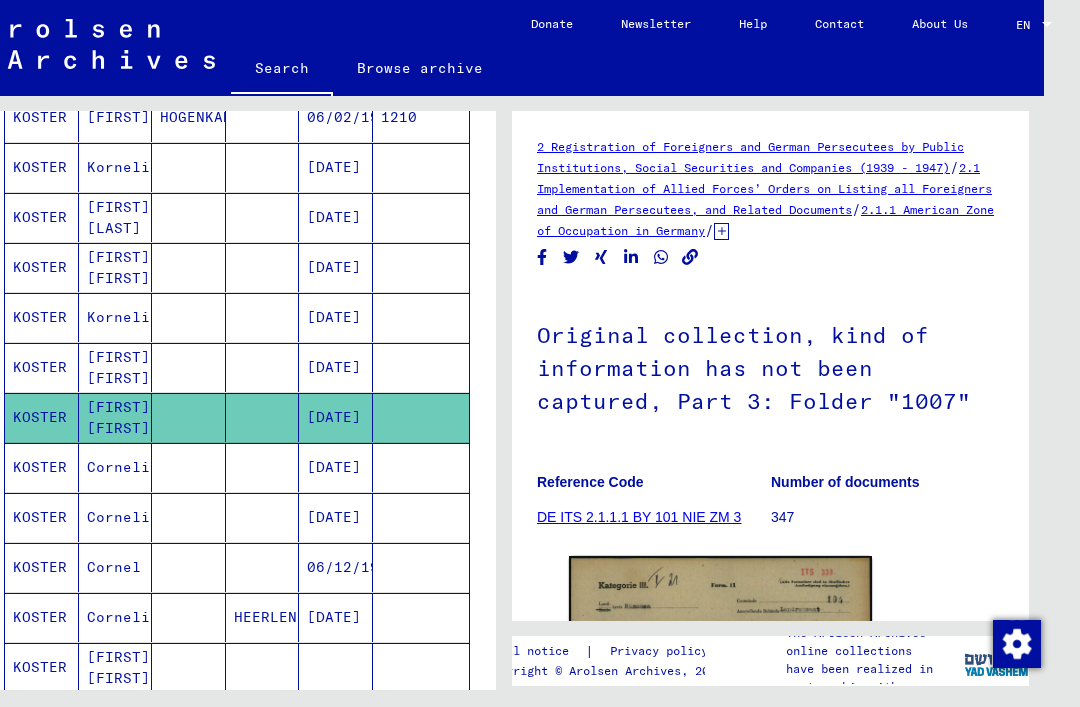scroll, scrollTop: 0, scrollLeft: 0, axis: both 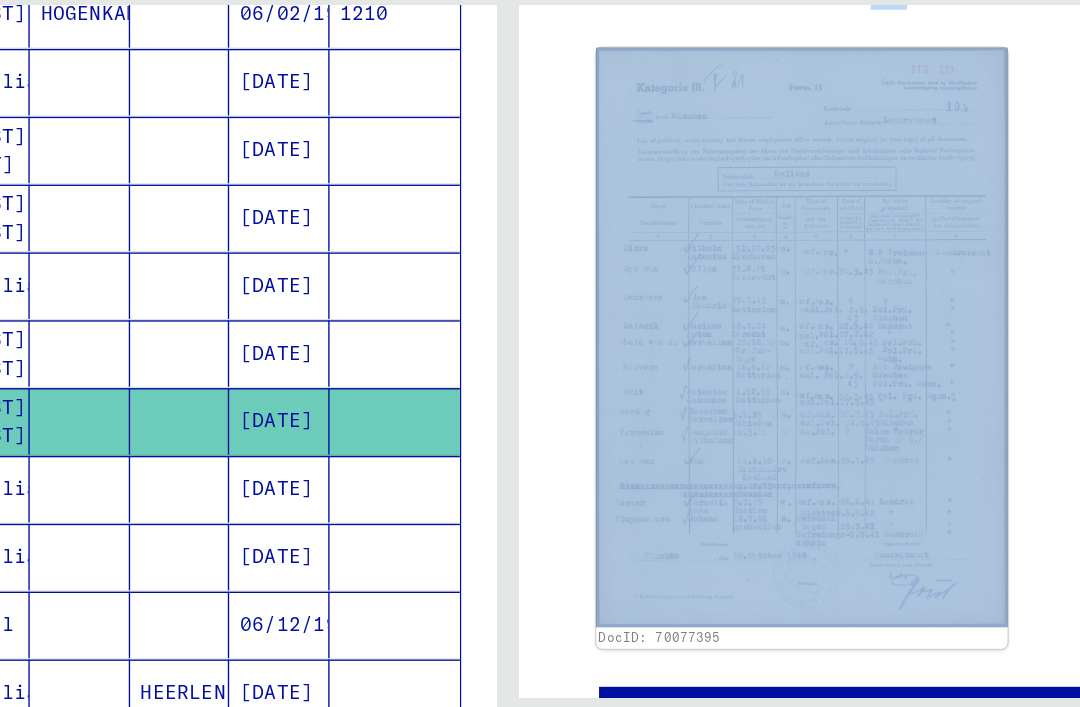 click on "DocID: 70077395" 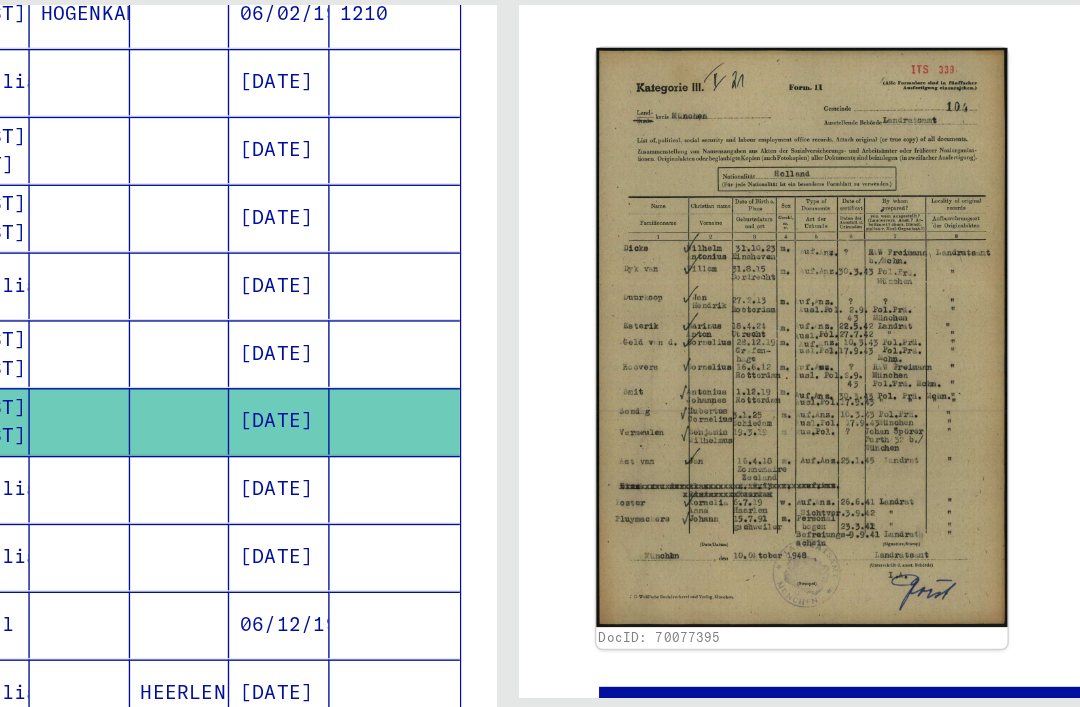 click at bounding box center (421, 517) 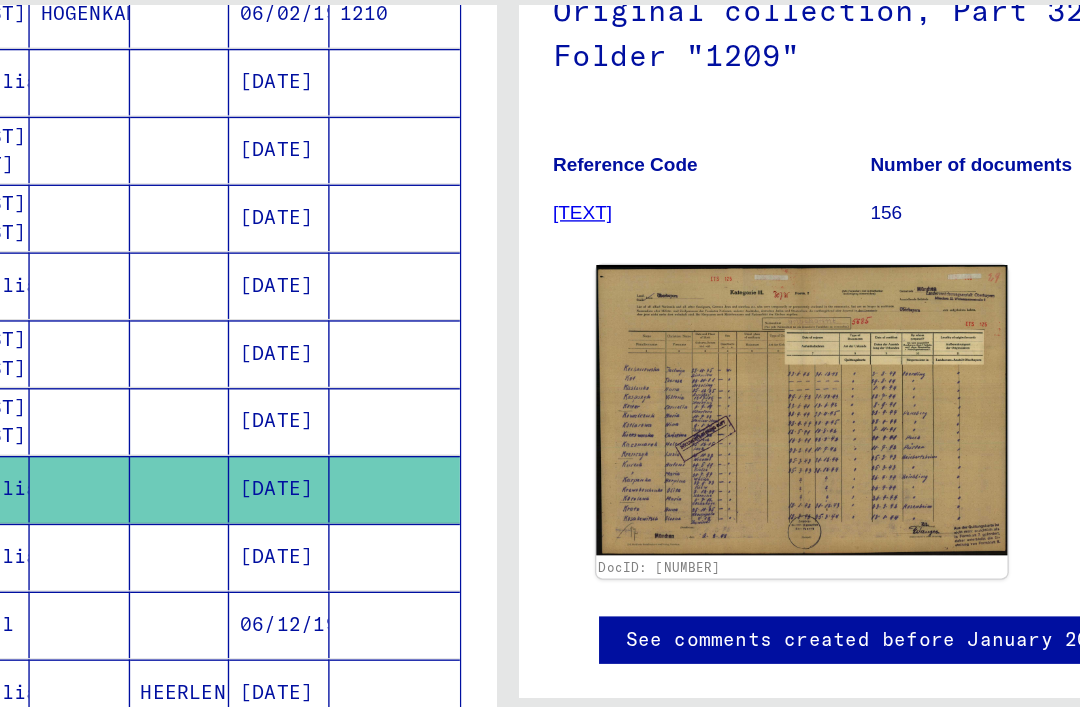 scroll, scrollTop: 0, scrollLeft: 0, axis: both 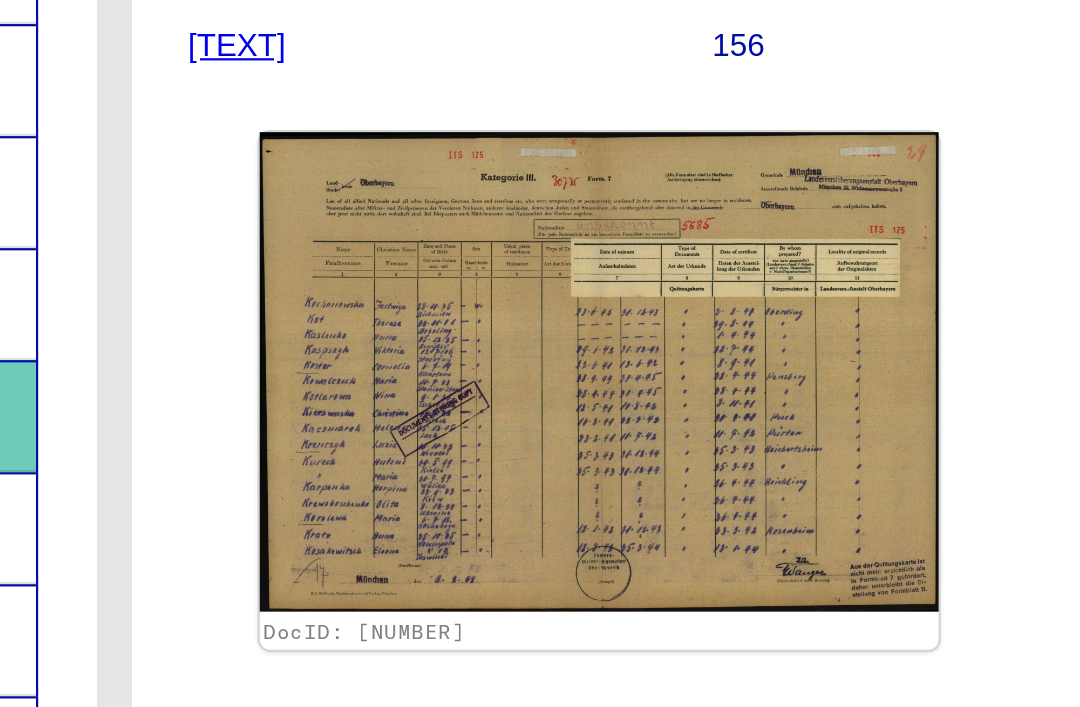 click 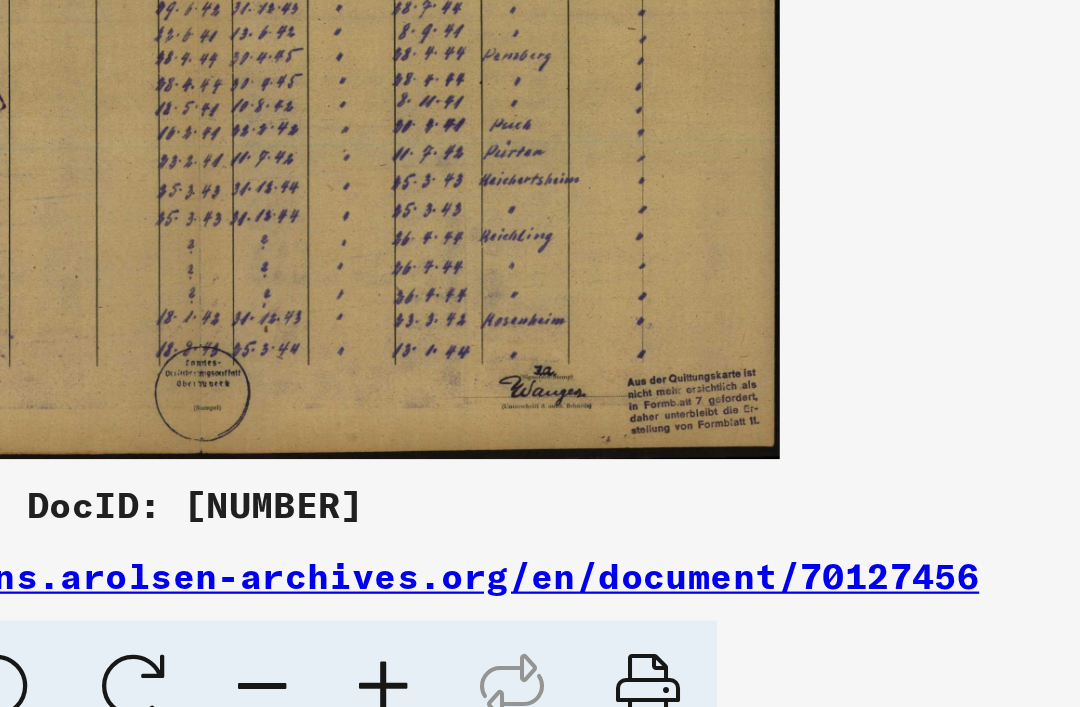 click at bounding box center (540, 303) 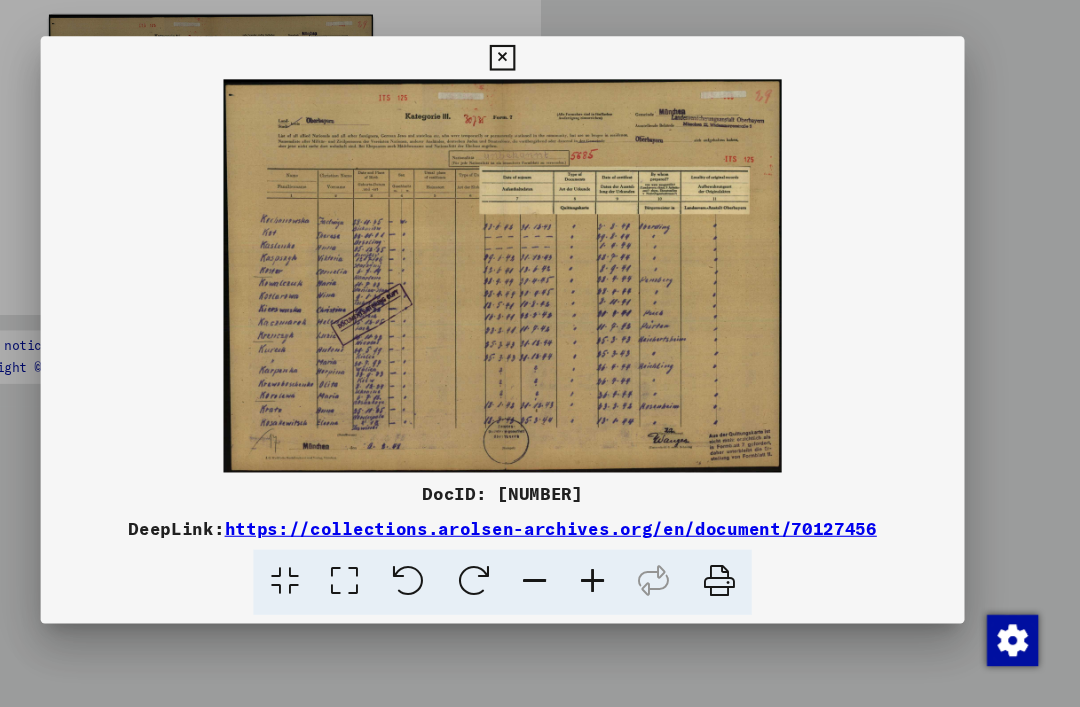 scroll, scrollTop: 0, scrollLeft: 0, axis: both 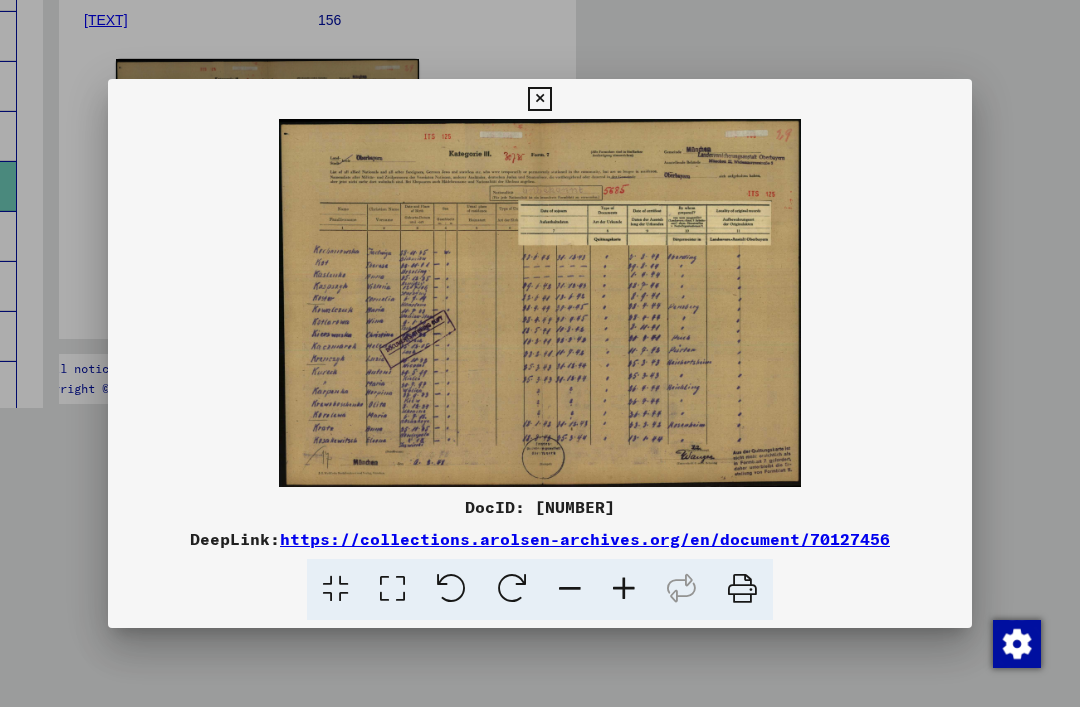 click at bounding box center (539, 99) 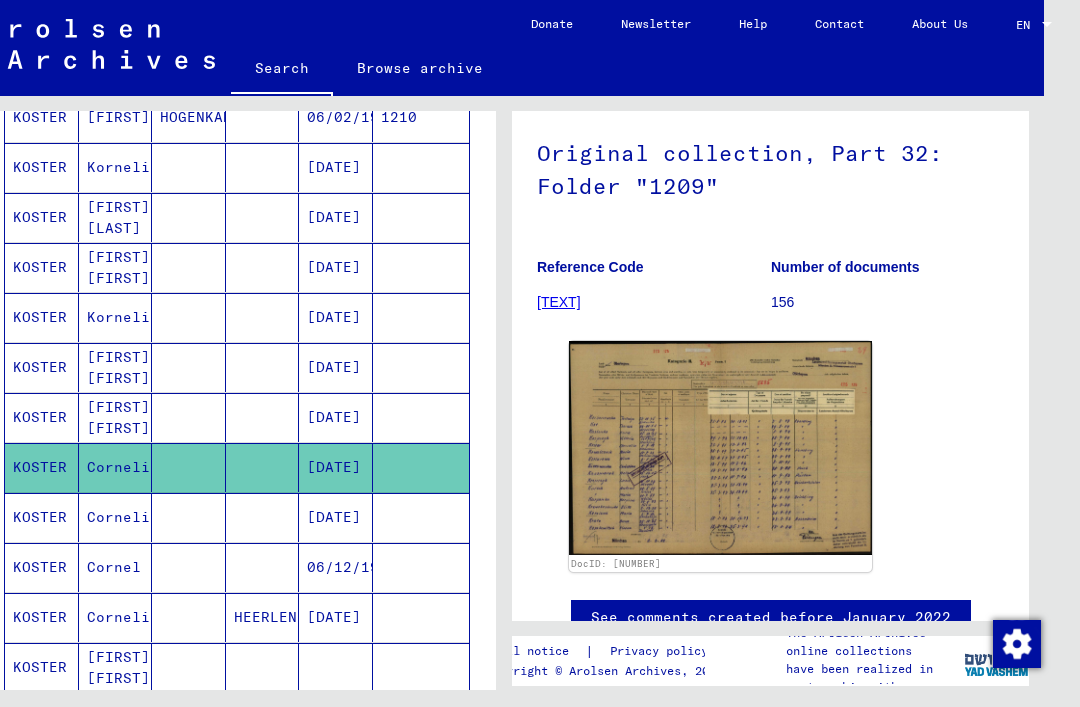 click on "[DATE]" at bounding box center [336, 567] 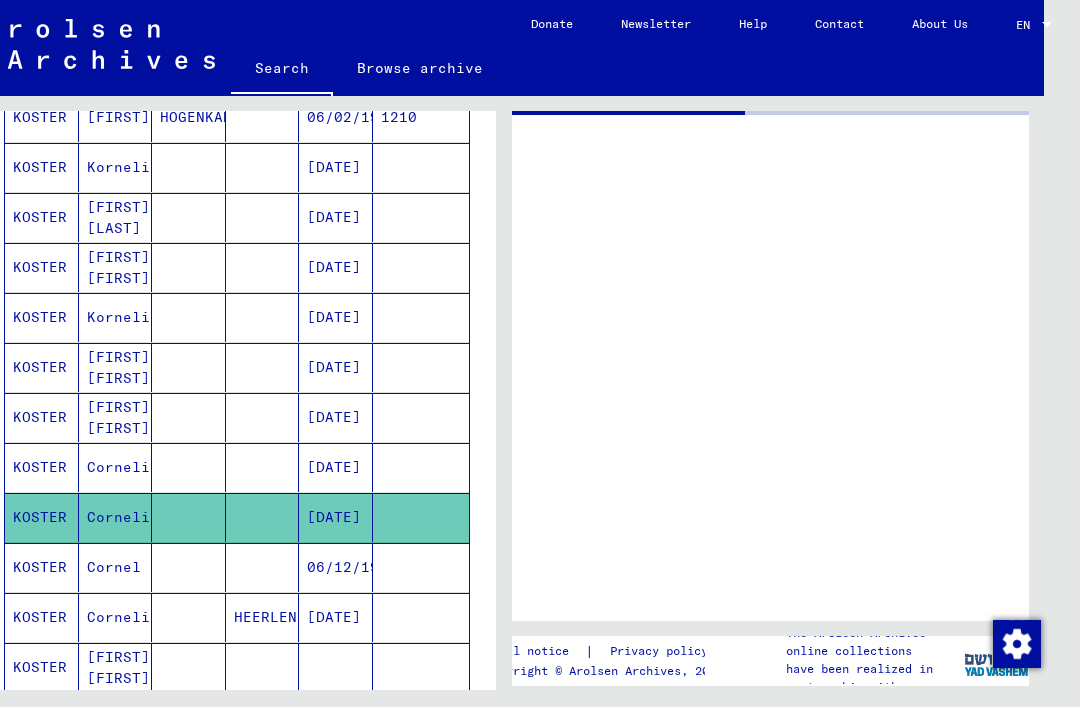 scroll, scrollTop: 0, scrollLeft: 0, axis: both 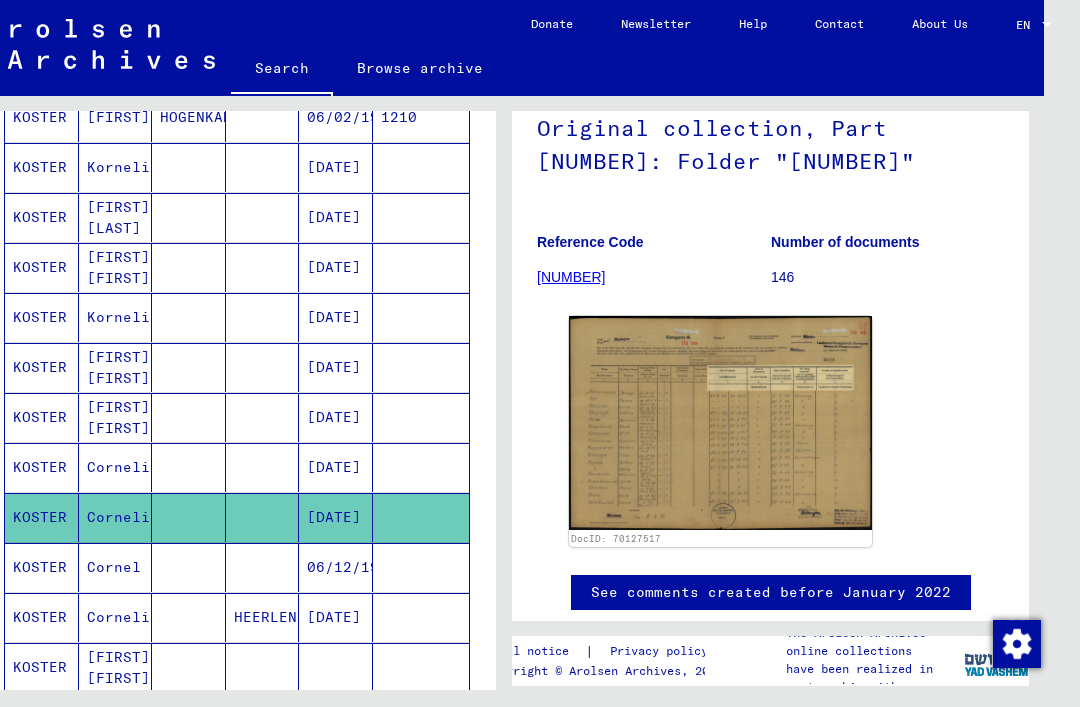 click 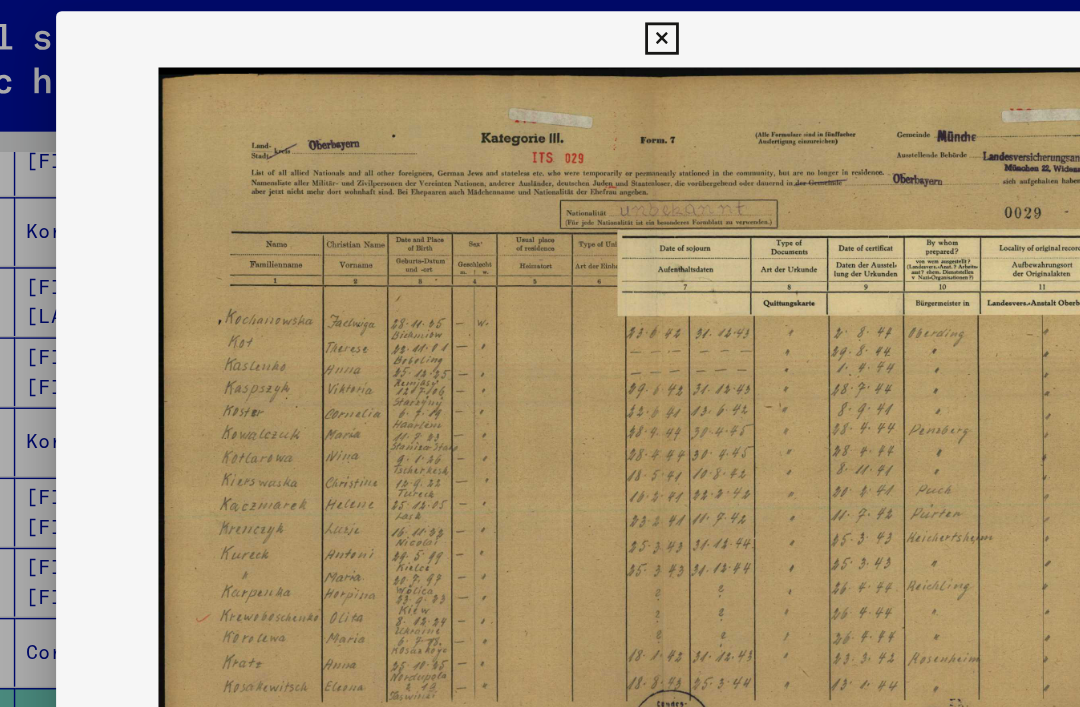 click at bounding box center [540, 303] 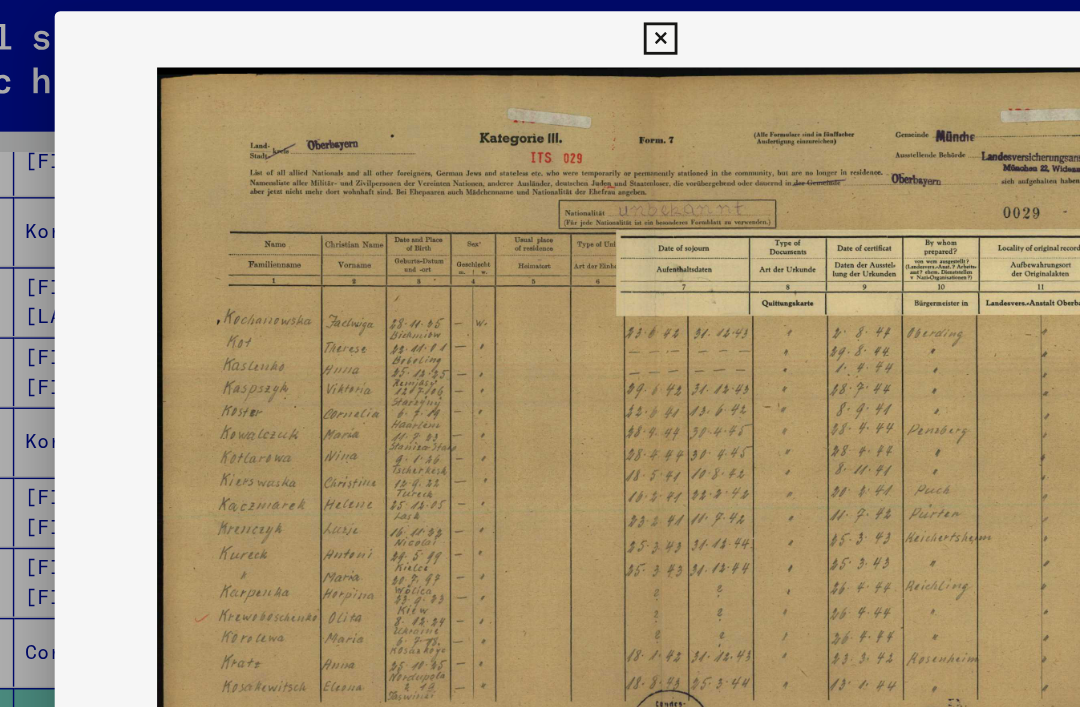 click at bounding box center [540, 303] 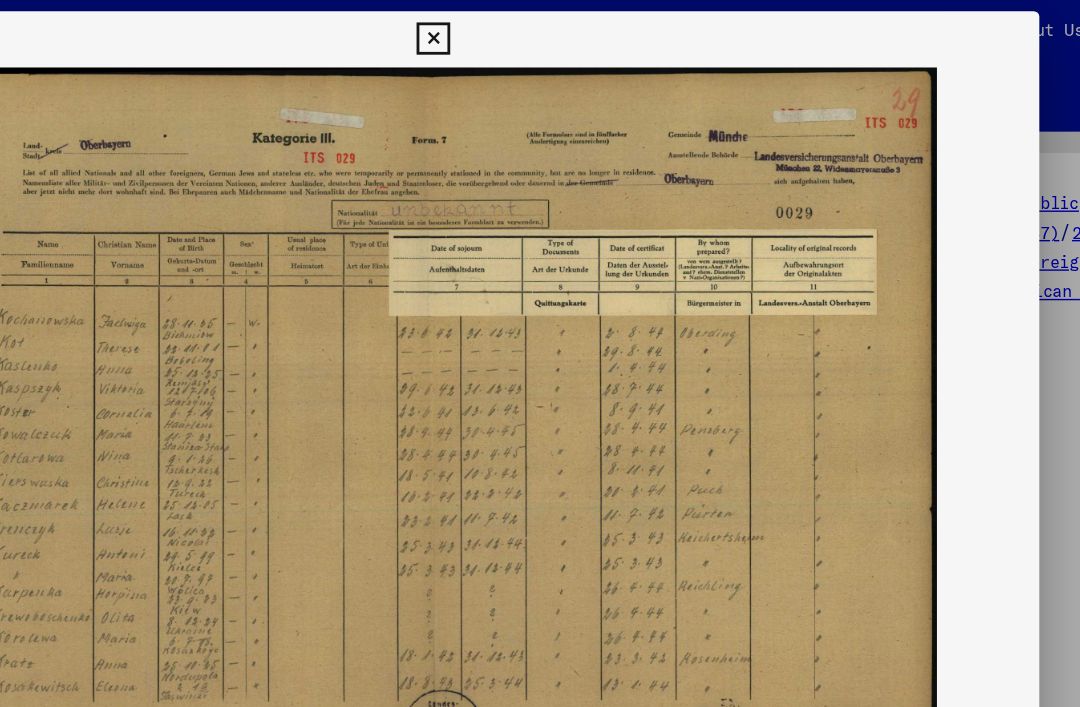 scroll, scrollTop: 22, scrollLeft: 45, axis: both 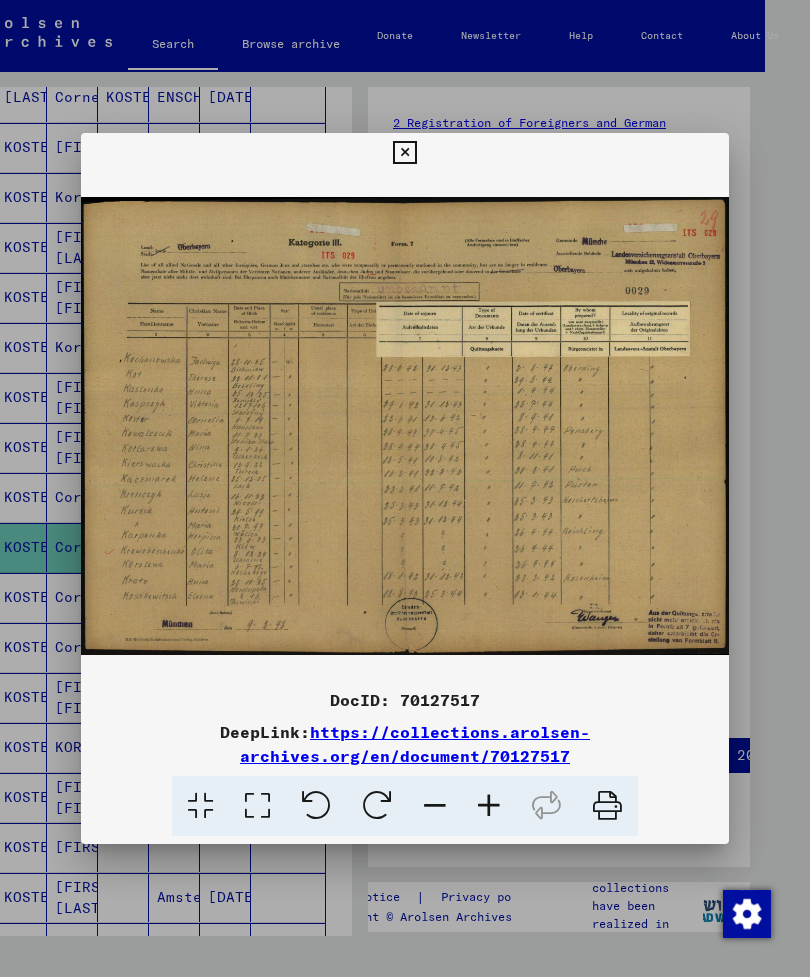 click at bounding box center [404, 153] 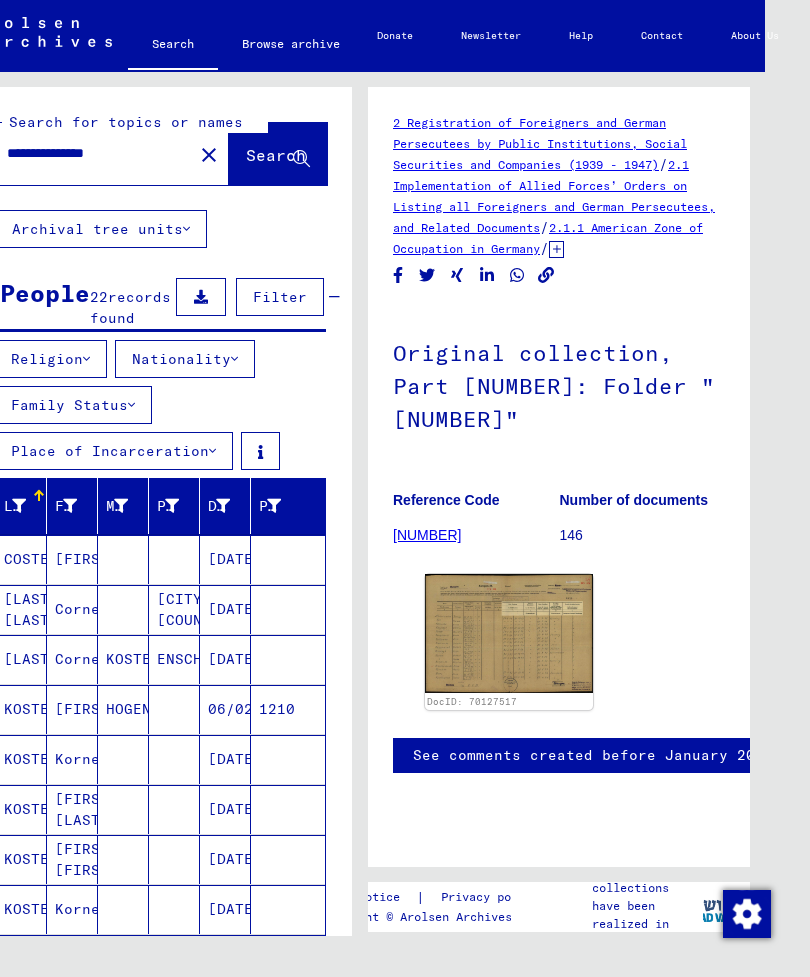 scroll, scrollTop: 0, scrollLeft: 0, axis: both 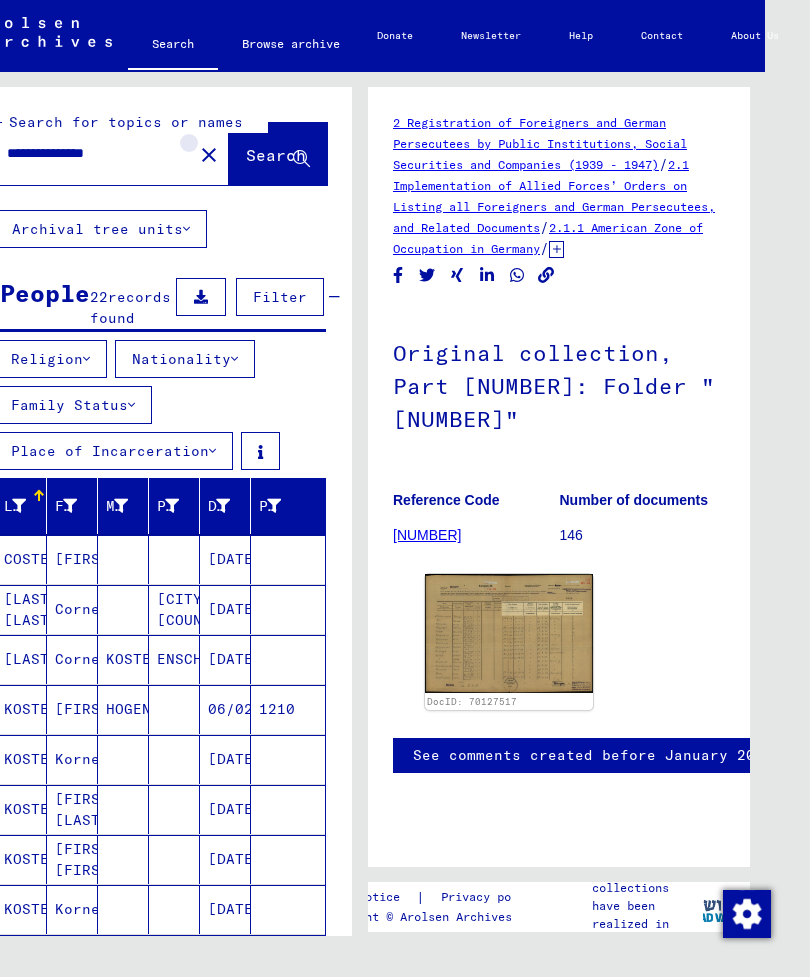 click on "close" 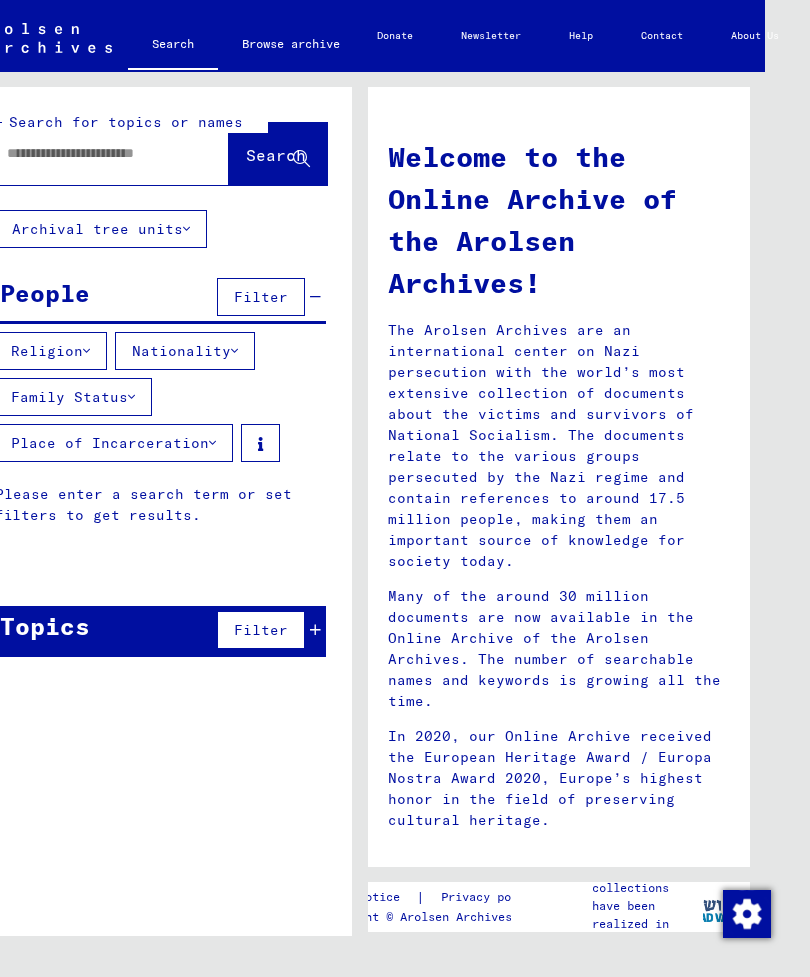 click 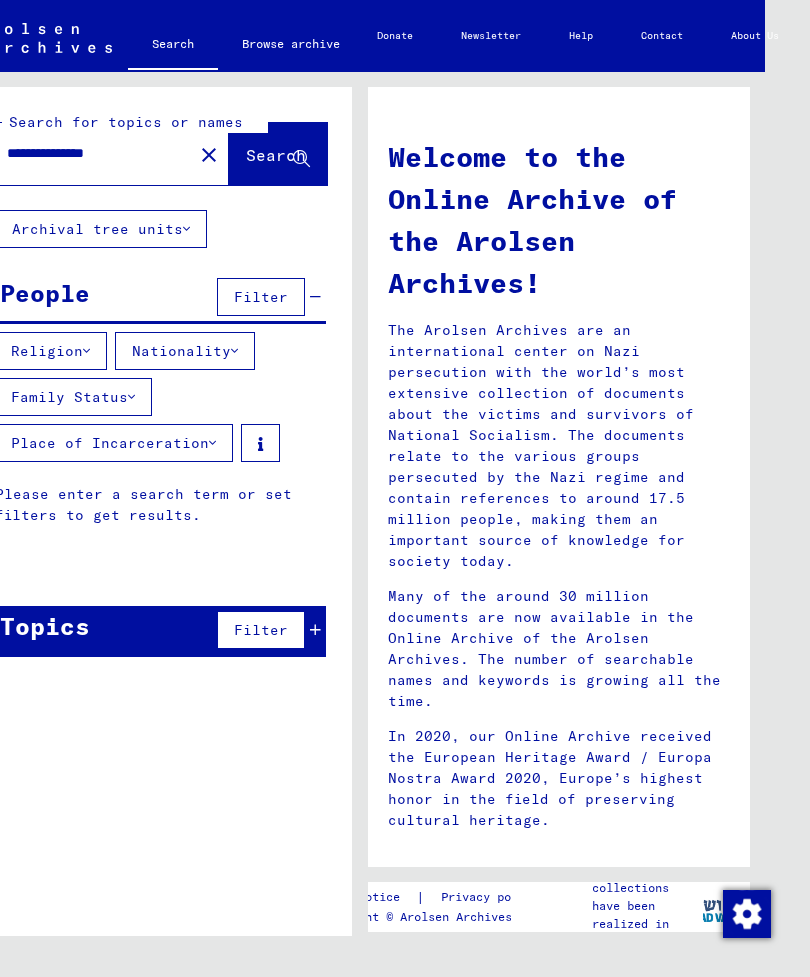type on "**********" 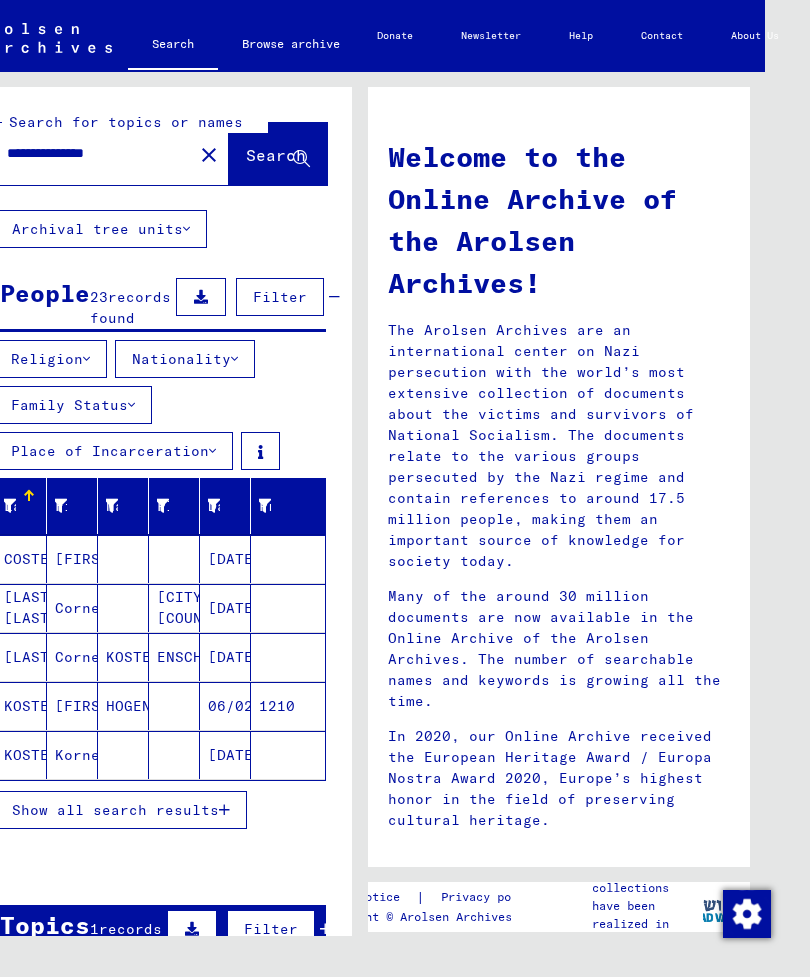 click on "COSTER" at bounding box center (21, 608) 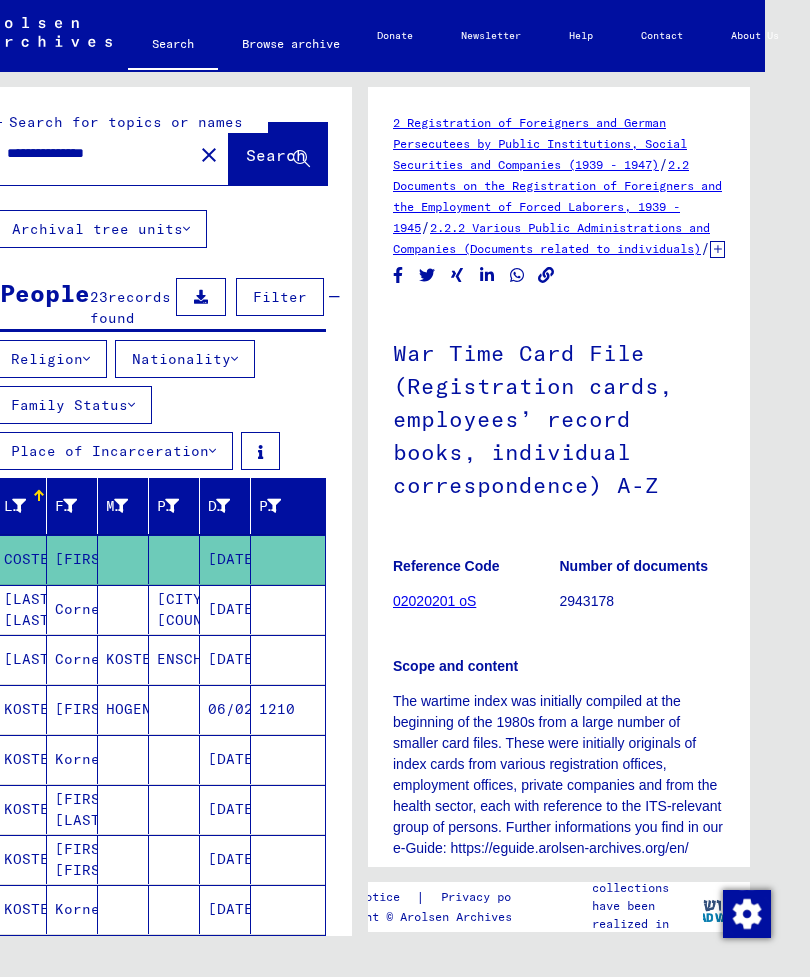 scroll, scrollTop: 0, scrollLeft: 0, axis: both 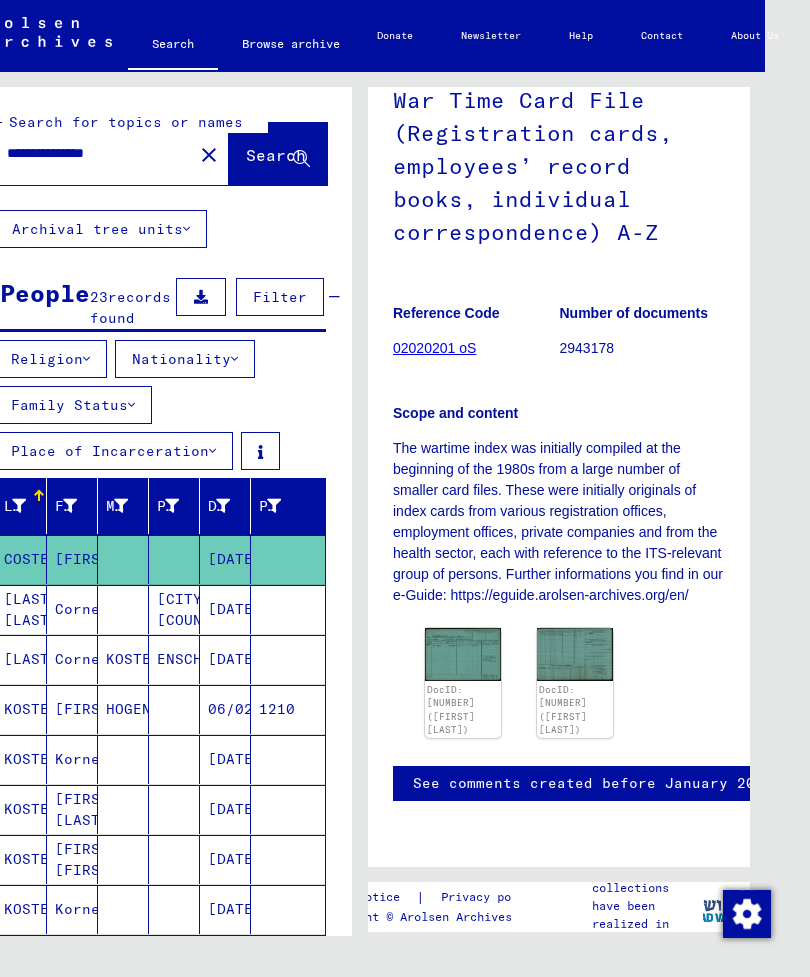 click 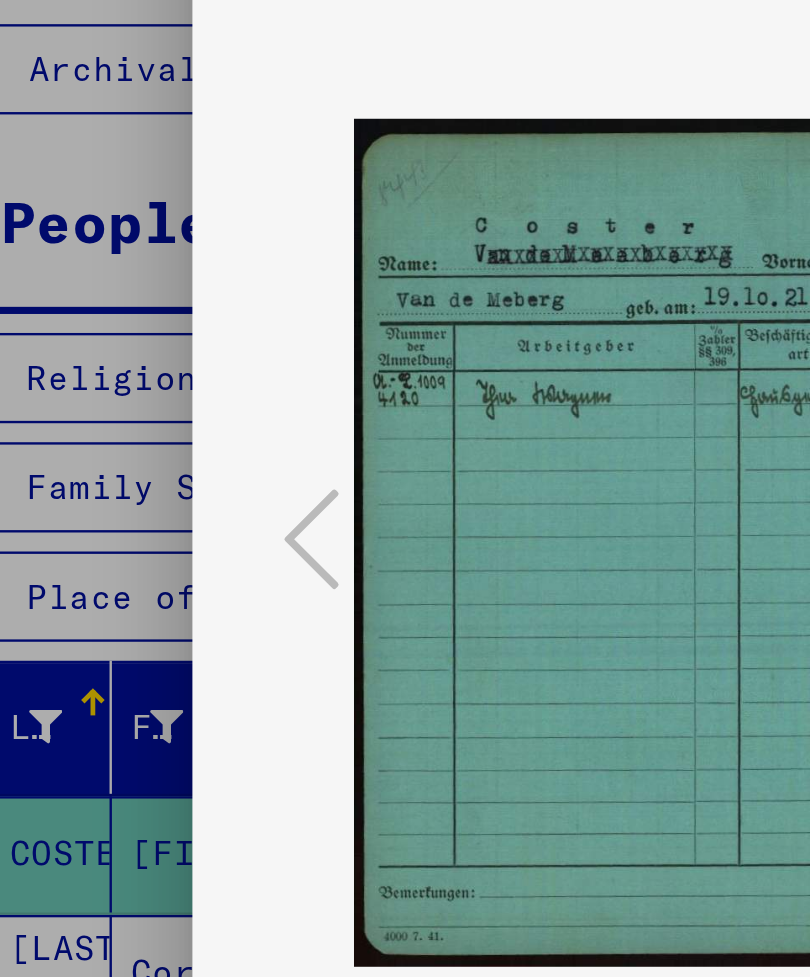 click at bounding box center (405, 488) 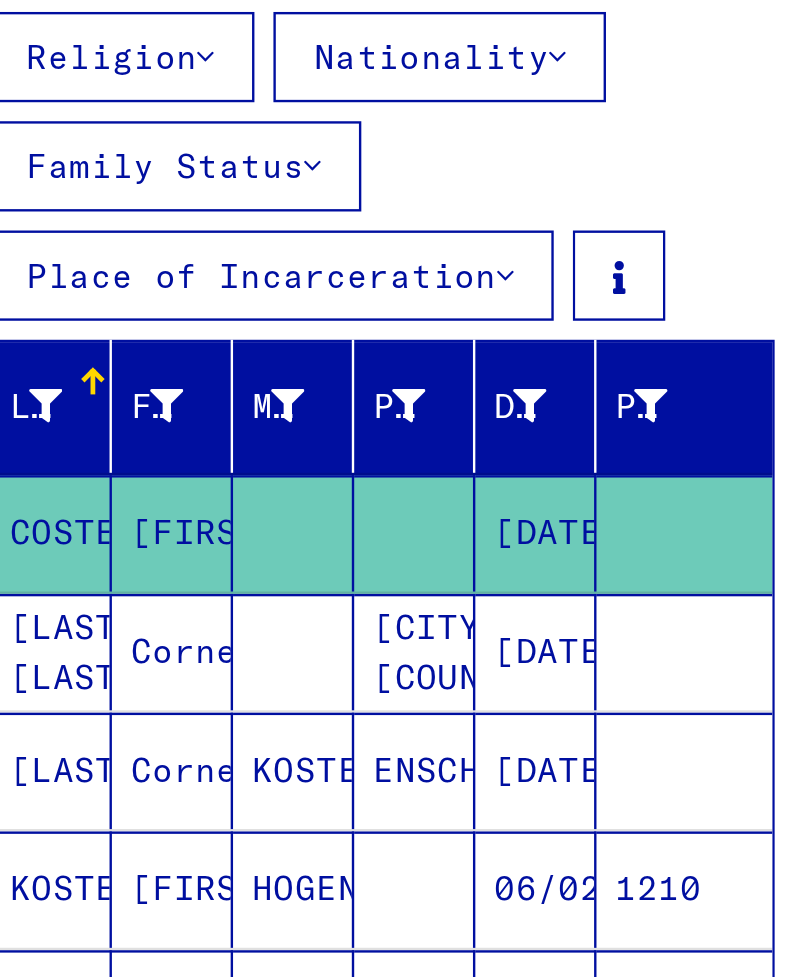 scroll, scrollTop: 136, scrollLeft: 0, axis: vertical 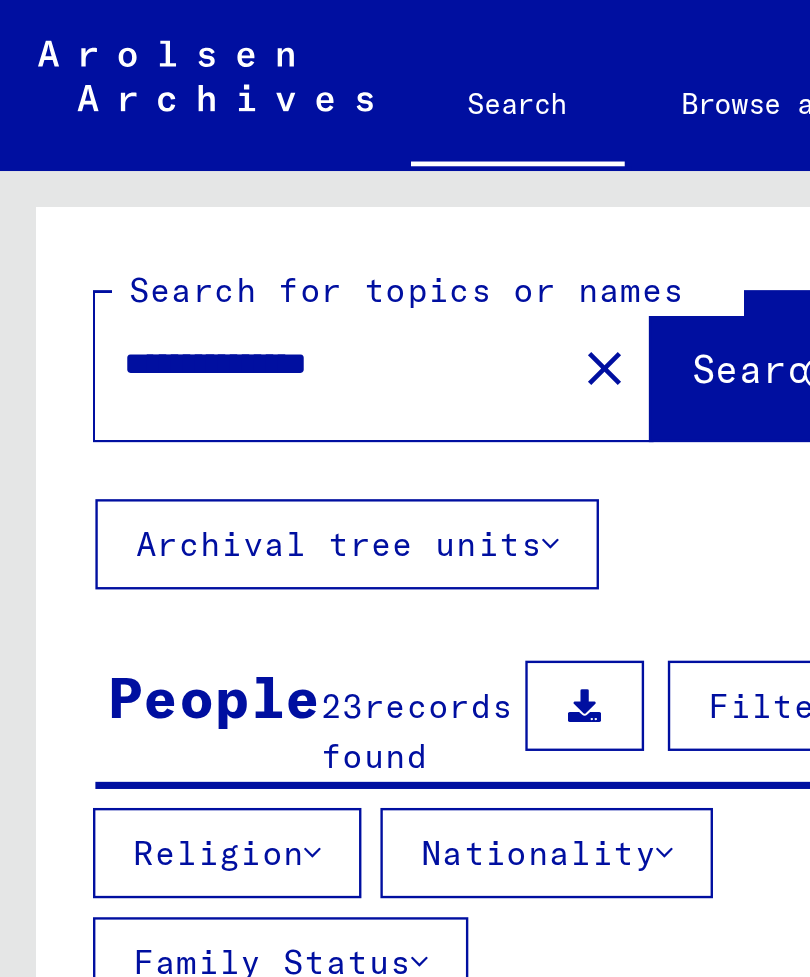 click on "close" 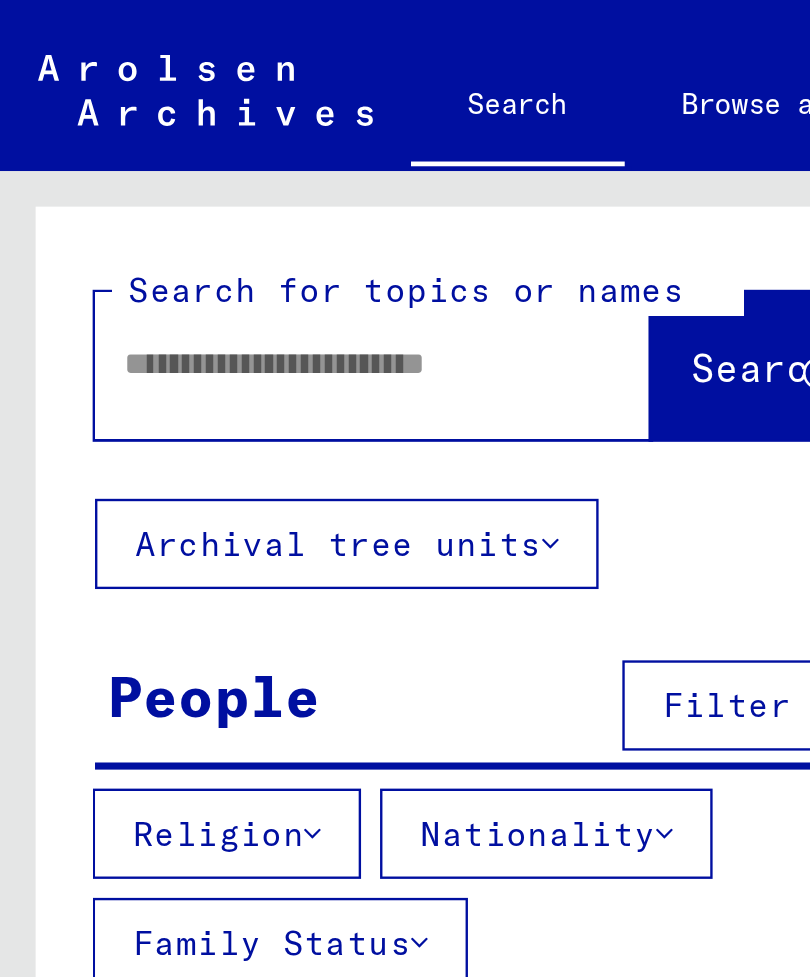 click at bounding box center [133, 153] 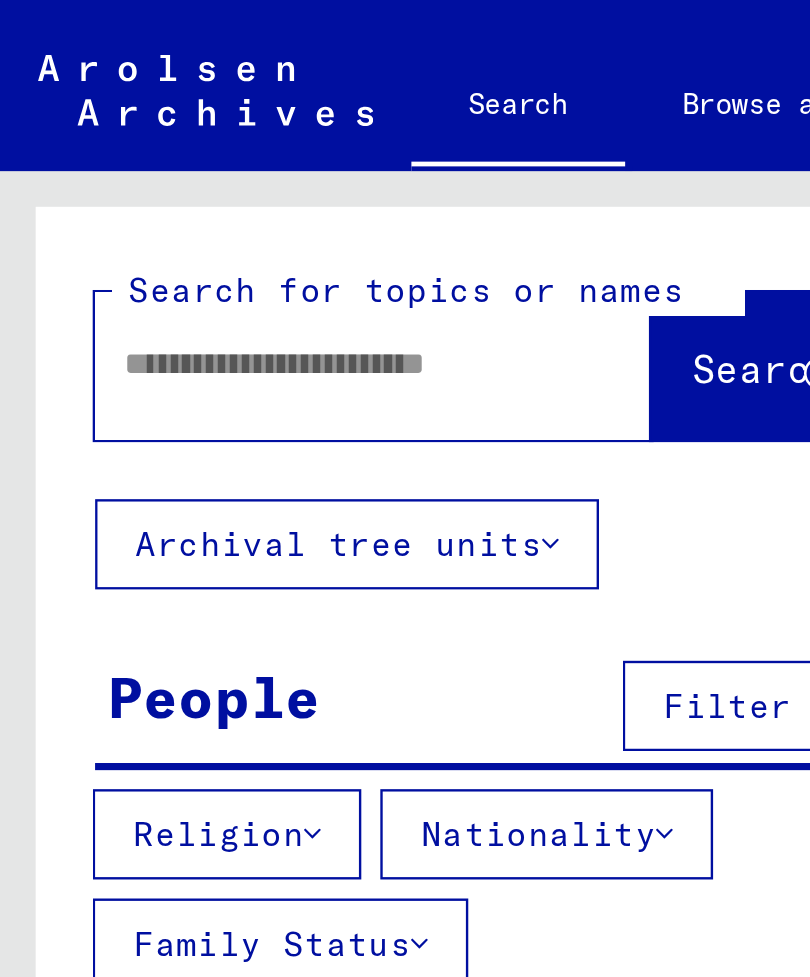 click at bounding box center (133, 153) 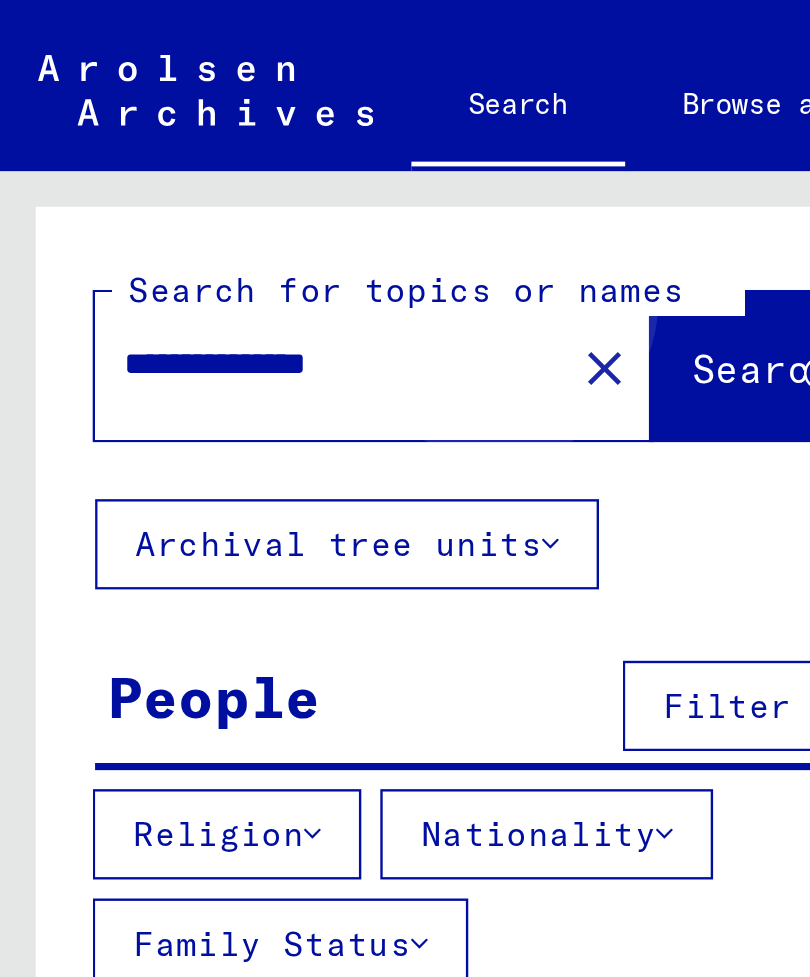 type on "**********" 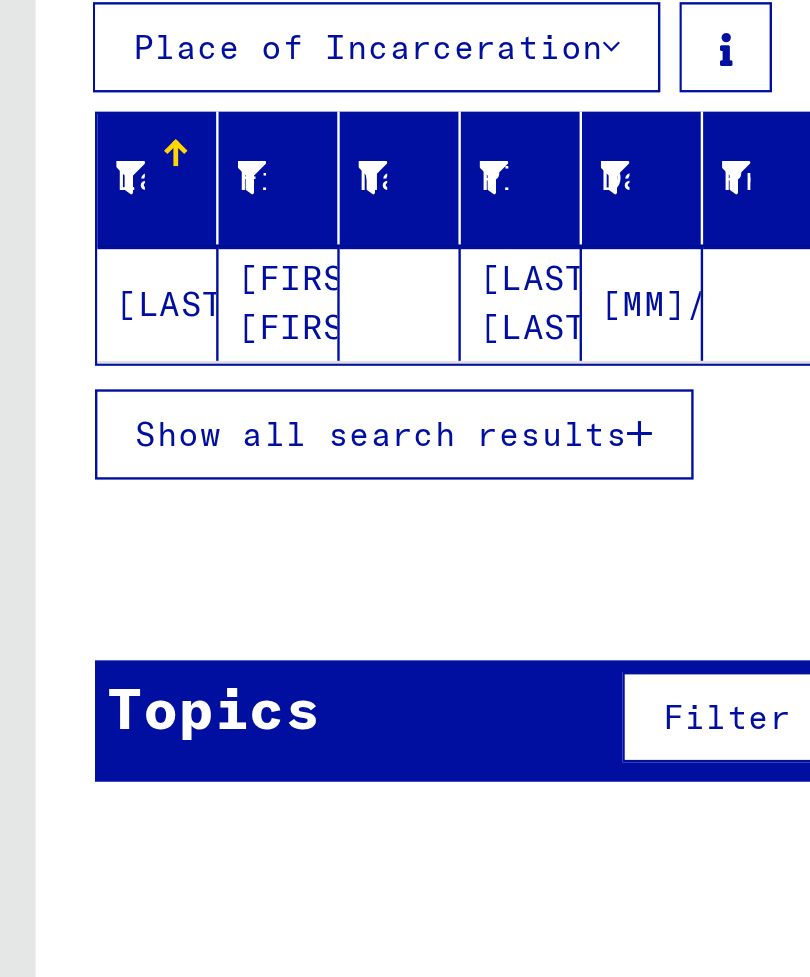 scroll, scrollTop: 0, scrollLeft: 0, axis: both 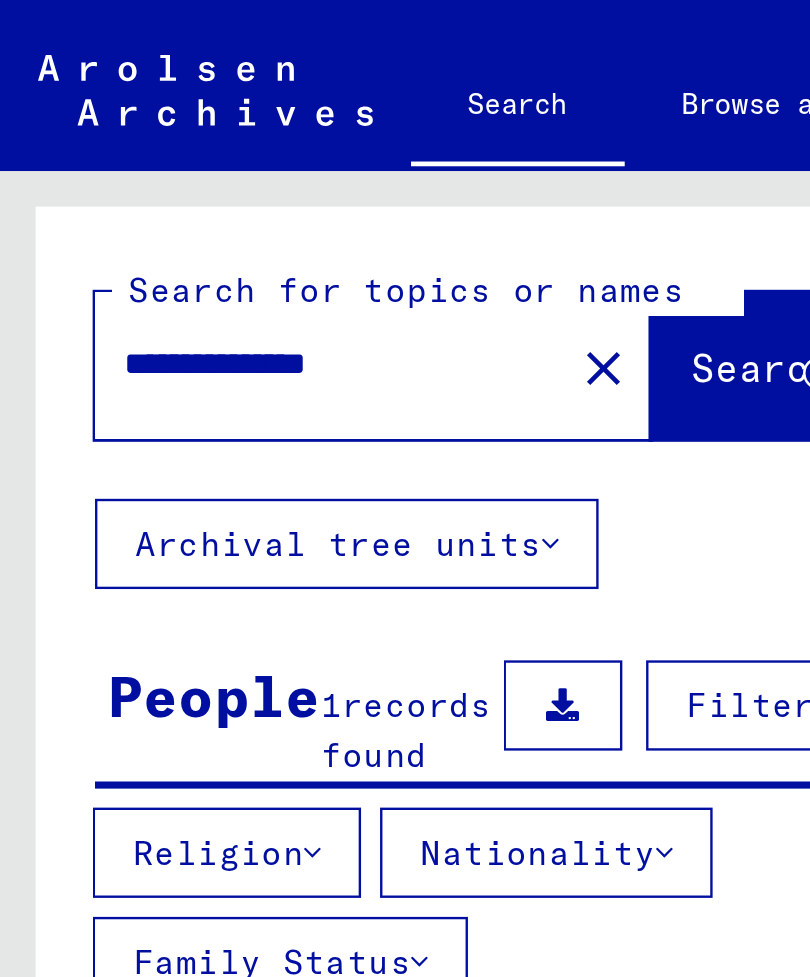 click on "close" 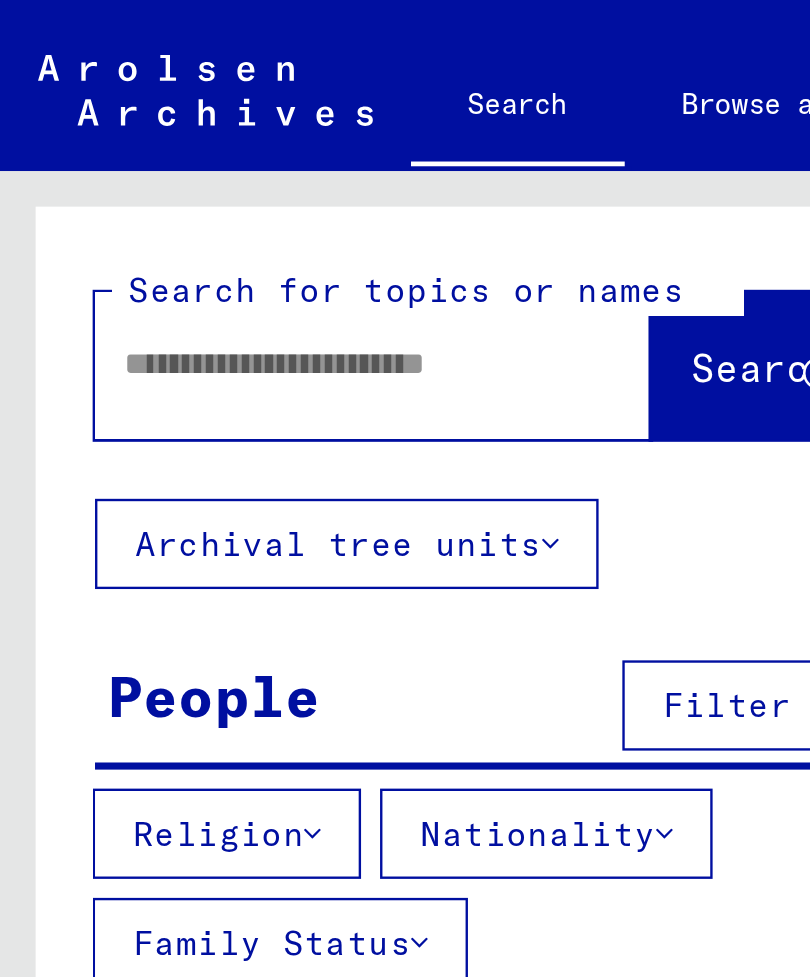 click at bounding box center (133, 153) 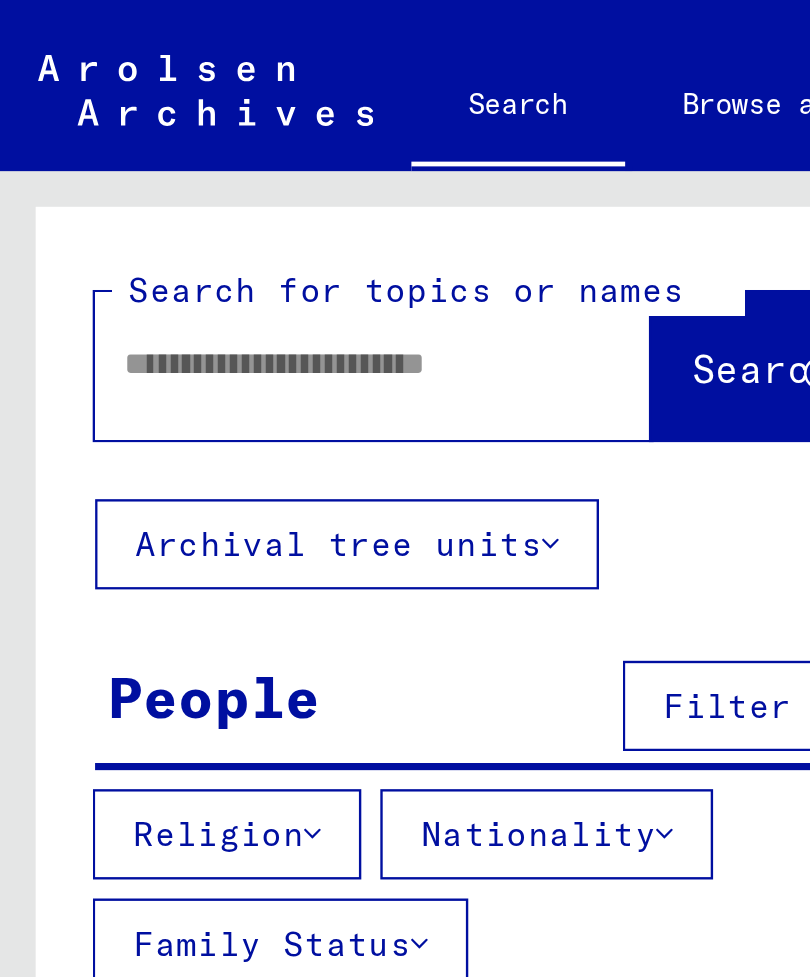 click at bounding box center [133, 153] 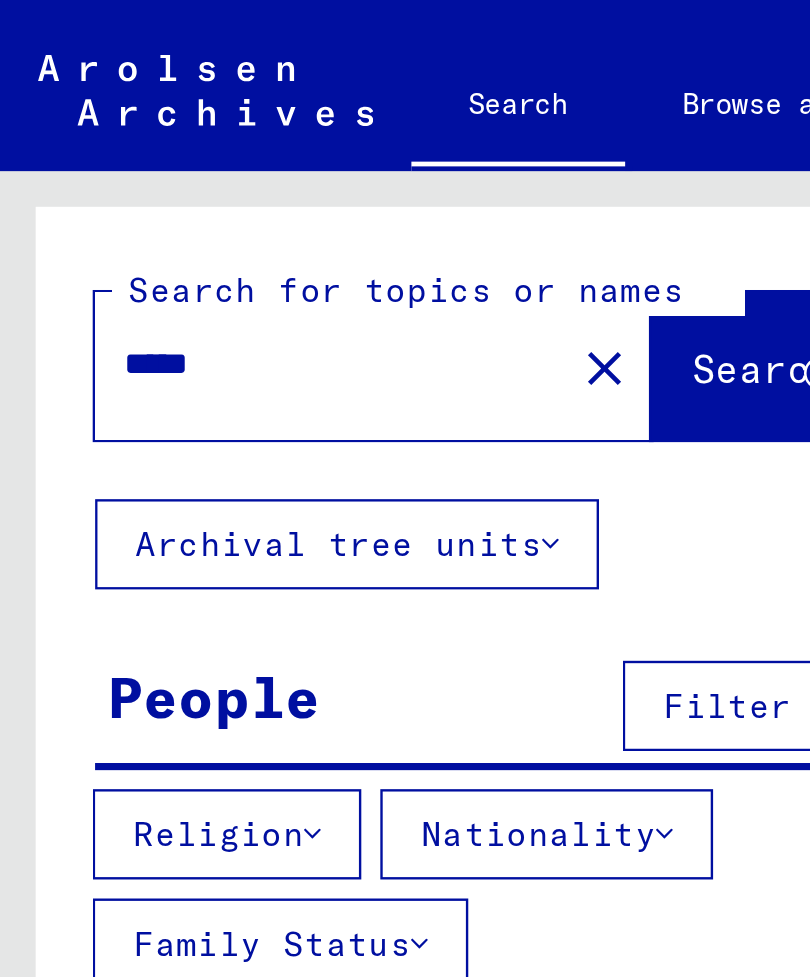 type on "*****" 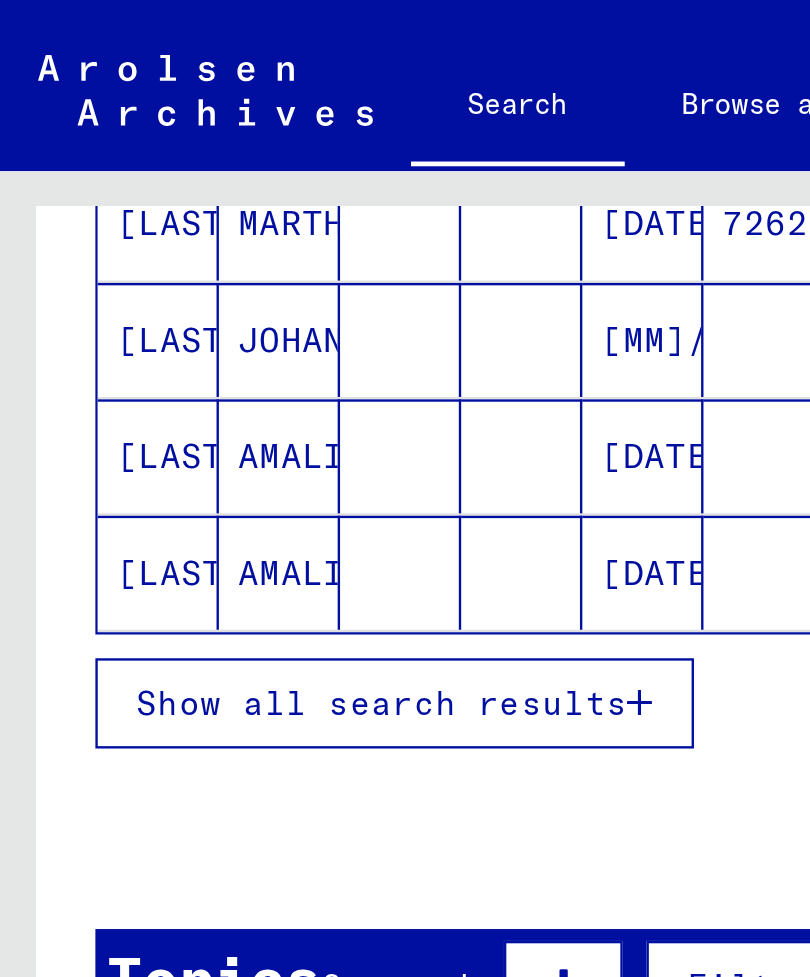 scroll, scrollTop: 513, scrollLeft: 0, axis: vertical 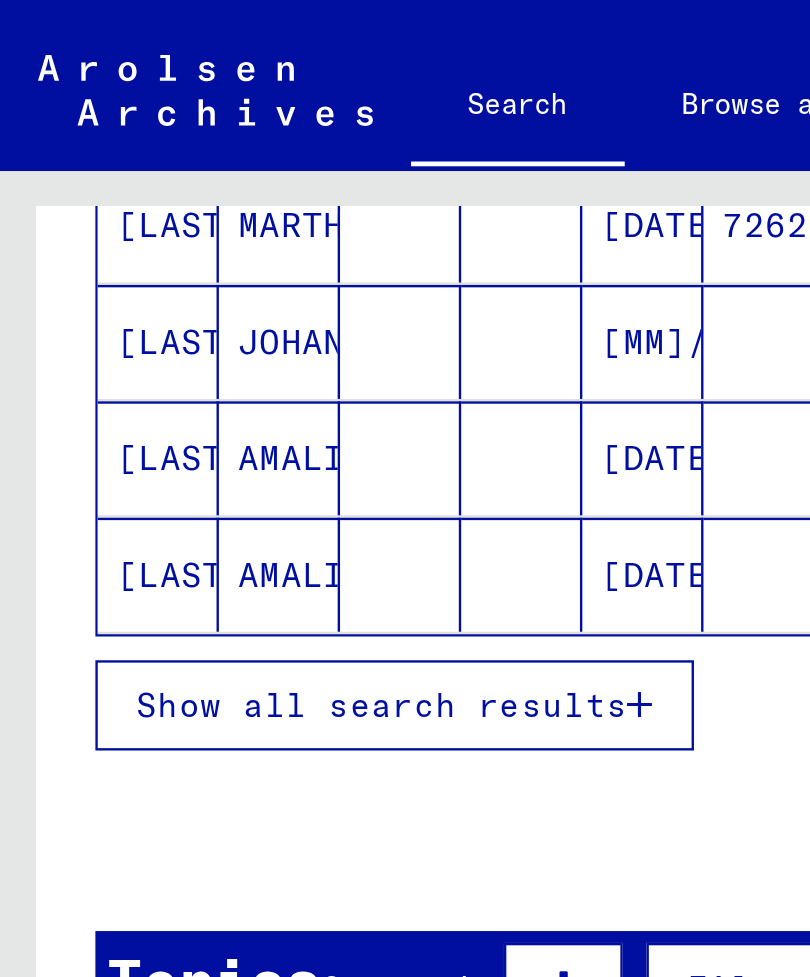click on "Show all search results" at bounding box center [160, 297] 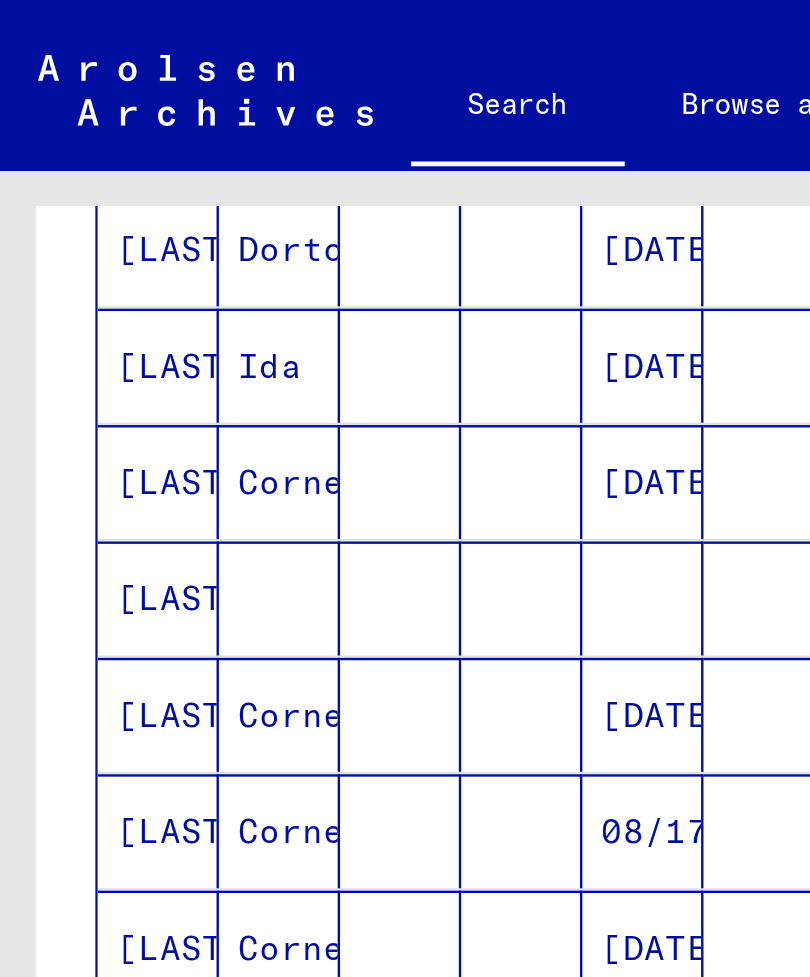 scroll, scrollTop: 855, scrollLeft: 0, axis: vertical 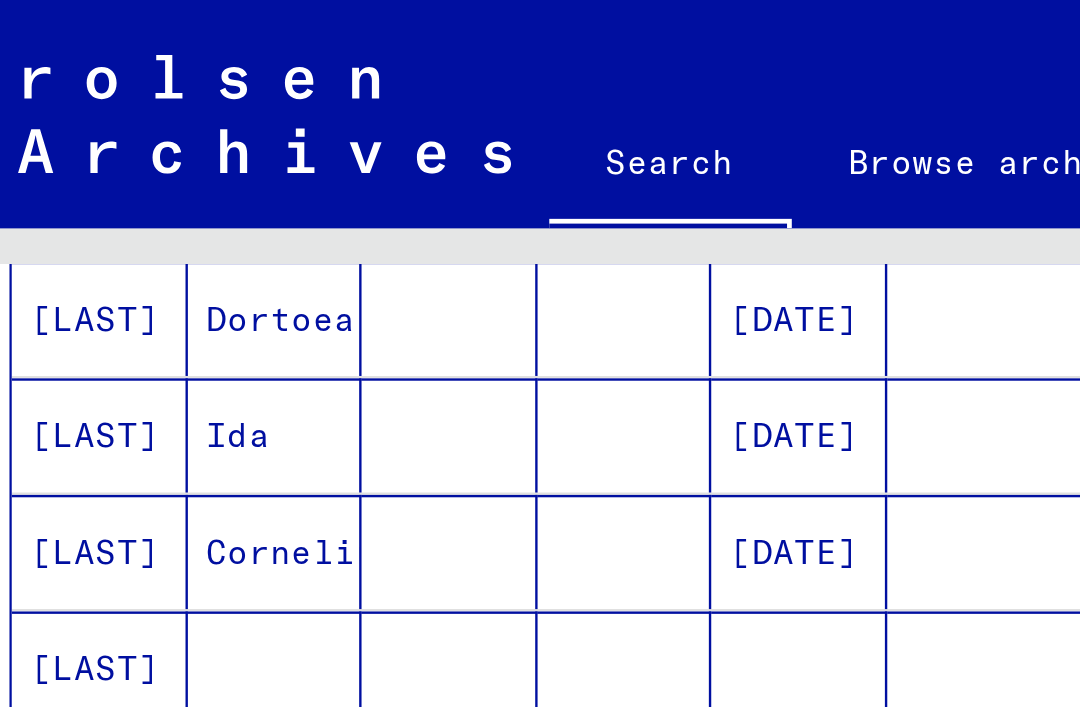 click on "[LAST]" at bounding box center (42, 281) 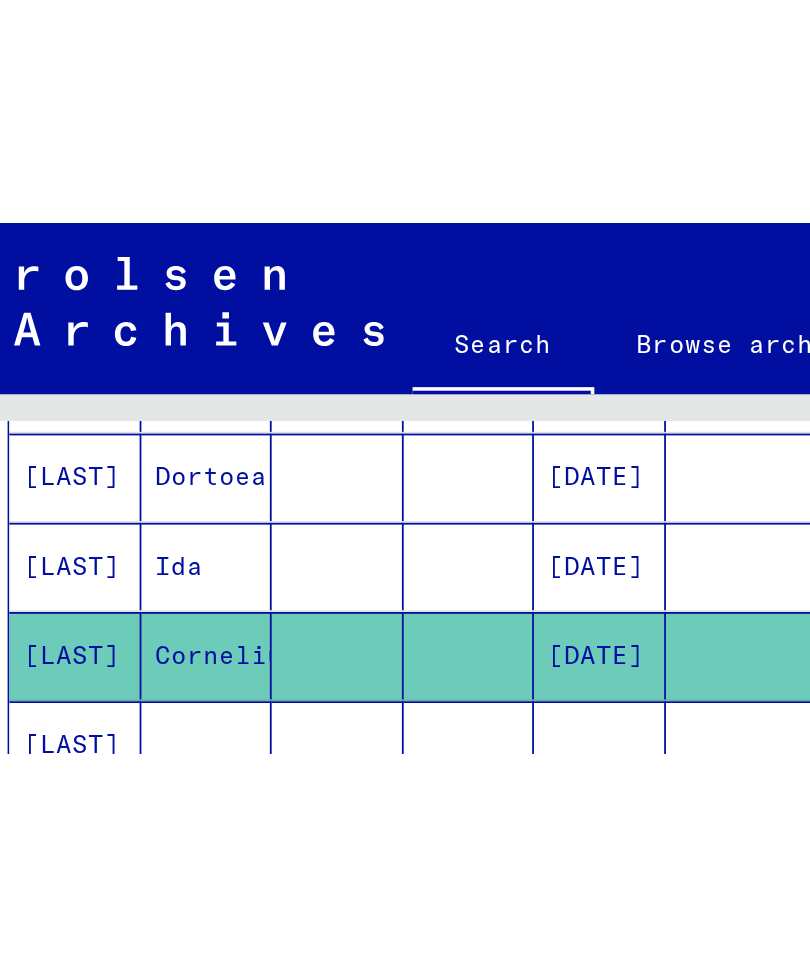 scroll, scrollTop: 0, scrollLeft: 0, axis: both 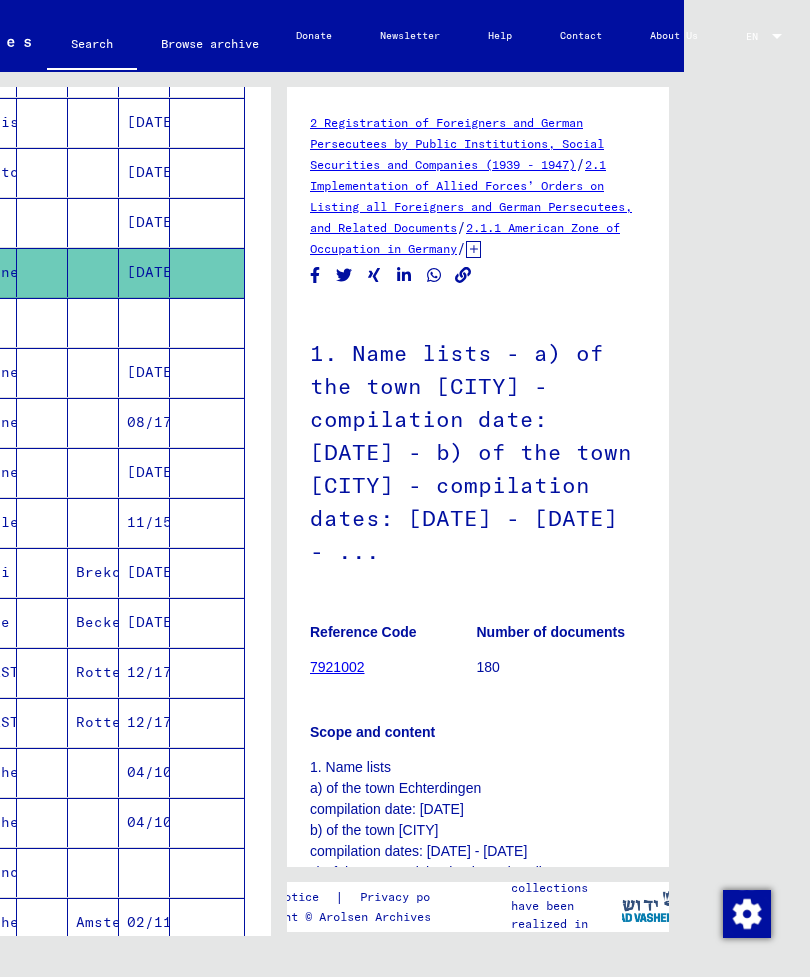 click 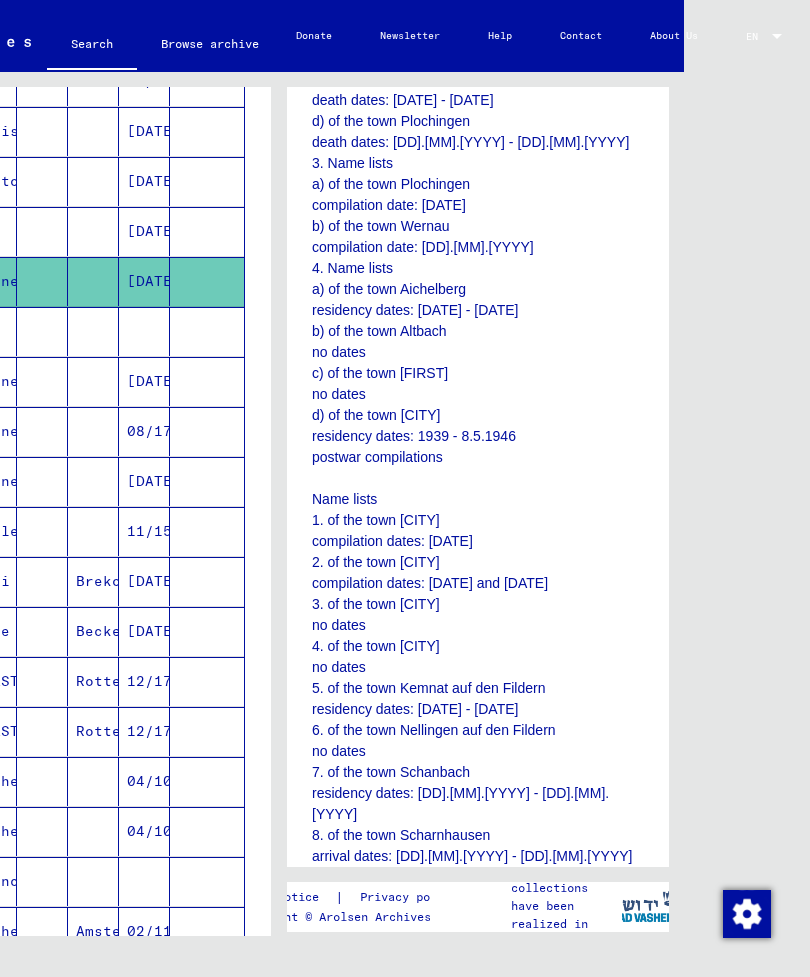 scroll, scrollTop: 989, scrollLeft: -1, axis: both 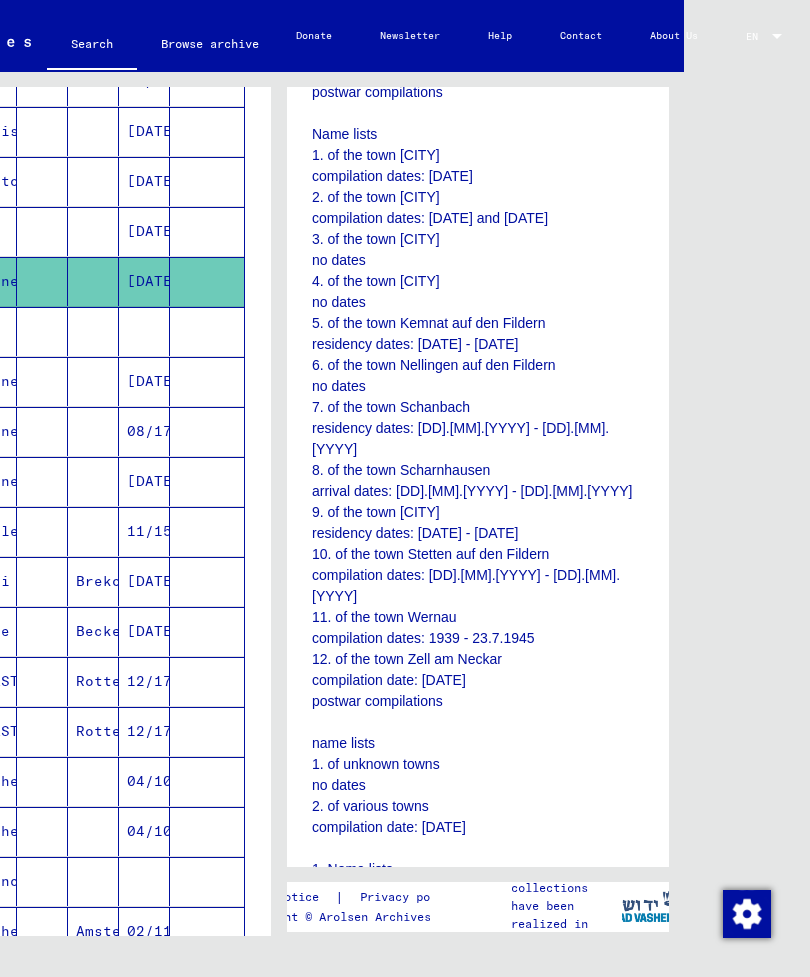 click on "Search   Browse archive   Detailed questions/information about the documents? Send us an inquiry for free.  Donate Newsletter Help Contact About Us EN EN Search for topics or names ***** close  Search   Archival tree units  People 86  records found  Filter   Religion   Nationality   Family Status   Place of Incarceration   Last Name   First Name   Maiden Name   Place of Birth   Date of Birth   Prisoner #   BLAAS   JOHANNES HEINRICH      RABENKIRCHEN, KREIS SCHLESUIG   [DATE]      BLAAS   MARTHA         [DATE]   72623   BLAAS   JOHANNES         [DATE]      BLAAS   AMALIA         [DATE]      BLAAS   AMALIA         [DATE]      BLAAS   Sebastian         [DATE]      BLAAS   Mathilde         [DATE]      BLAAS   Alois         [DATE]      BLAAS   Dortoea         [DATE]      BLAAS   Ida         [DATE]      BLAAS   Cornelius         [DATE]      BLAAS                  BLAAS   Cornelis         [DATE]      BLAAS   Cornelis         [DATE]      BLAAS   Cornelis" 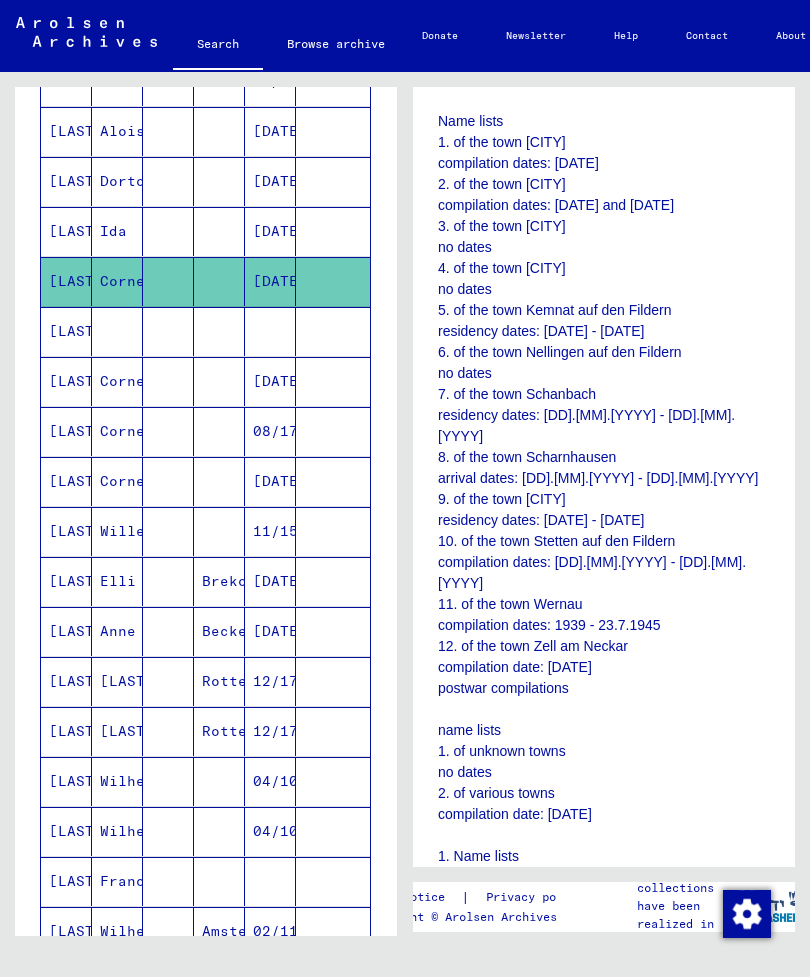 click on "[LAST]" at bounding box center [66, 381] 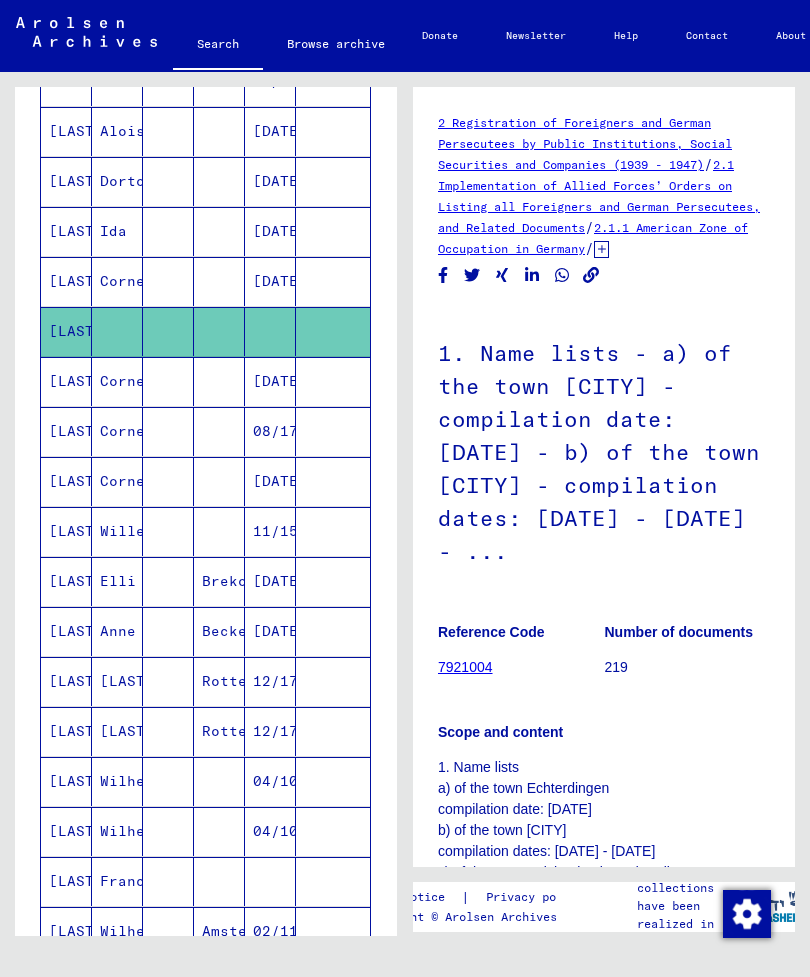 click on "Cornelis" at bounding box center (117, 431) 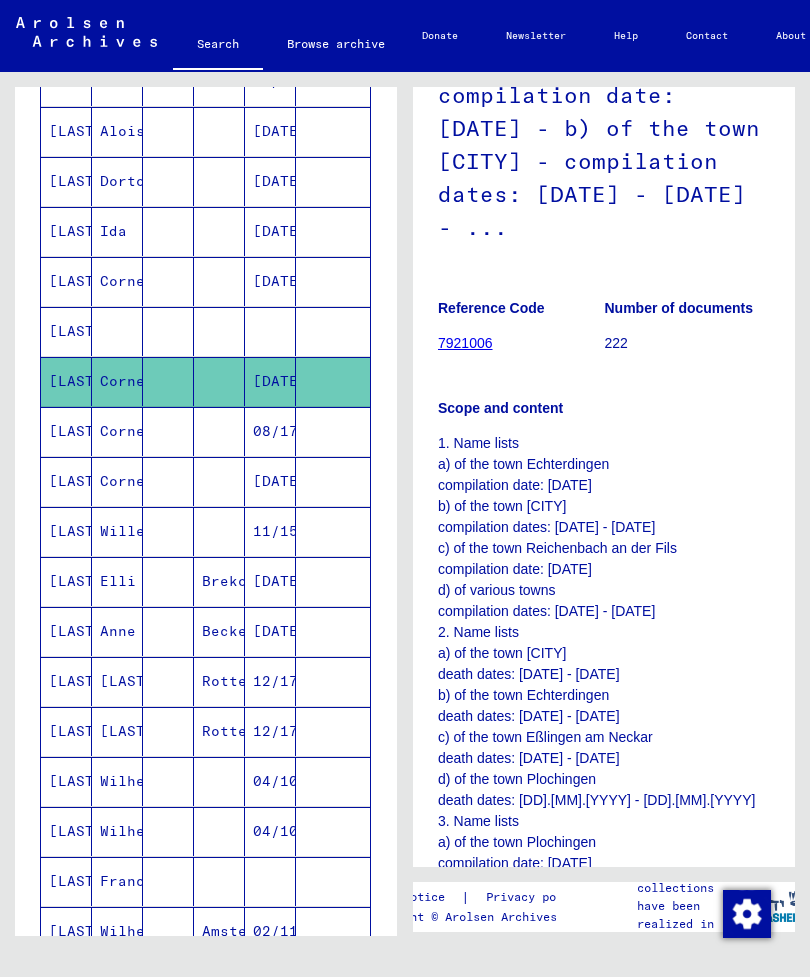click on "Cornelis" at bounding box center (117, 481) 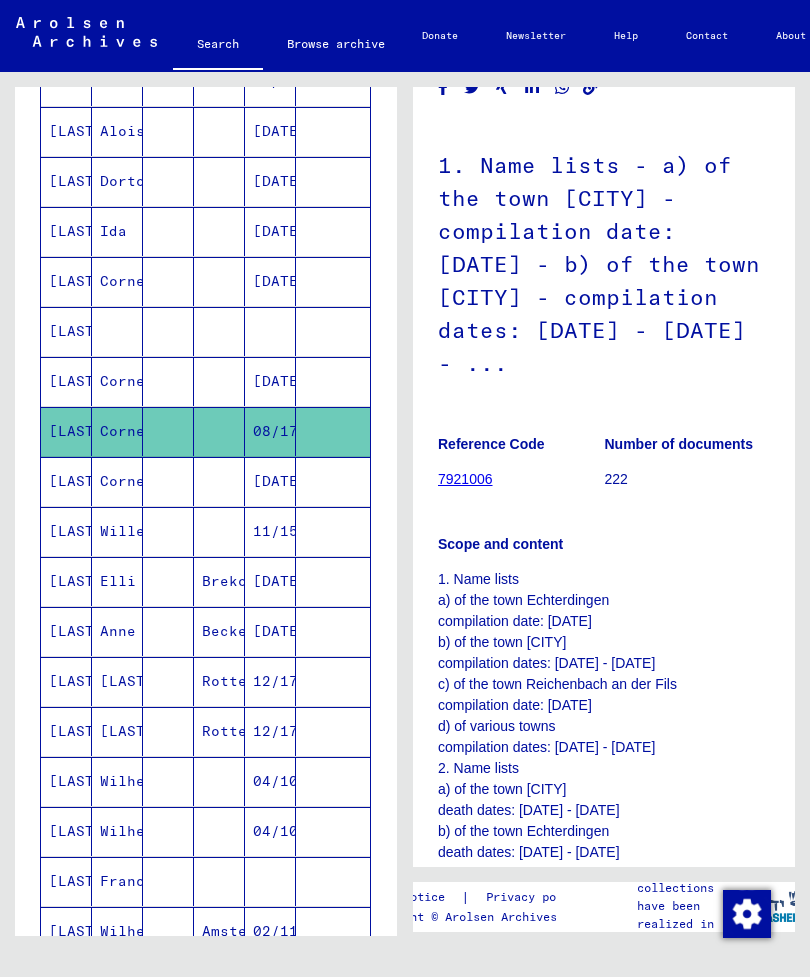 click on "7921006" 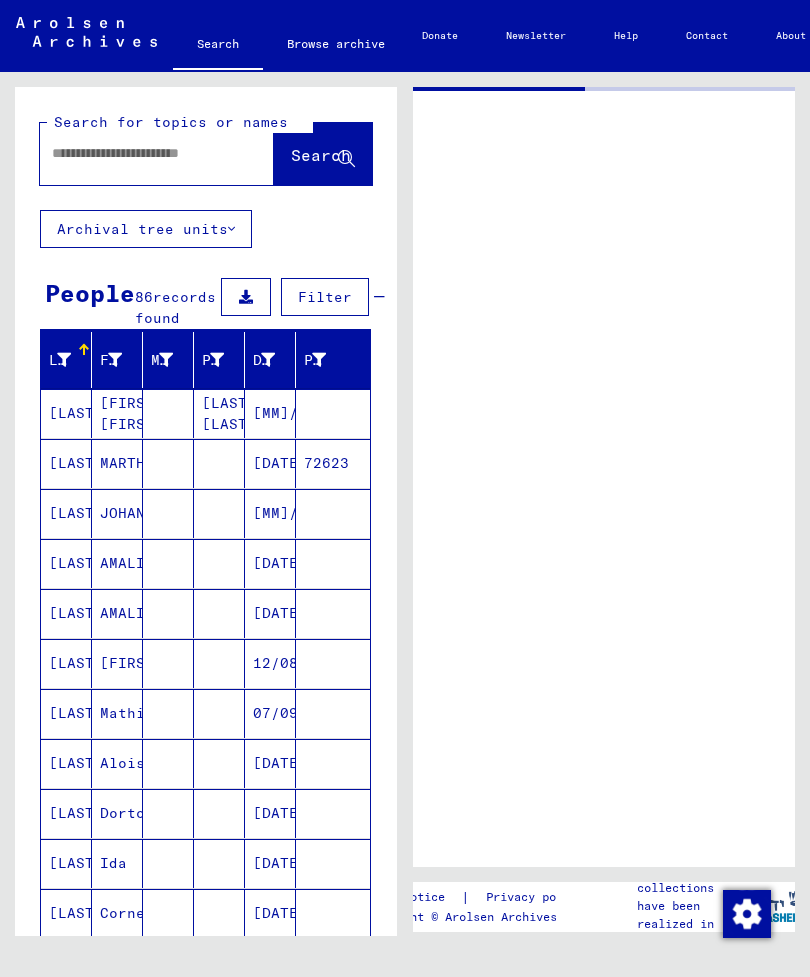 type on "********" 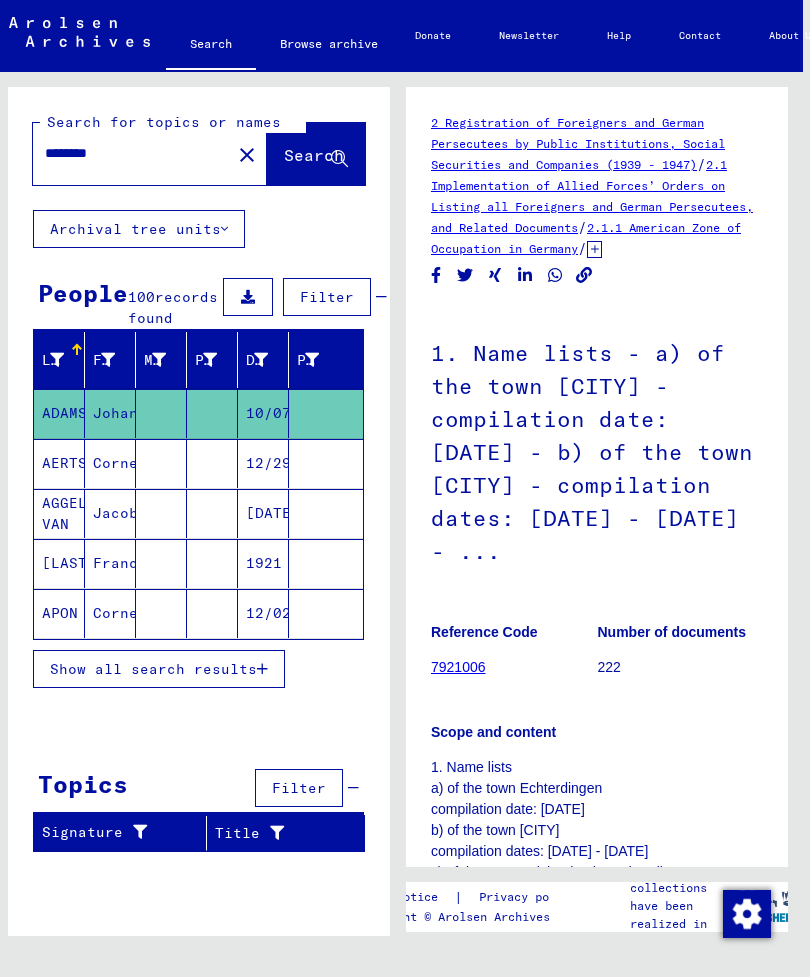 click on "Show all search results" at bounding box center (153, 669) 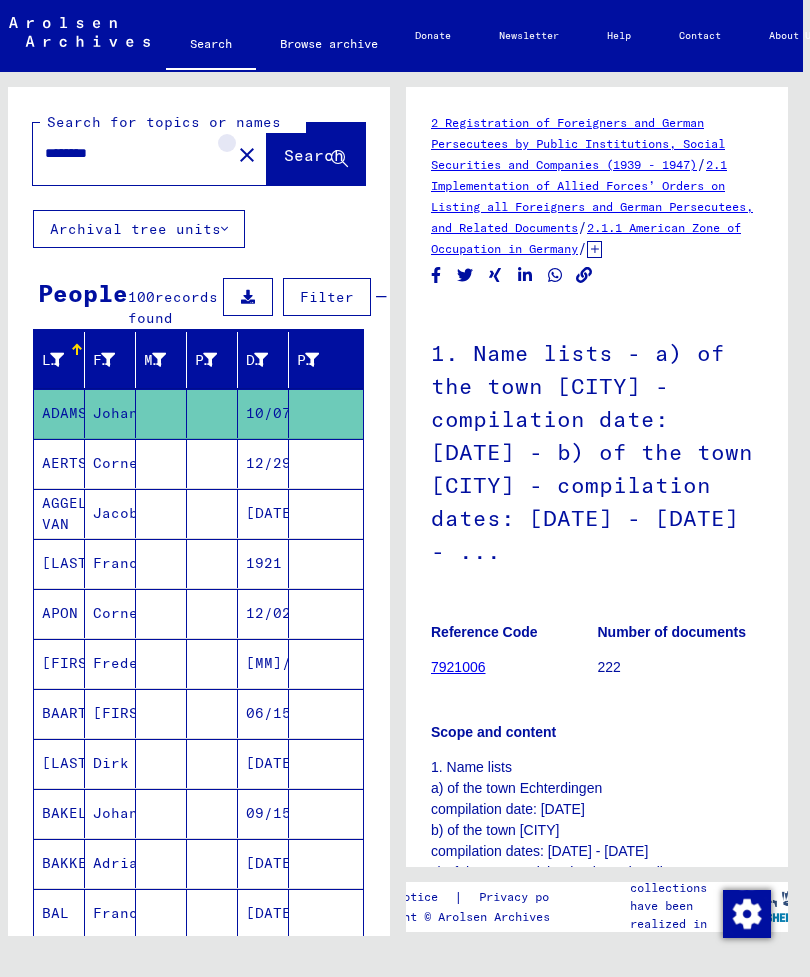 click on "close" 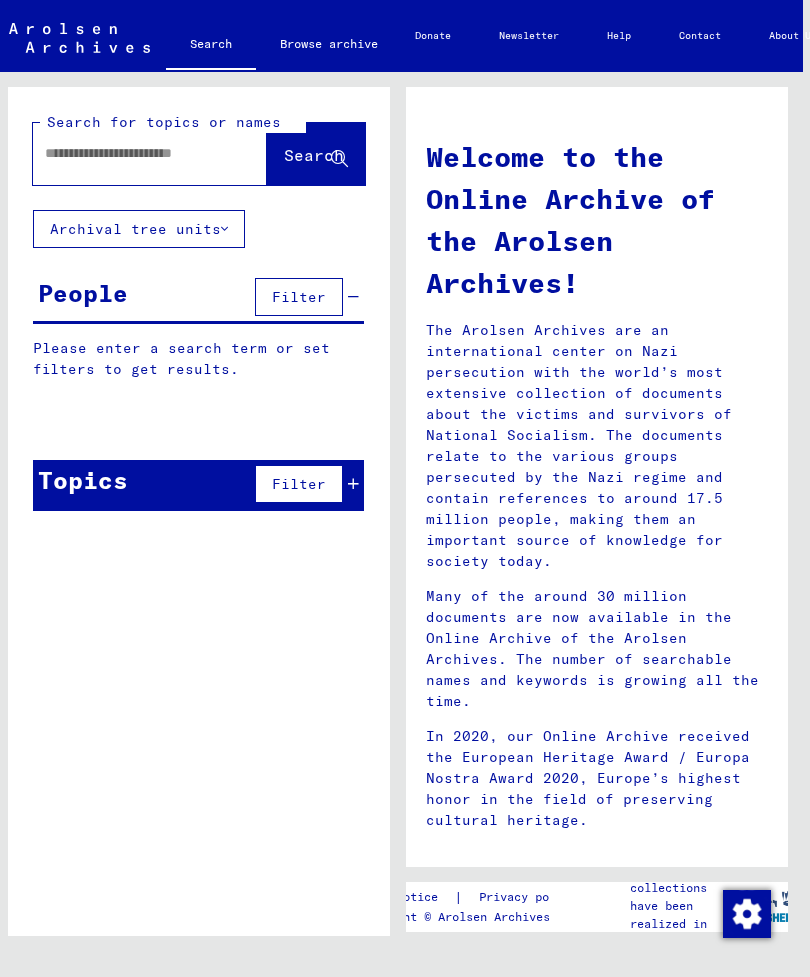 click at bounding box center [126, 153] 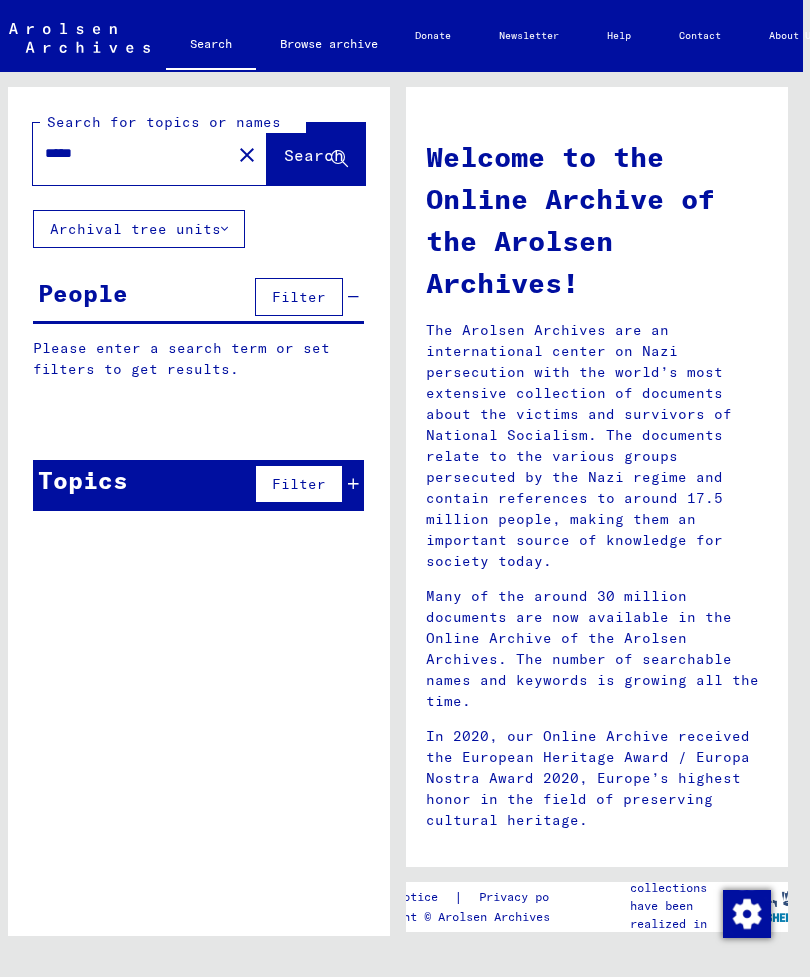 type on "*****" 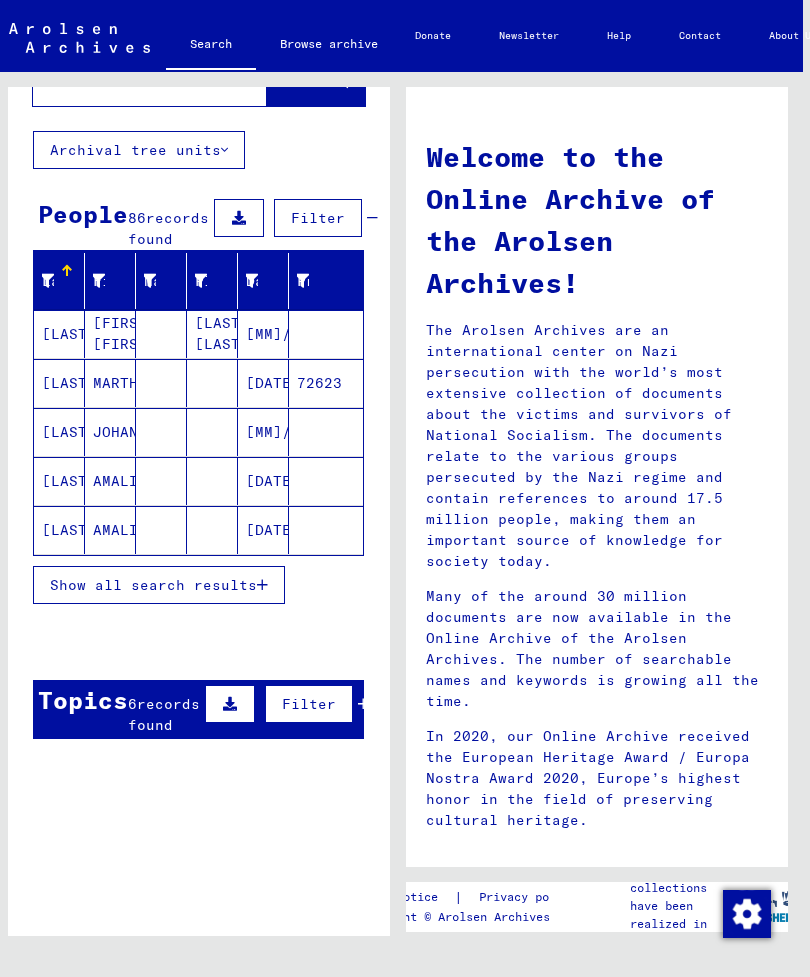 scroll, scrollTop: 83, scrollLeft: 0, axis: vertical 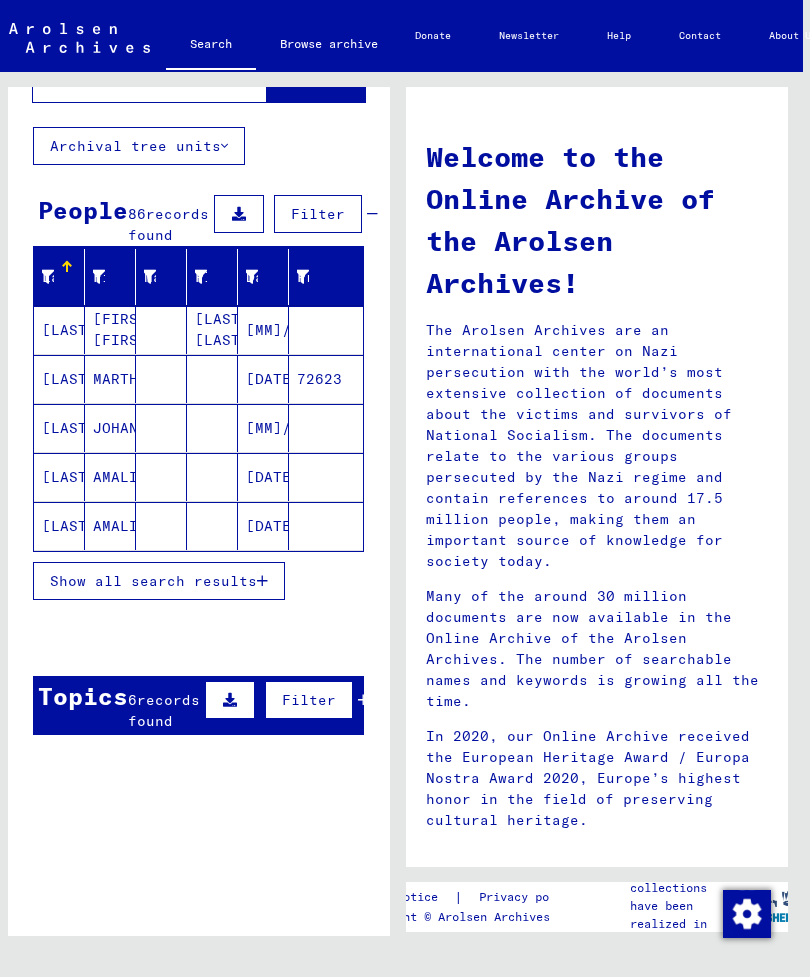 click on "Show all search results" at bounding box center (153, 581) 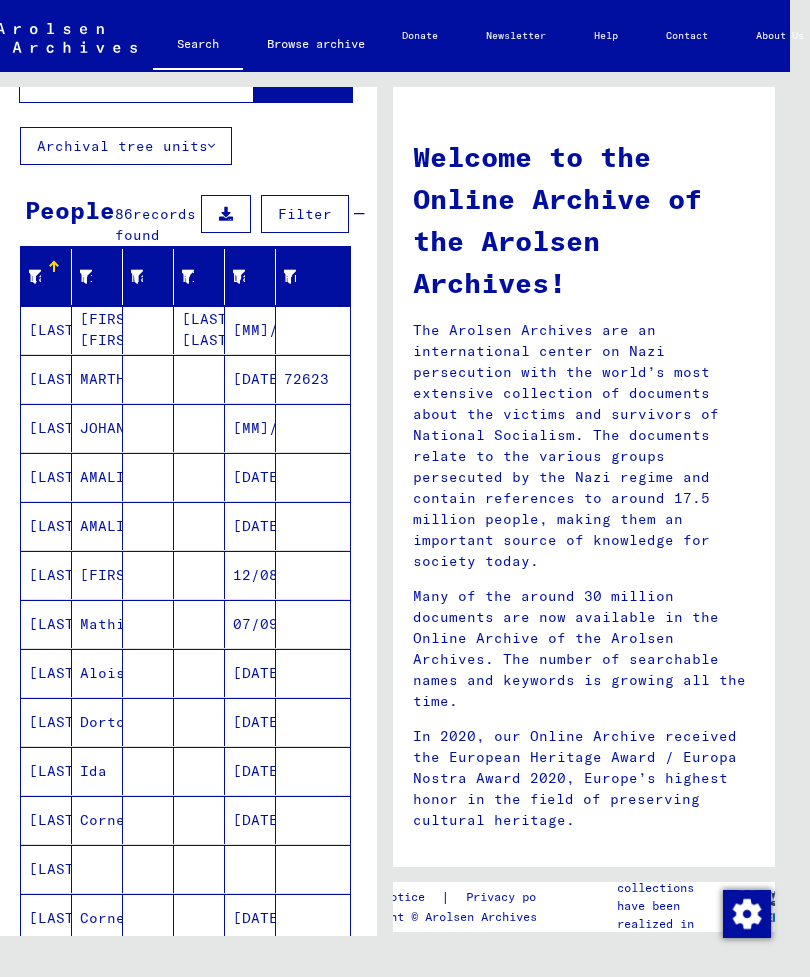 scroll, scrollTop: 14, scrollLeft: 20, axis: both 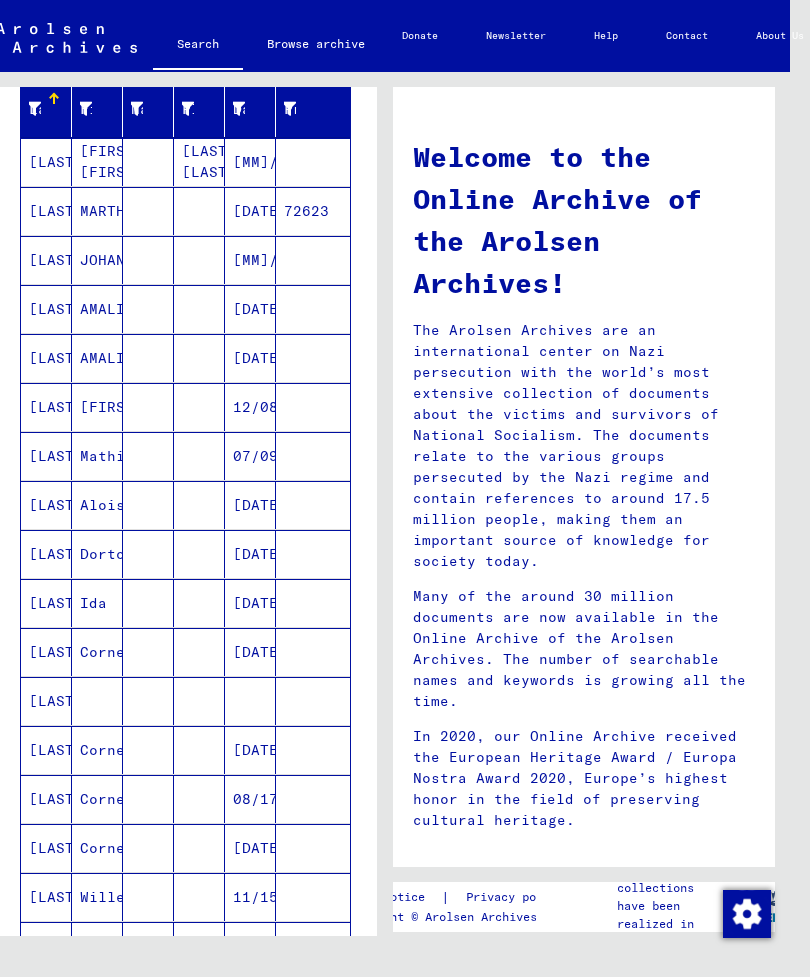click on "[LAST]" at bounding box center (46, 701) 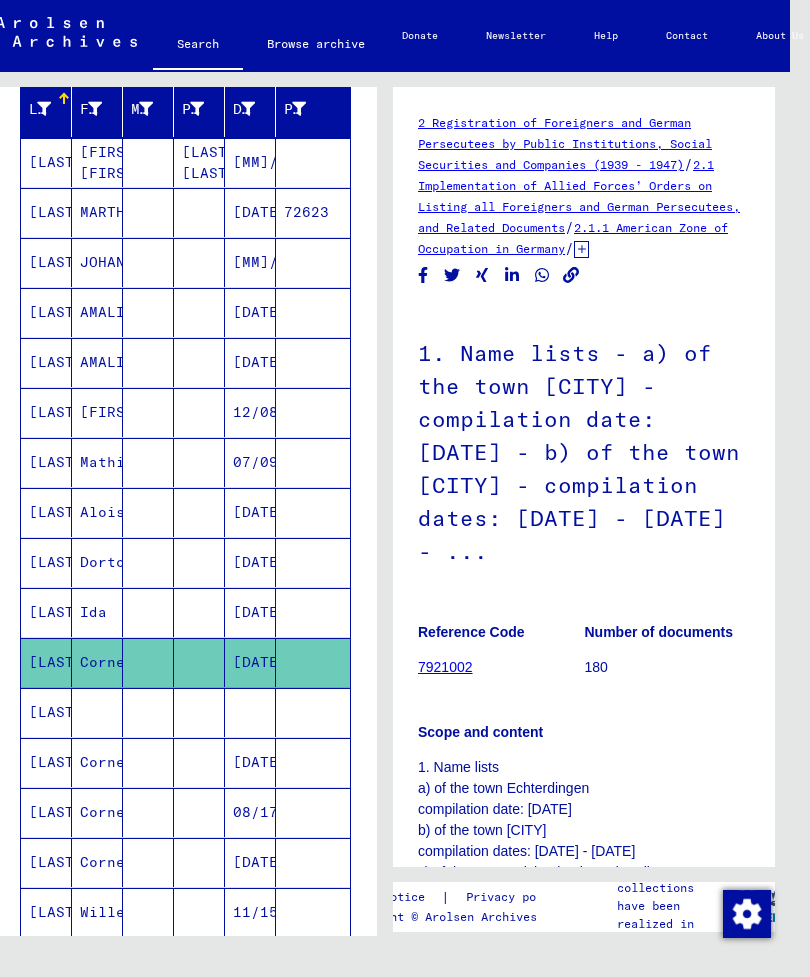 scroll, scrollTop: 0, scrollLeft: 0, axis: both 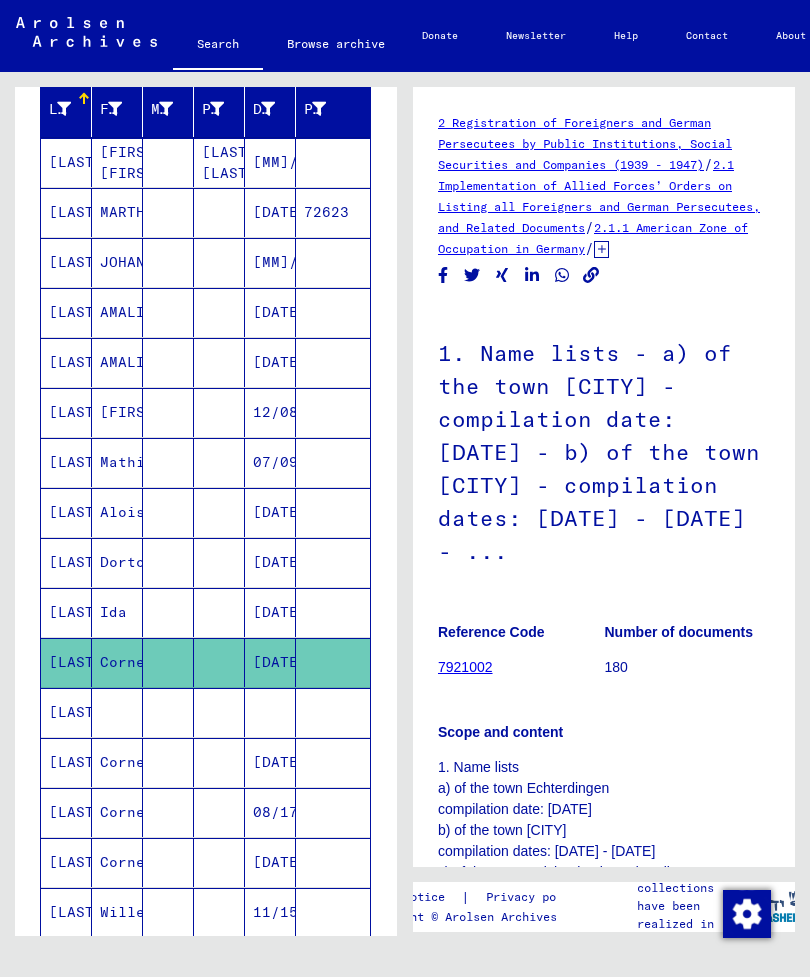 click on "Cornelis" at bounding box center [117, 812] 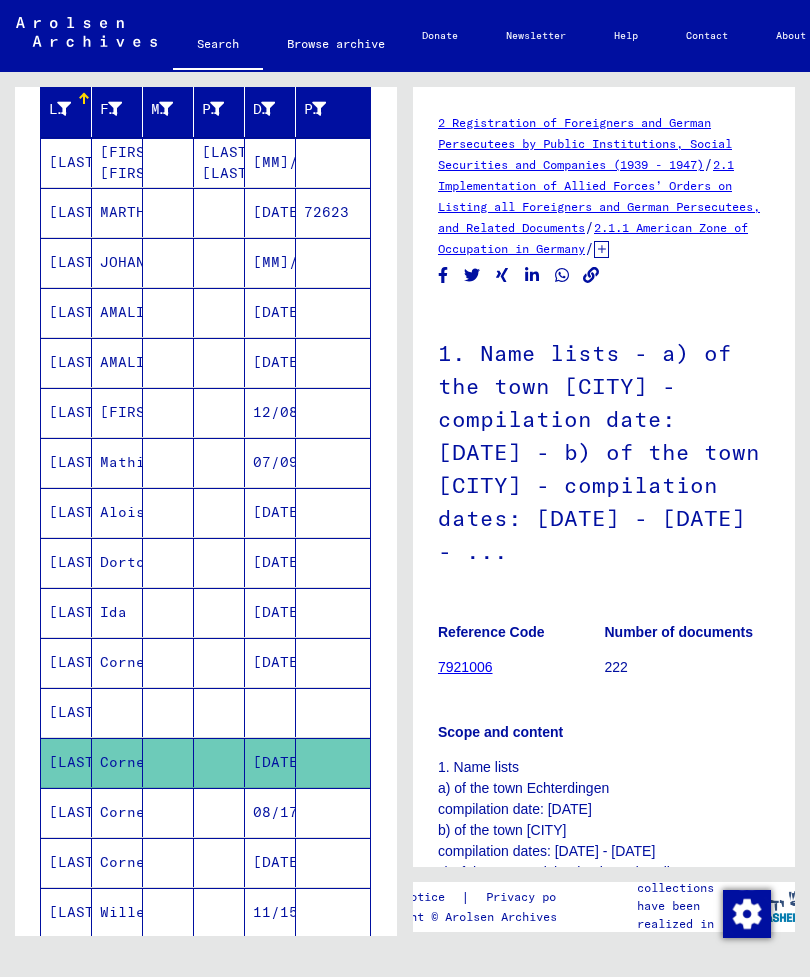 scroll, scrollTop: 0, scrollLeft: 0, axis: both 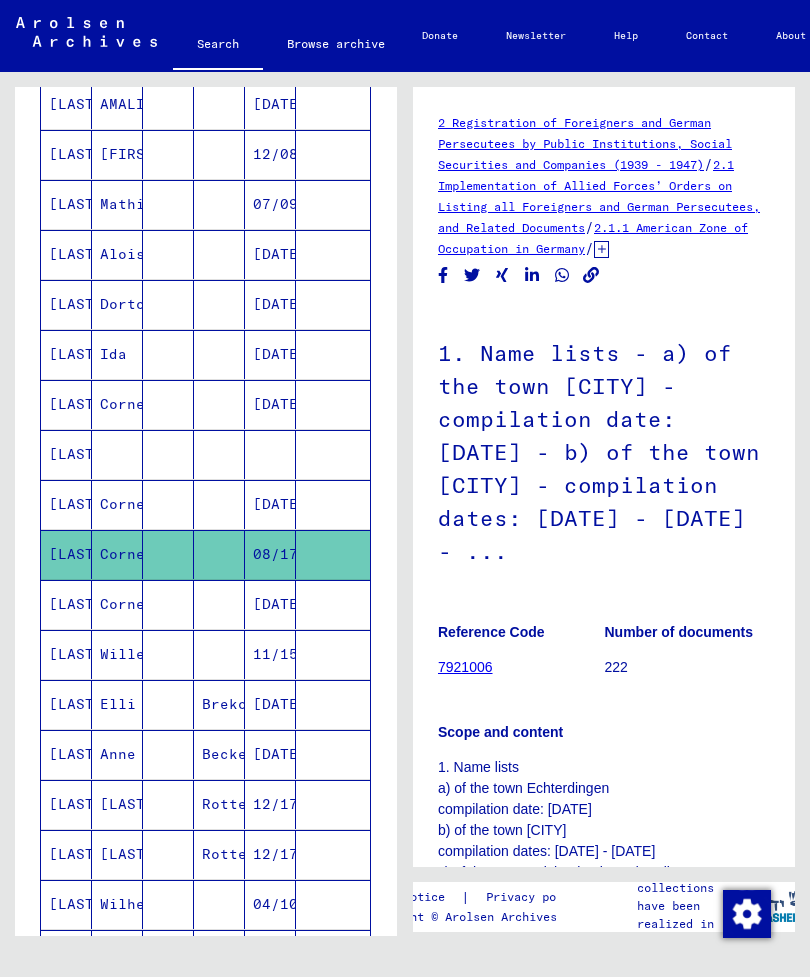 click on "Cornelis" at bounding box center [117, 654] 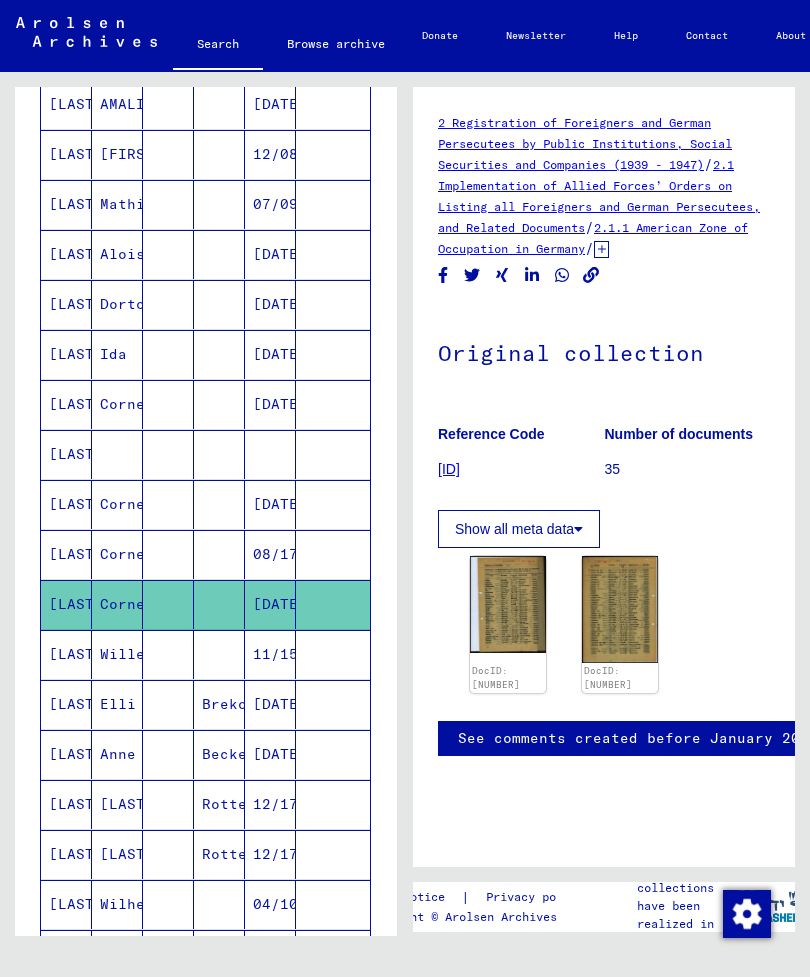 scroll, scrollTop: 0, scrollLeft: 0, axis: both 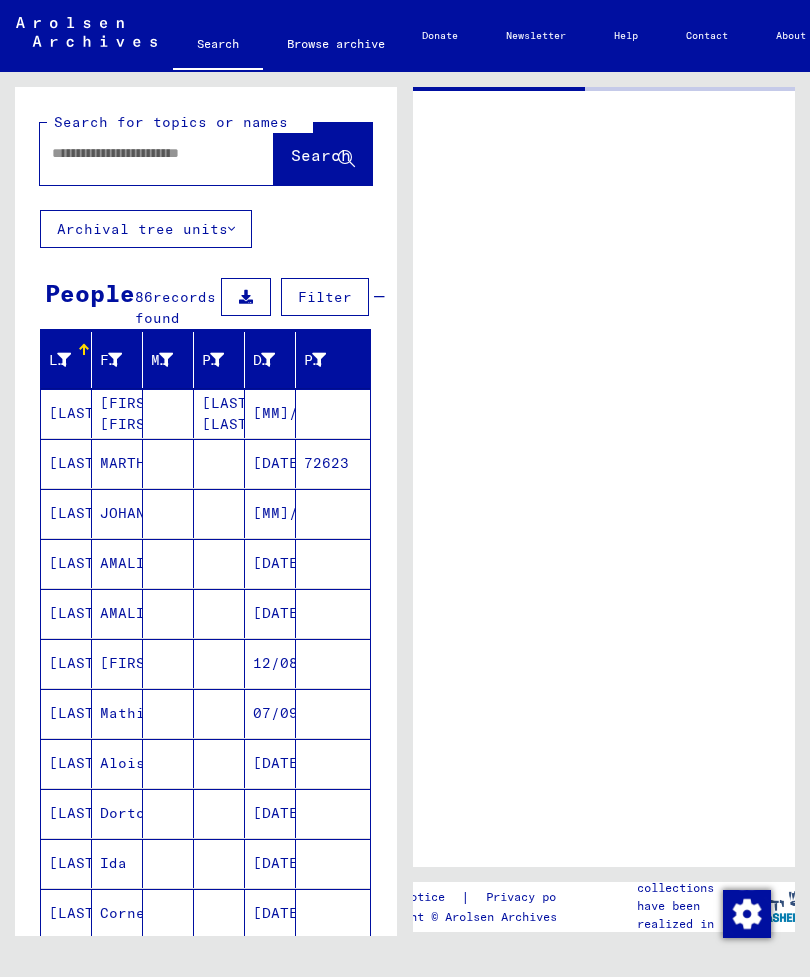 type on "********" 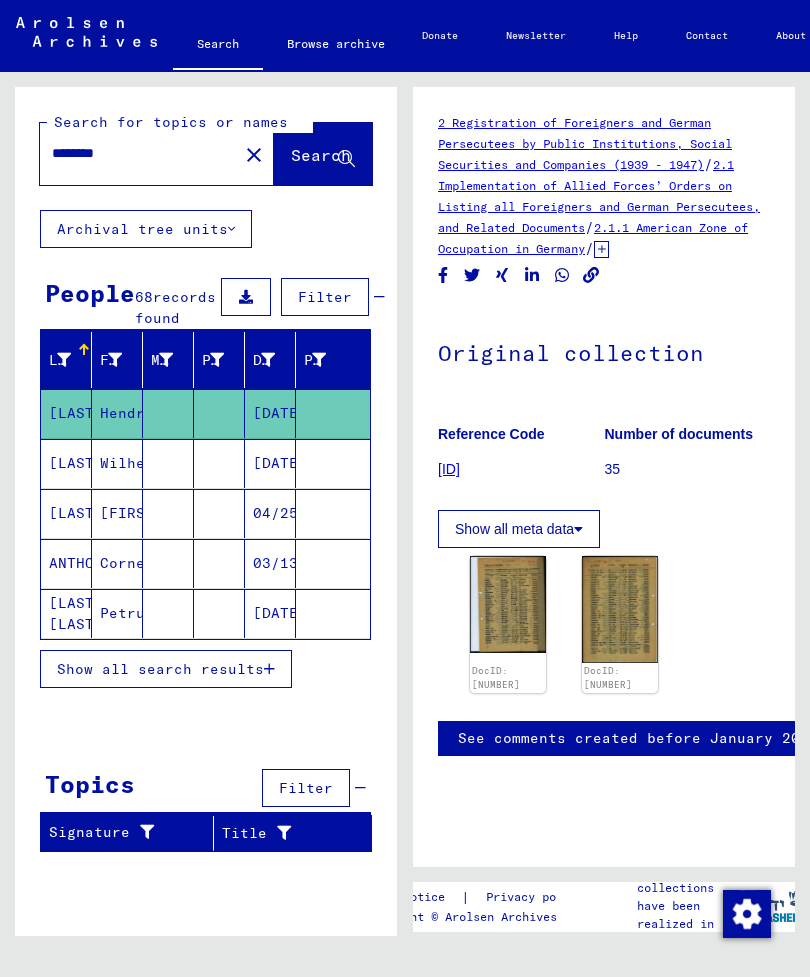 click on "Show all search results" at bounding box center [160, 669] 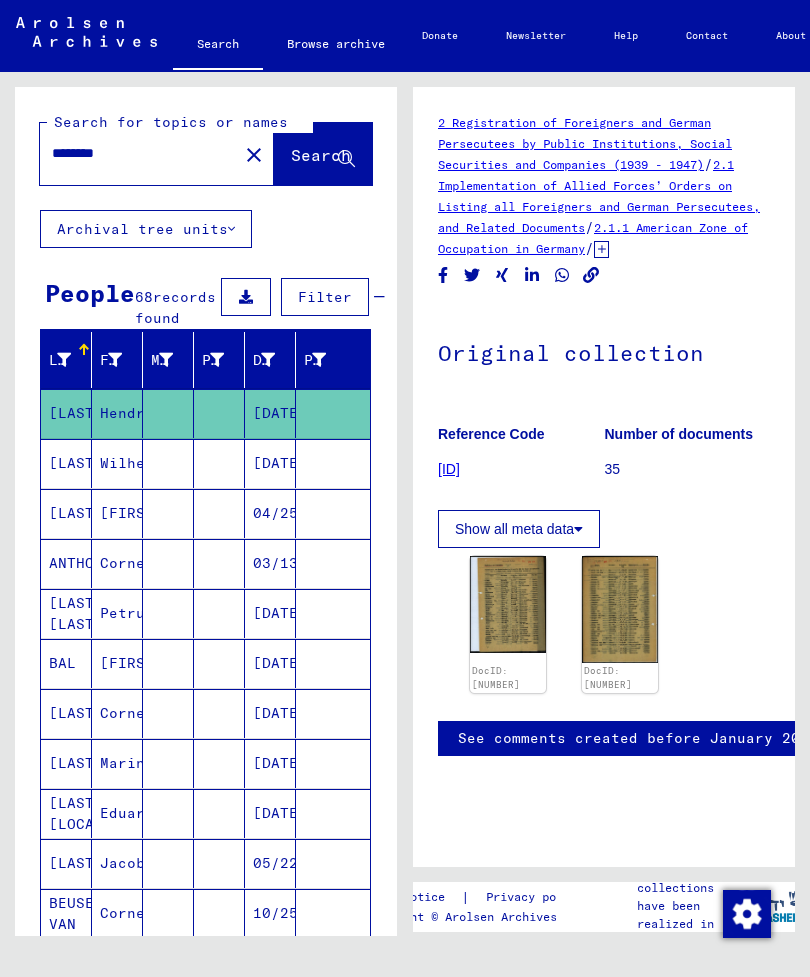 click on "close" 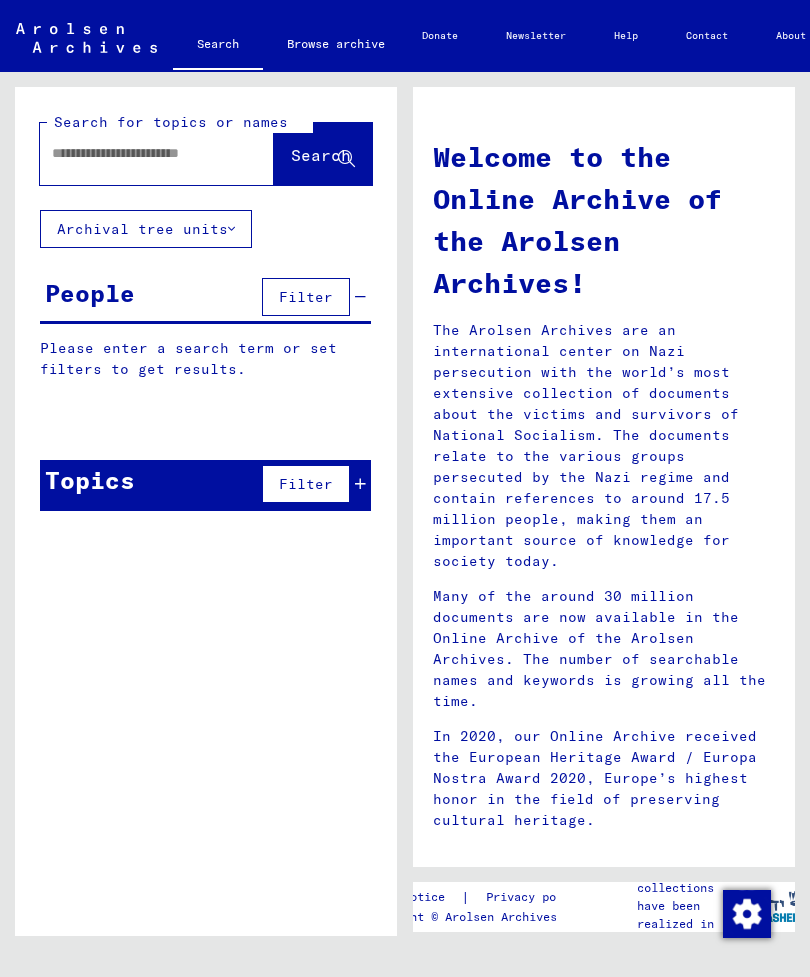 click at bounding box center (133, 153) 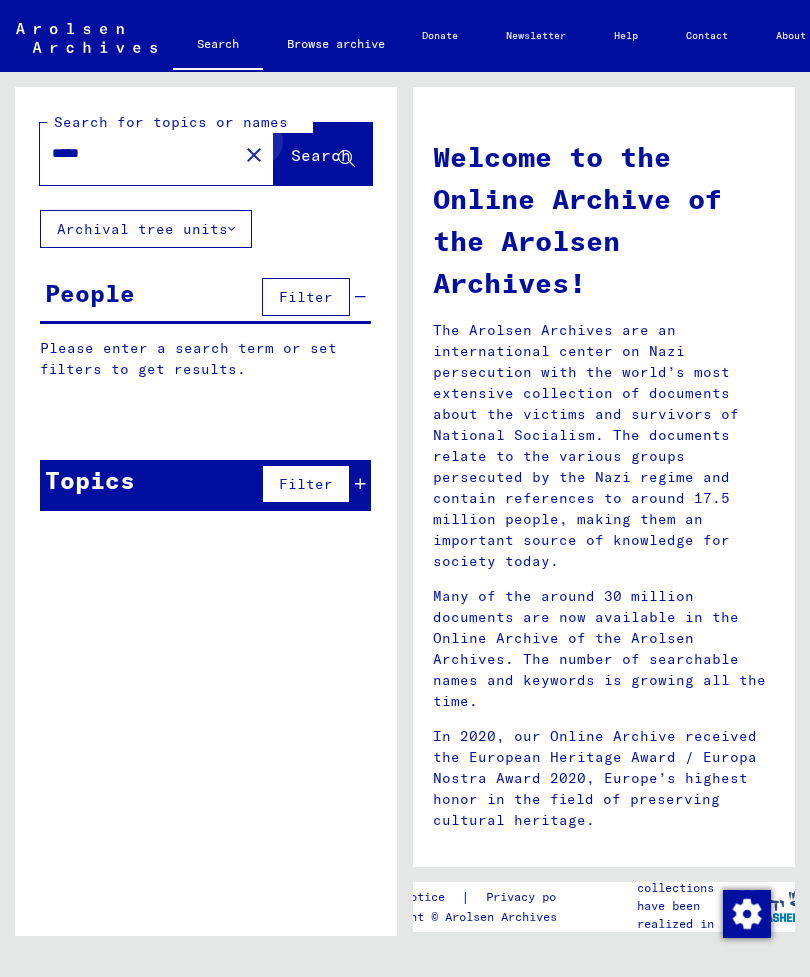type on "*****" 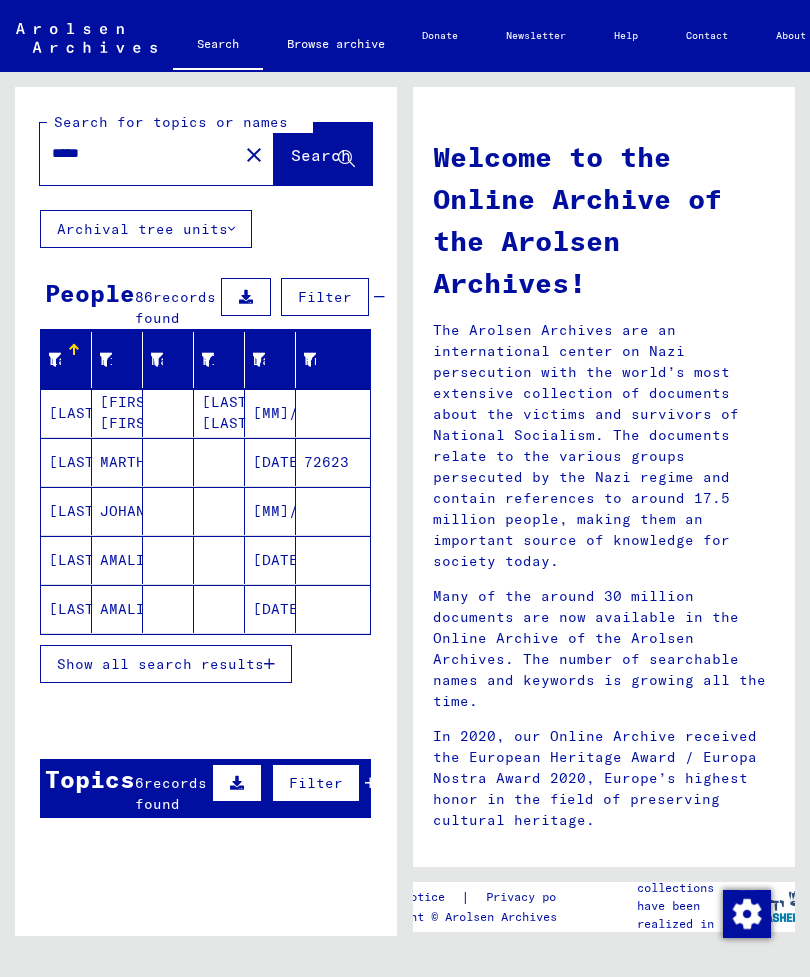 click on "Show all search results" at bounding box center [160, 664] 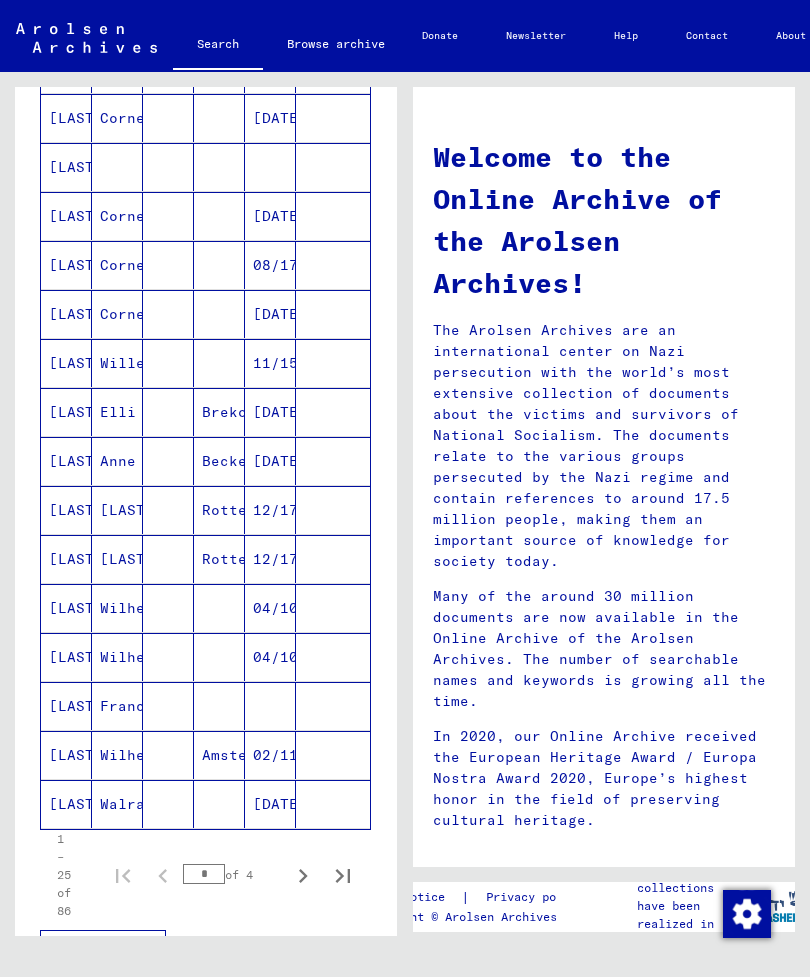 scroll, scrollTop: 793, scrollLeft: 0, axis: vertical 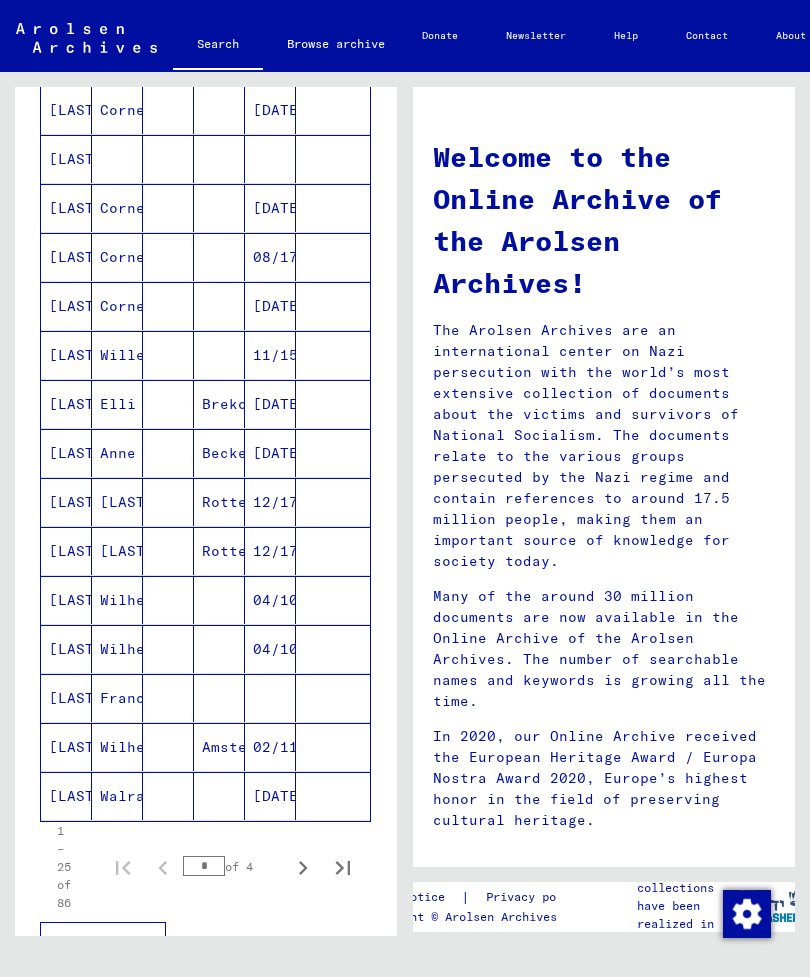 click on "Wilhelmine" at bounding box center [117, 649] 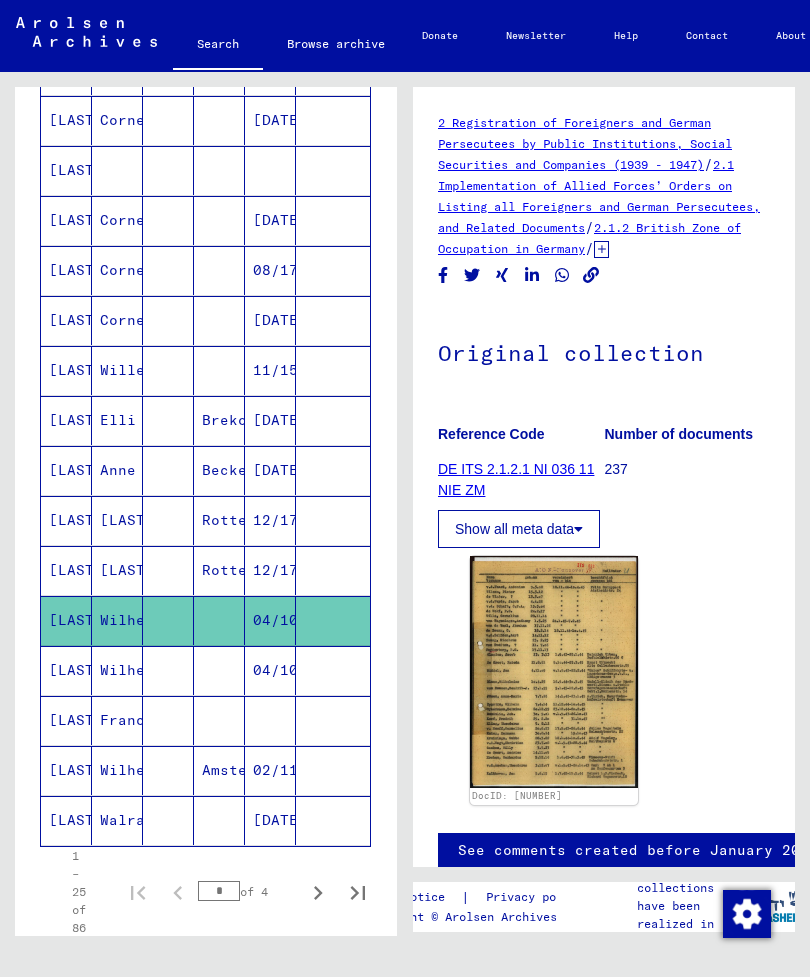 scroll, scrollTop: 0, scrollLeft: 0, axis: both 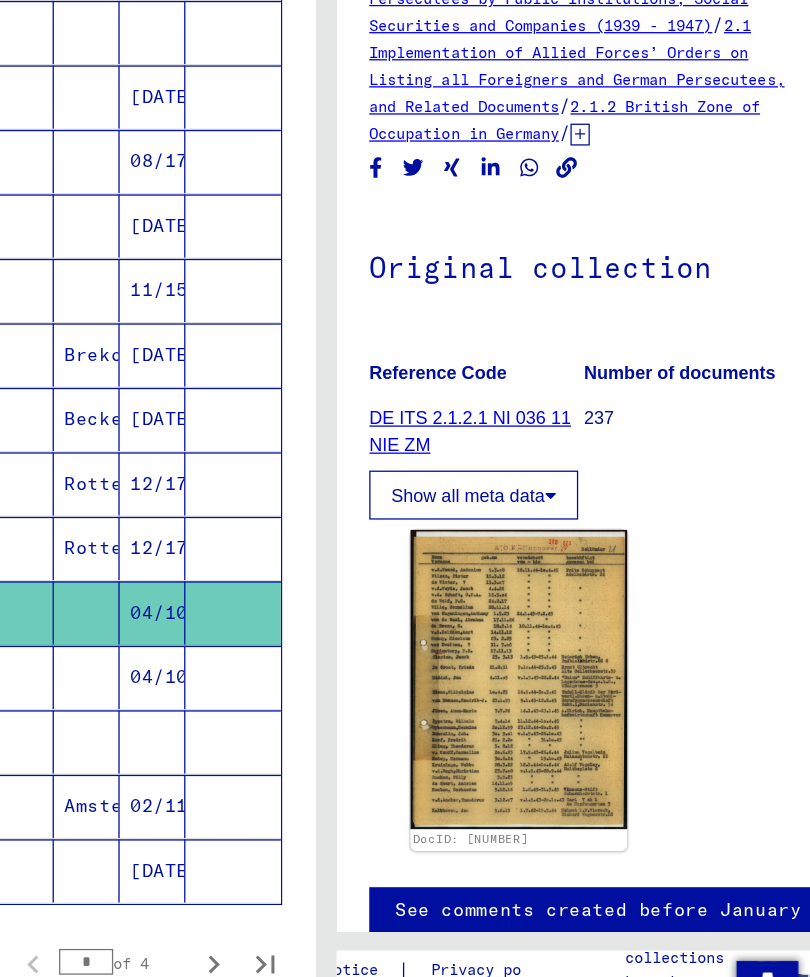 click on "04/10/1925" at bounding box center [270, 720] 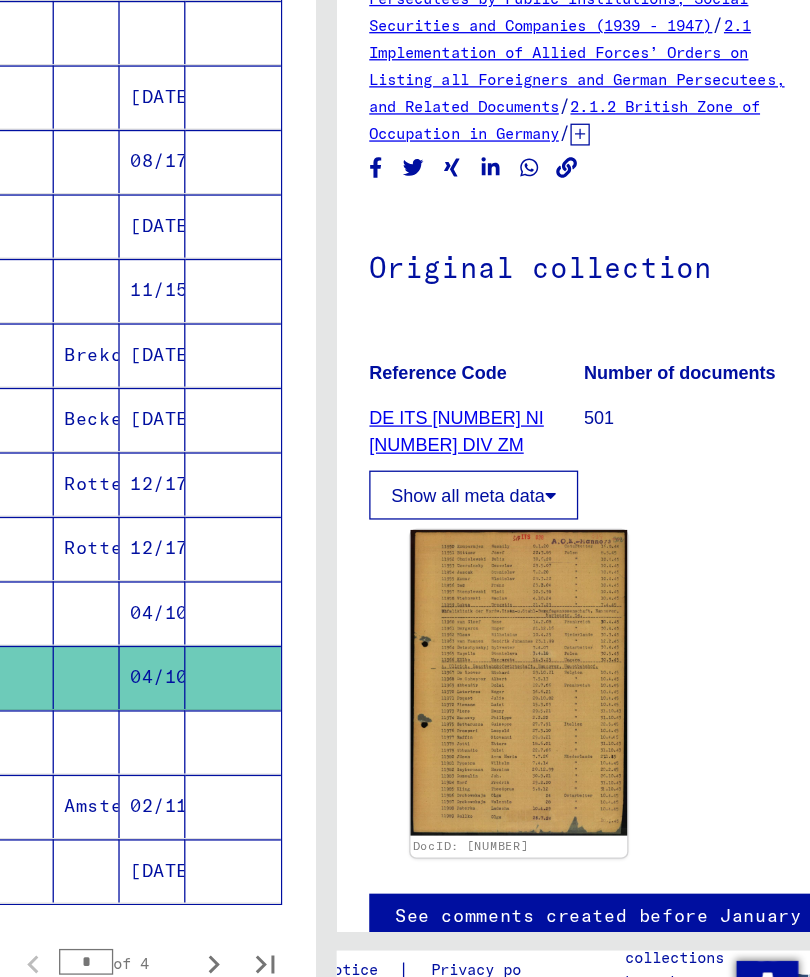 scroll, scrollTop: 0, scrollLeft: 0, axis: both 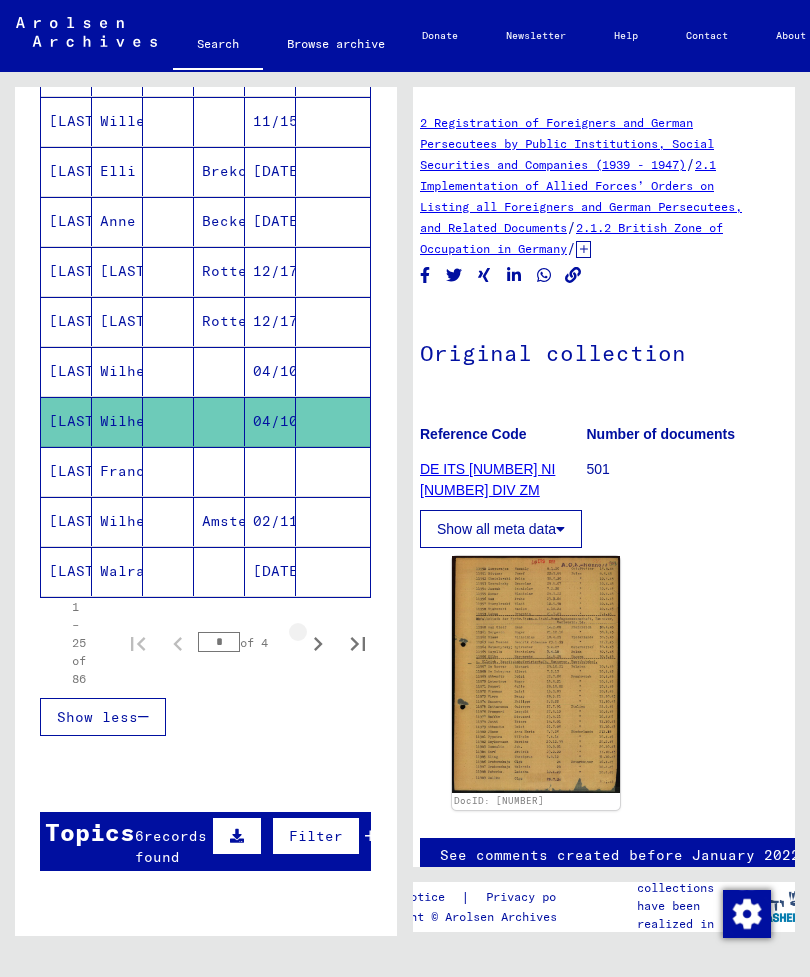 click 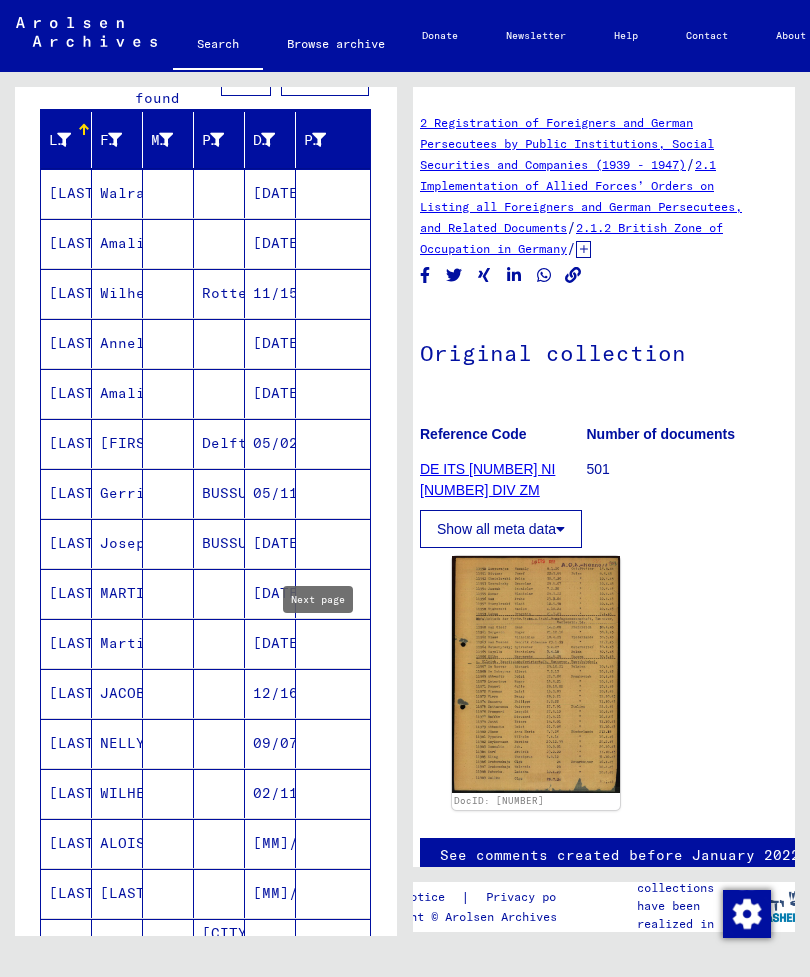 scroll, scrollTop: 219, scrollLeft: 0, axis: vertical 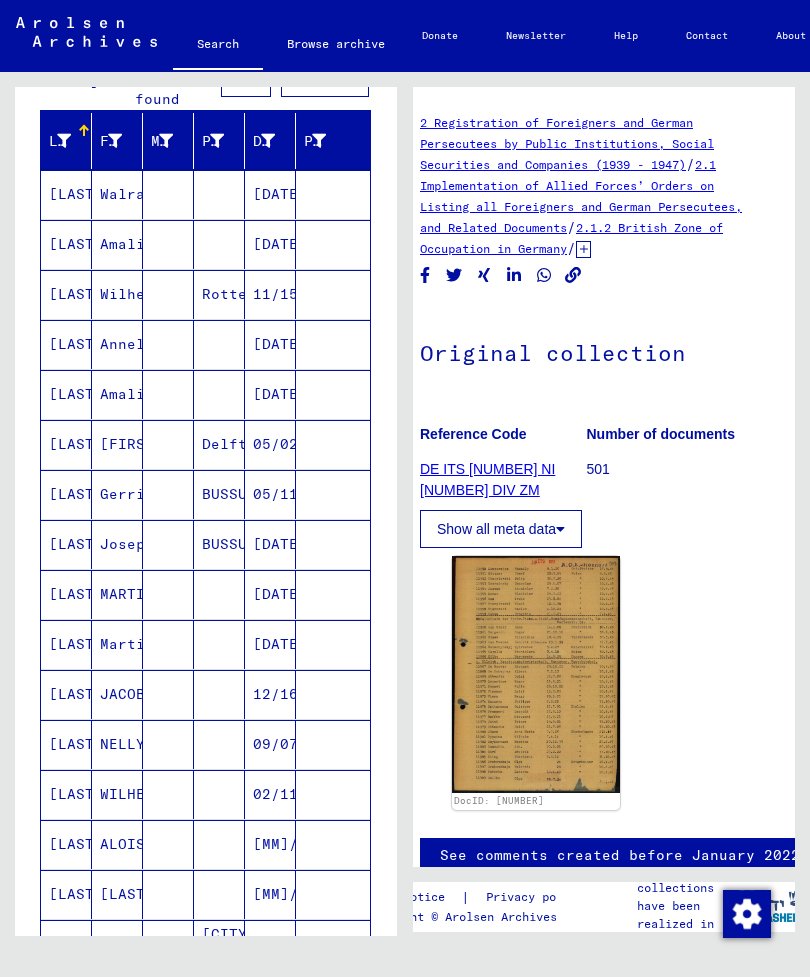 click on "Gerrit" at bounding box center (117, 544) 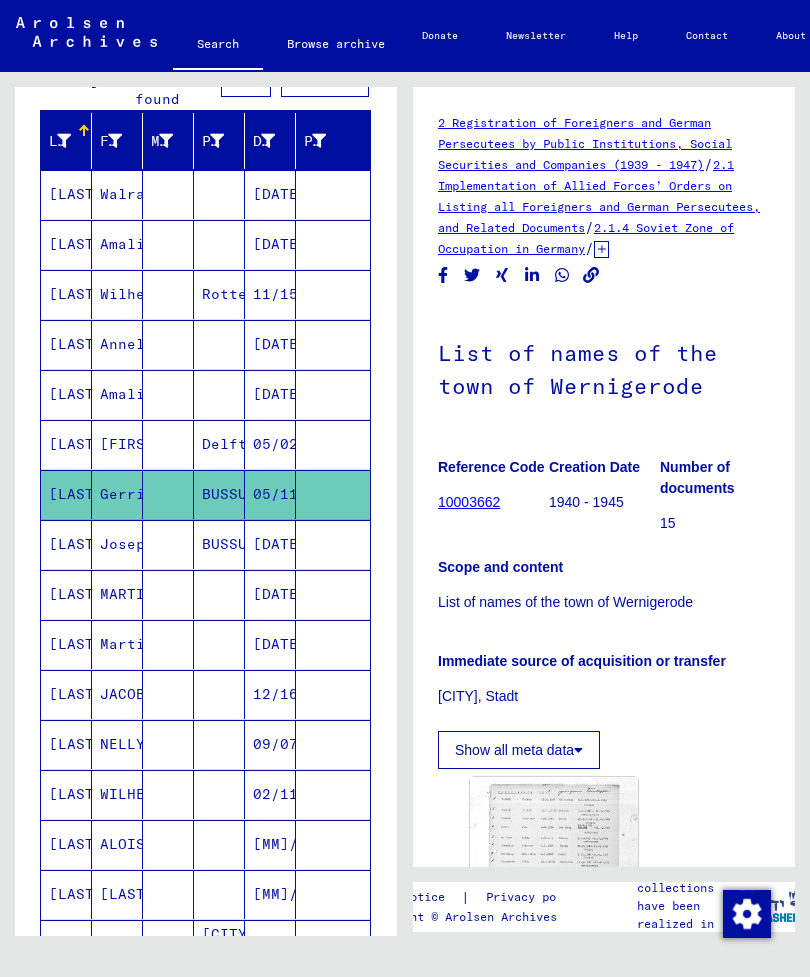 scroll, scrollTop: 0, scrollLeft: 0, axis: both 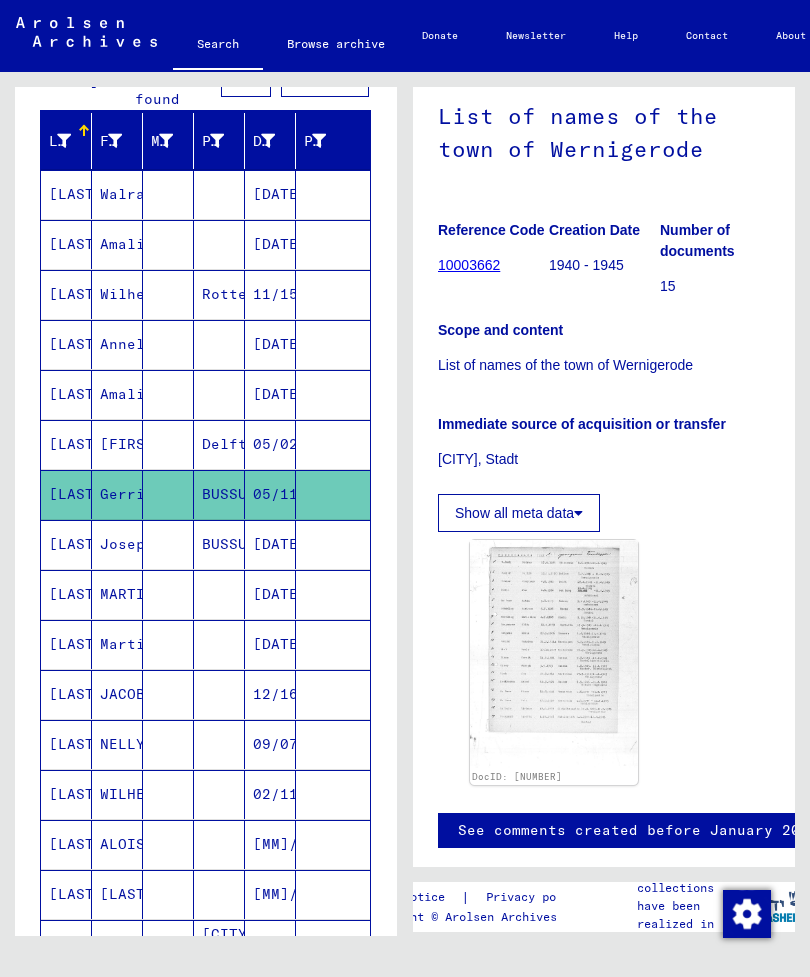 click 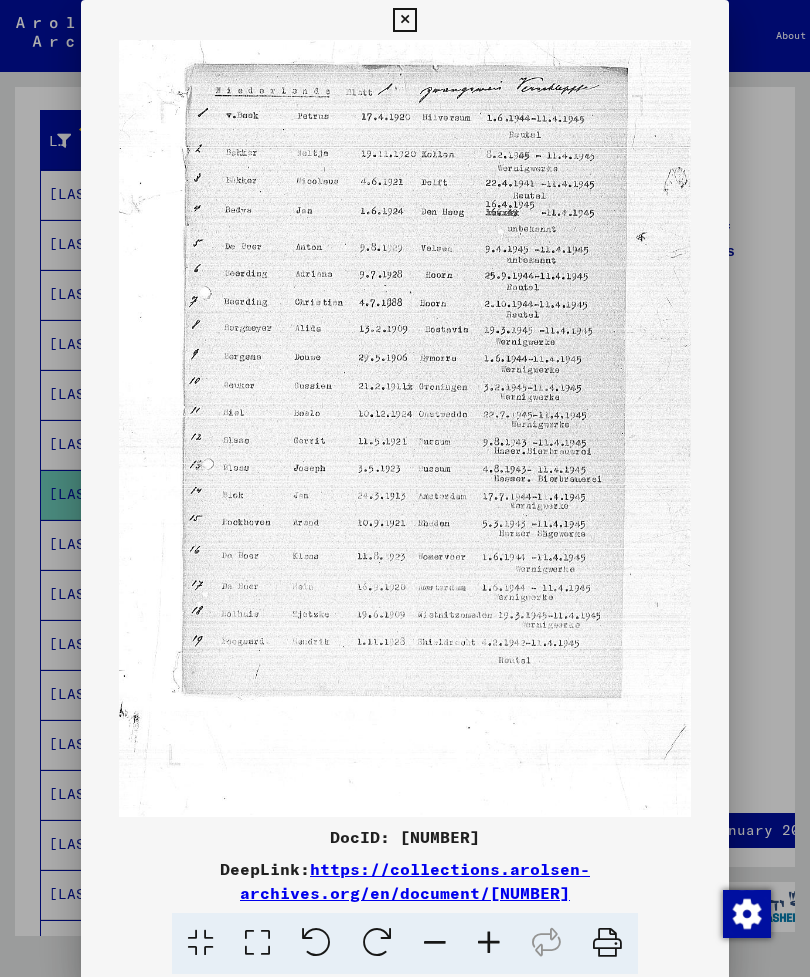 click at bounding box center (607, 943) 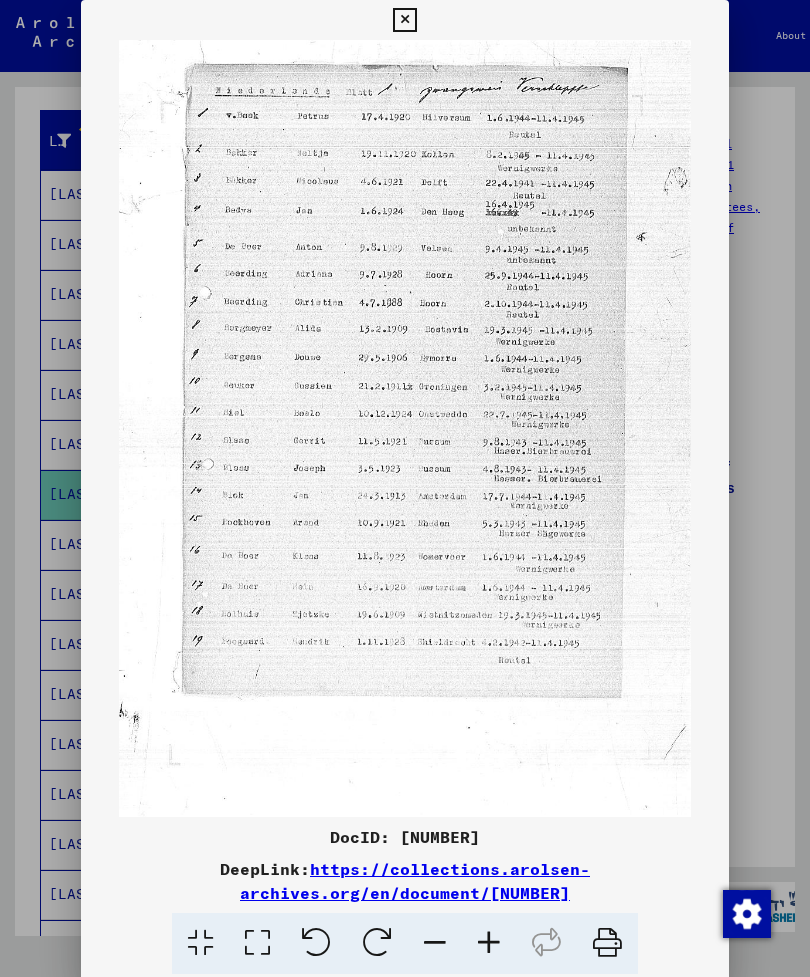 scroll, scrollTop: 0, scrollLeft: 0, axis: both 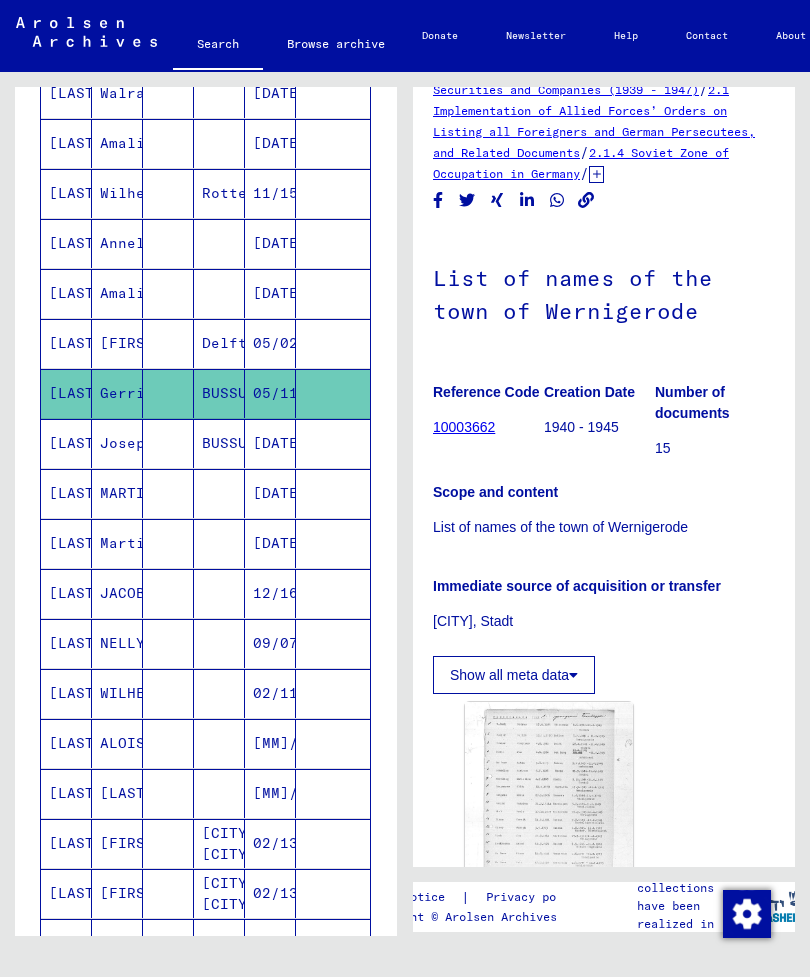 click on "[DATE]" at bounding box center (270, 493) 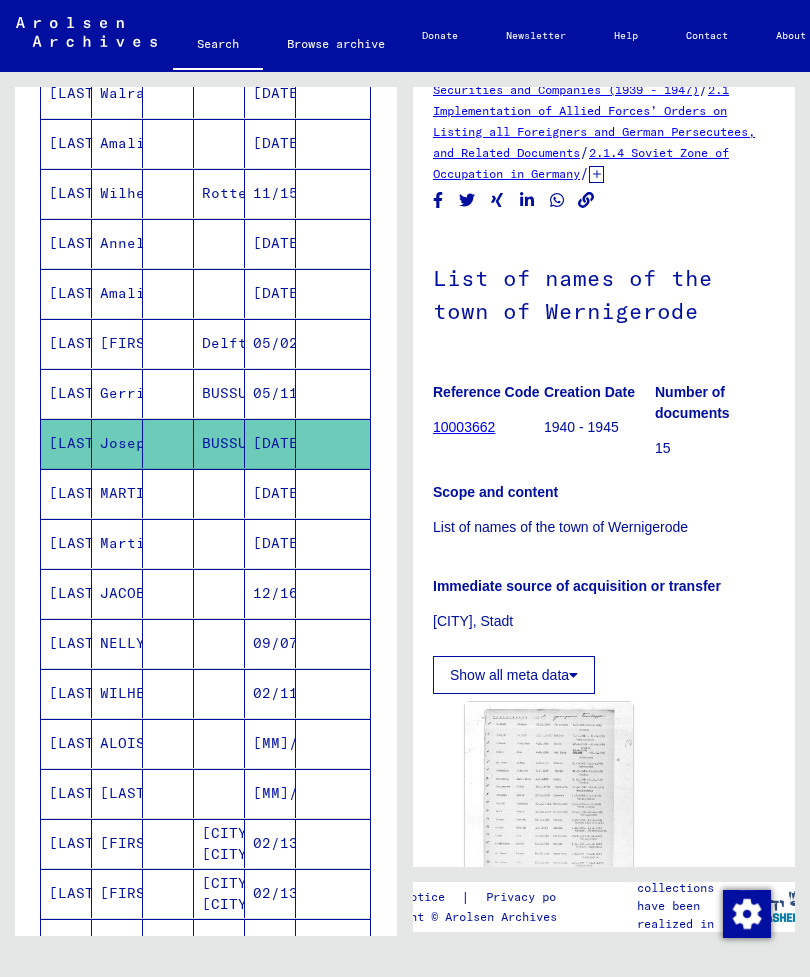 click at bounding box center [168, 643] 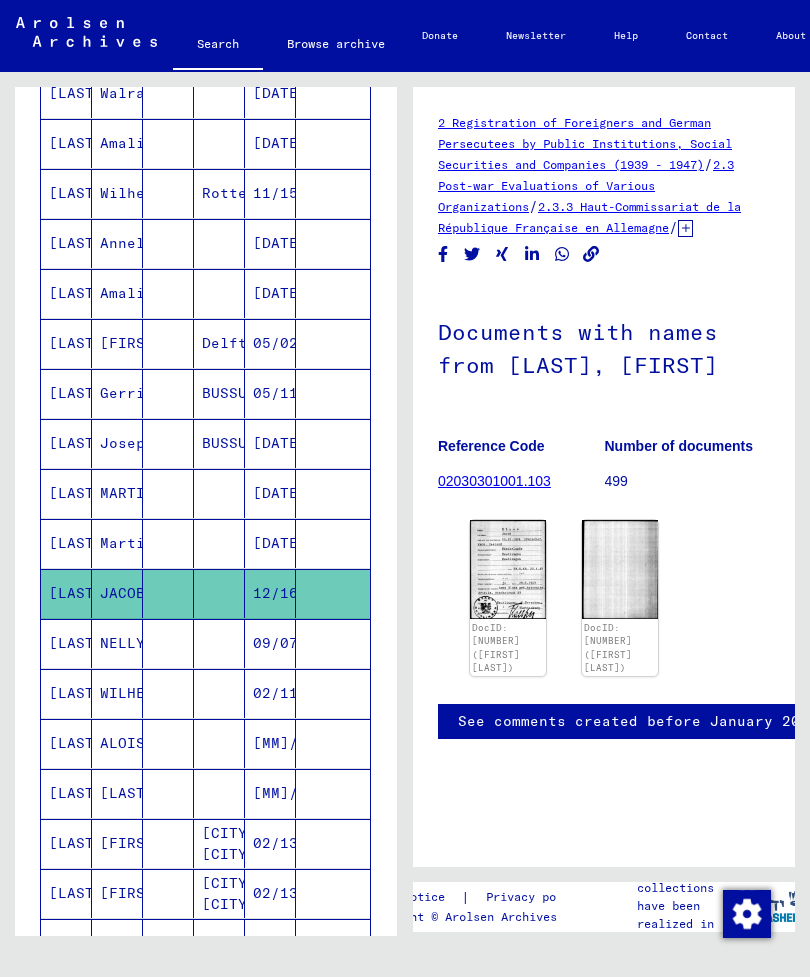 scroll, scrollTop: 0, scrollLeft: 0, axis: both 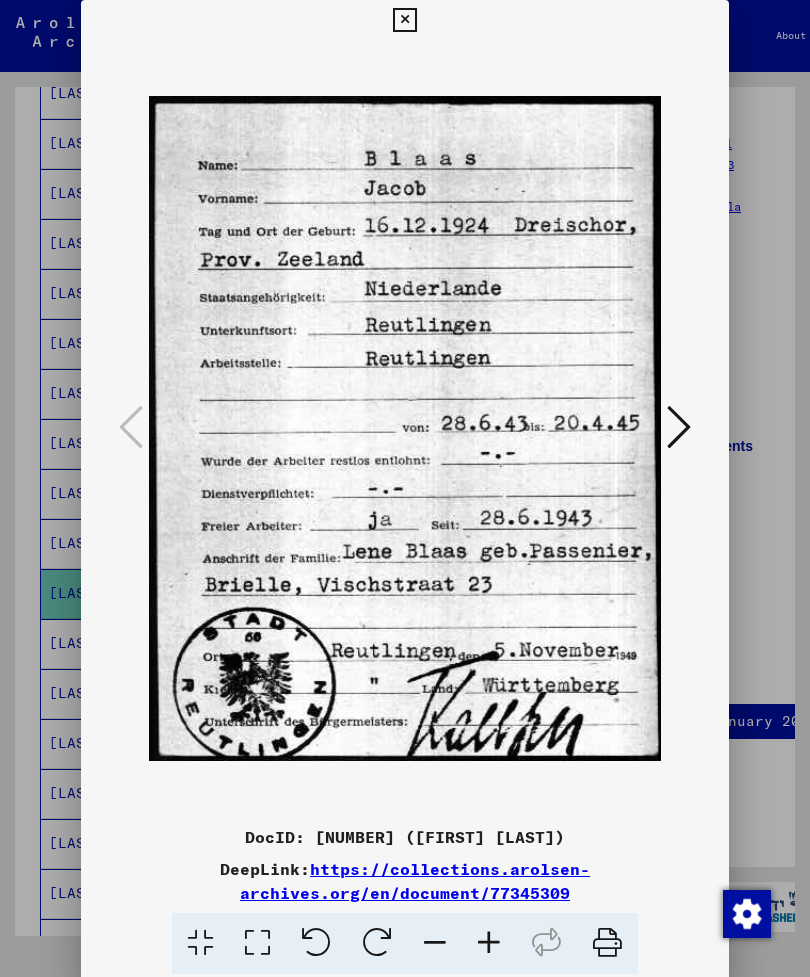 click at bounding box center [404, 20] 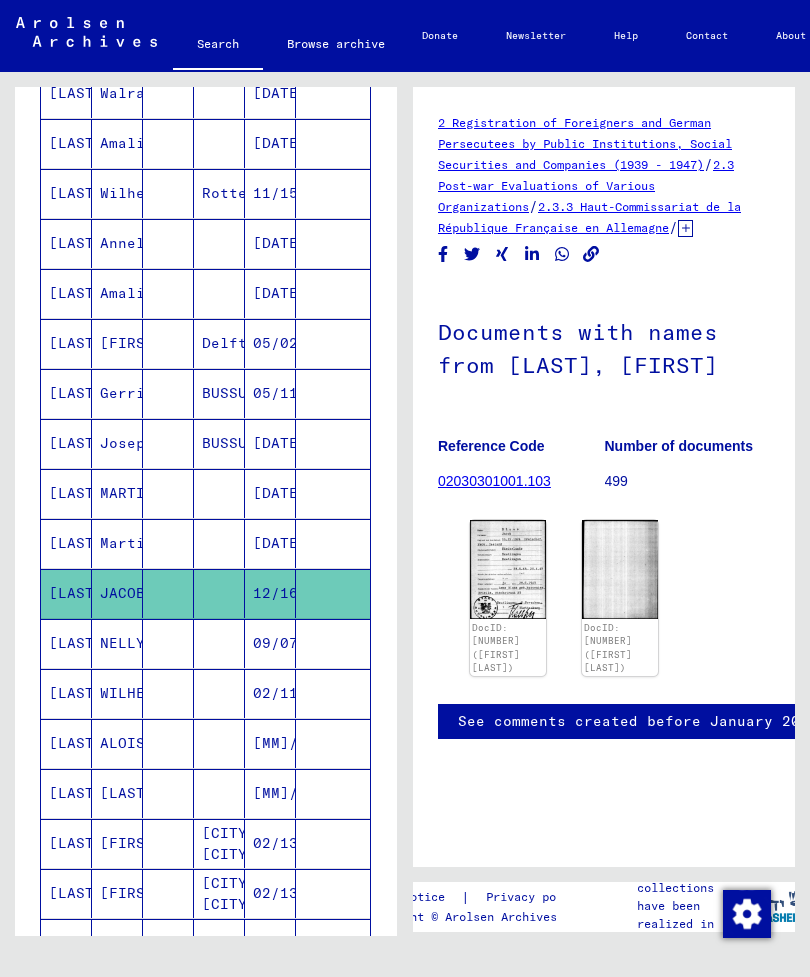 click on "WILHELM" at bounding box center (117, 743) 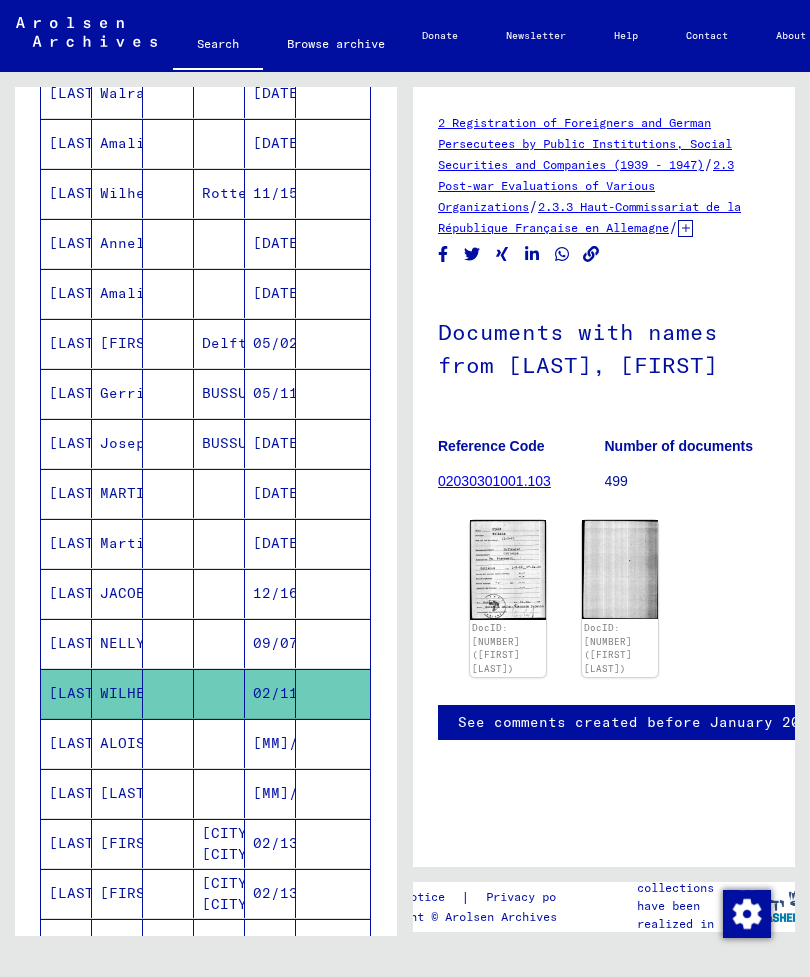 scroll, scrollTop: 0, scrollLeft: 0, axis: both 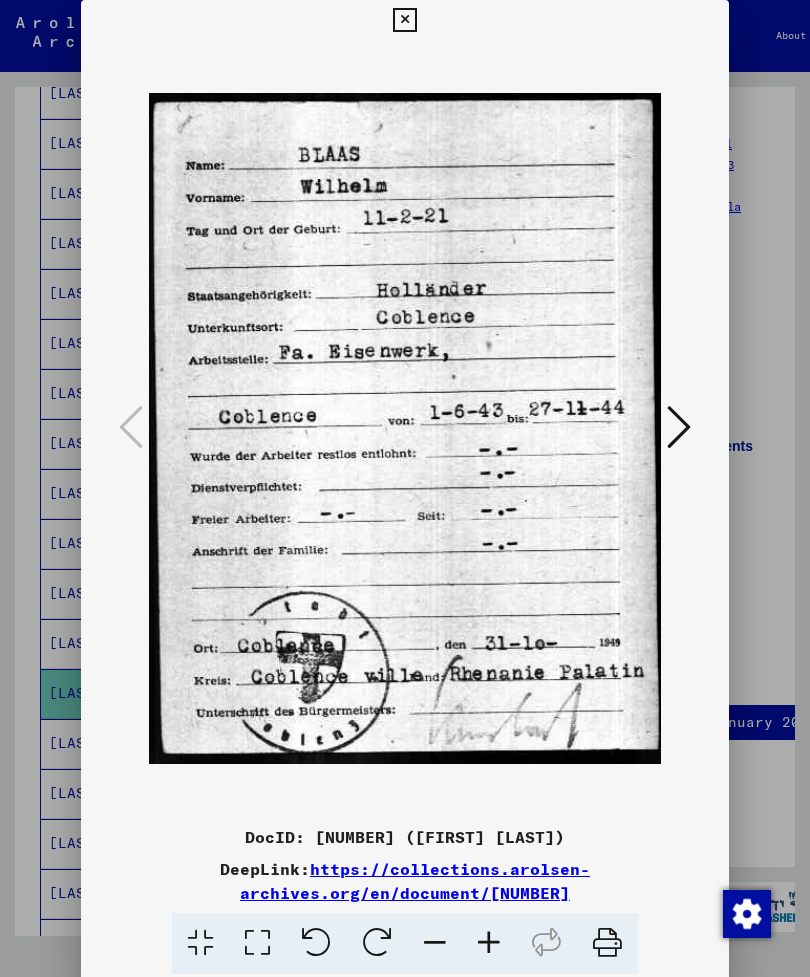 click at bounding box center (404, 20) 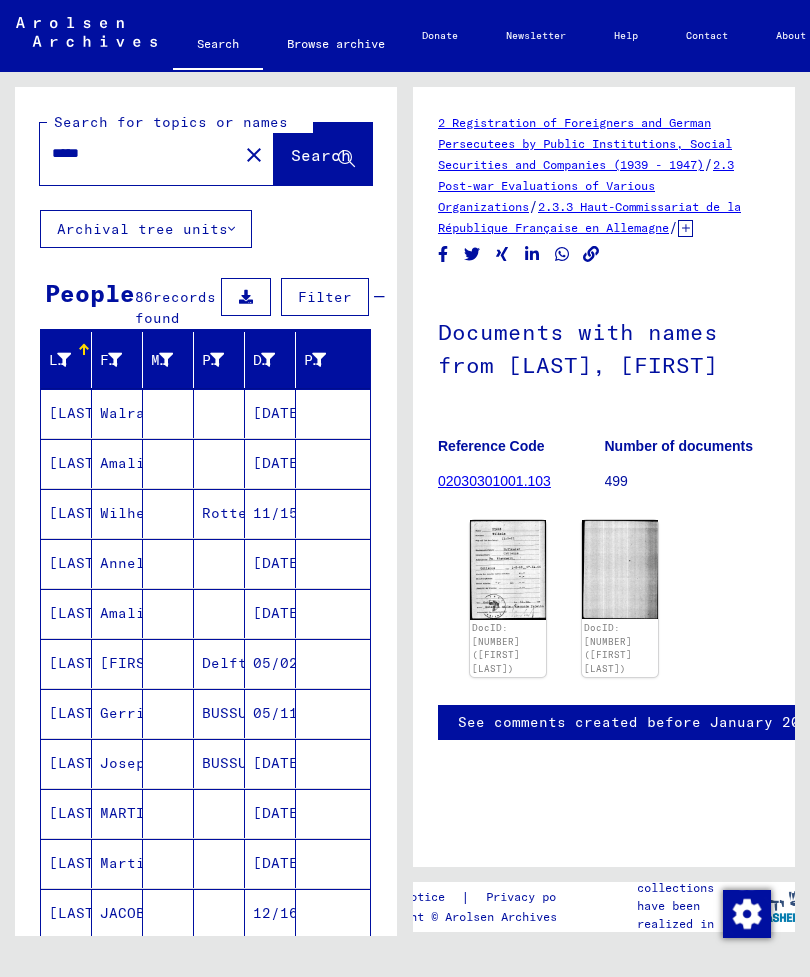scroll, scrollTop: 0, scrollLeft: 0, axis: both 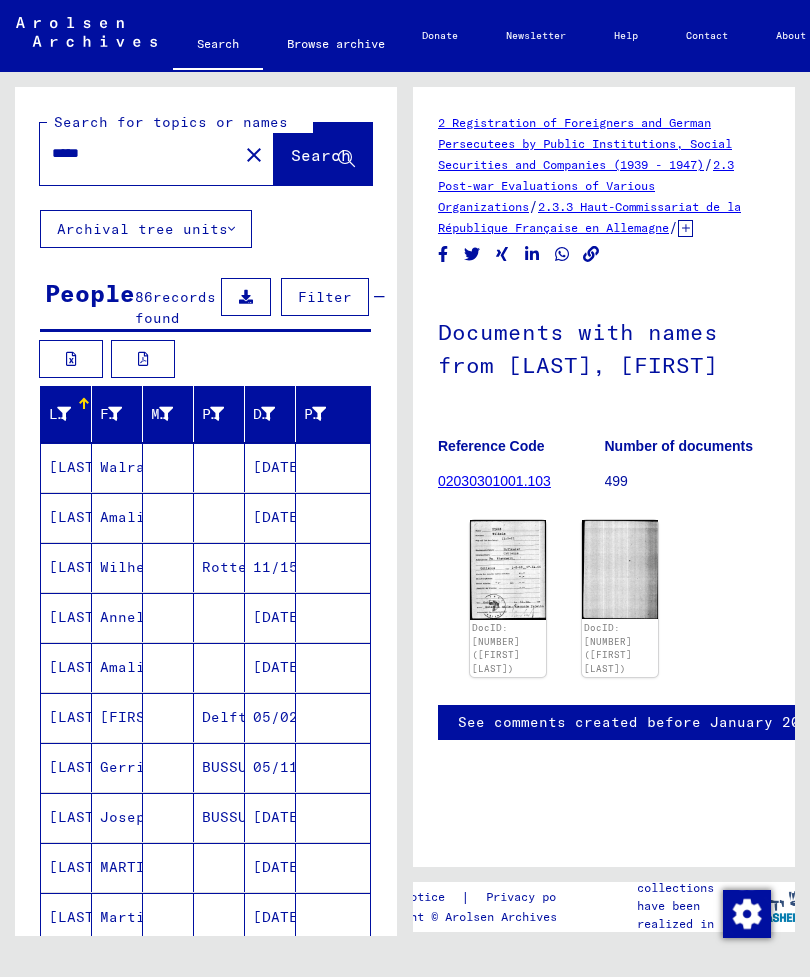 click at bounding box center (246, 297) 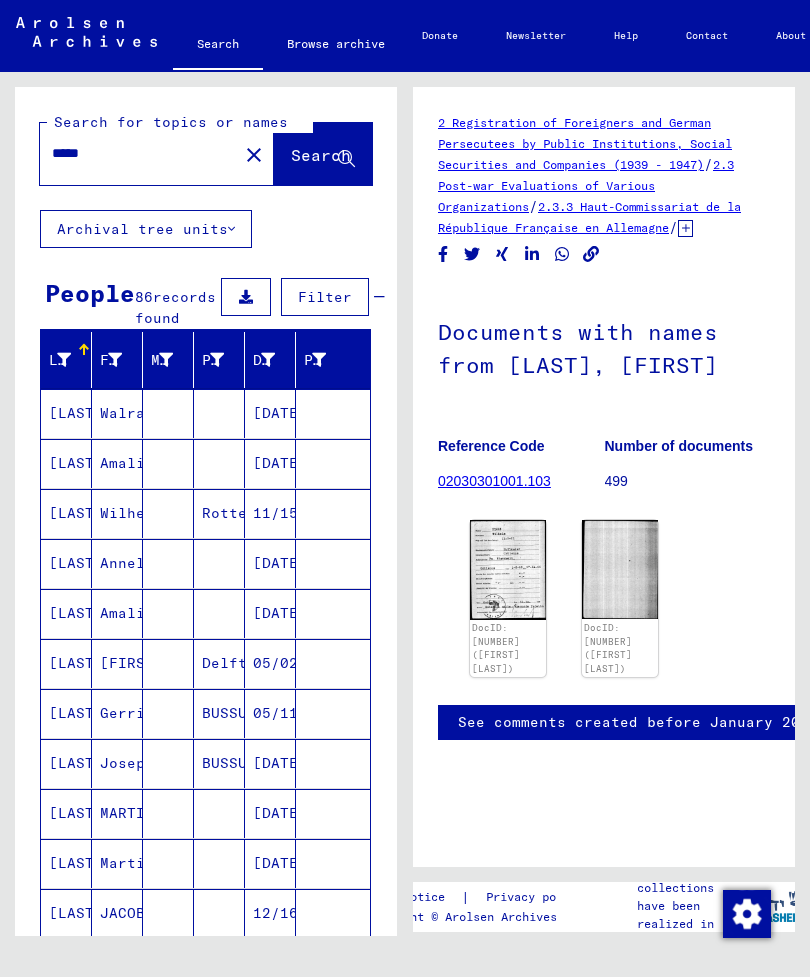 click at bounding box center [246, 297] 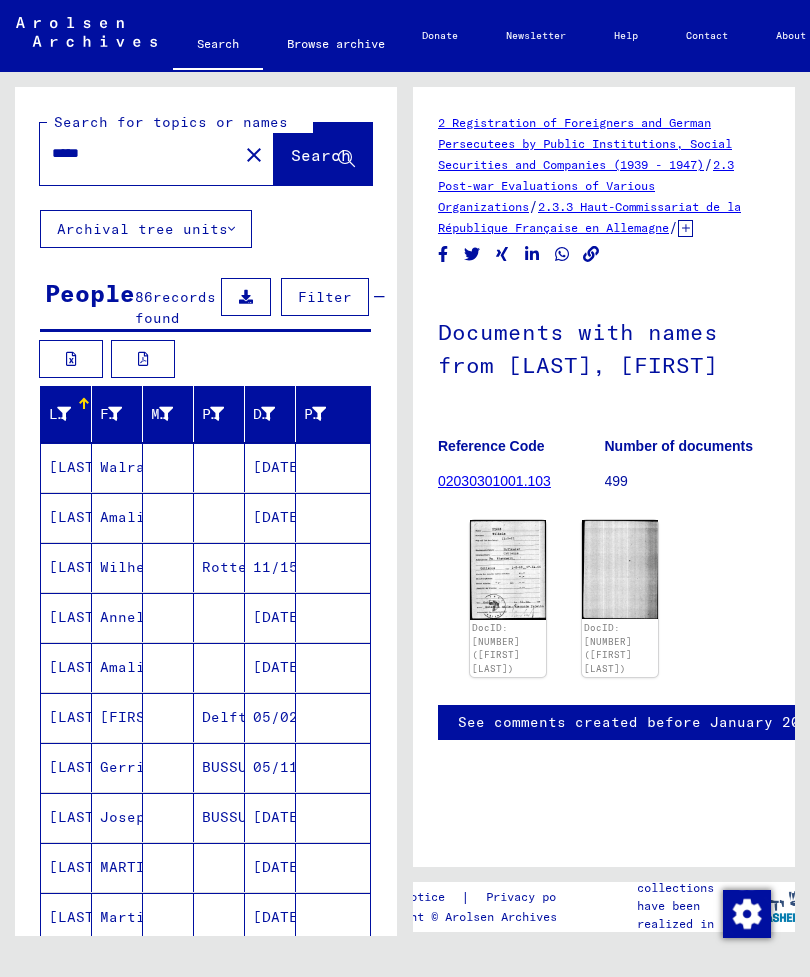 click at bounding box center (143, 359) 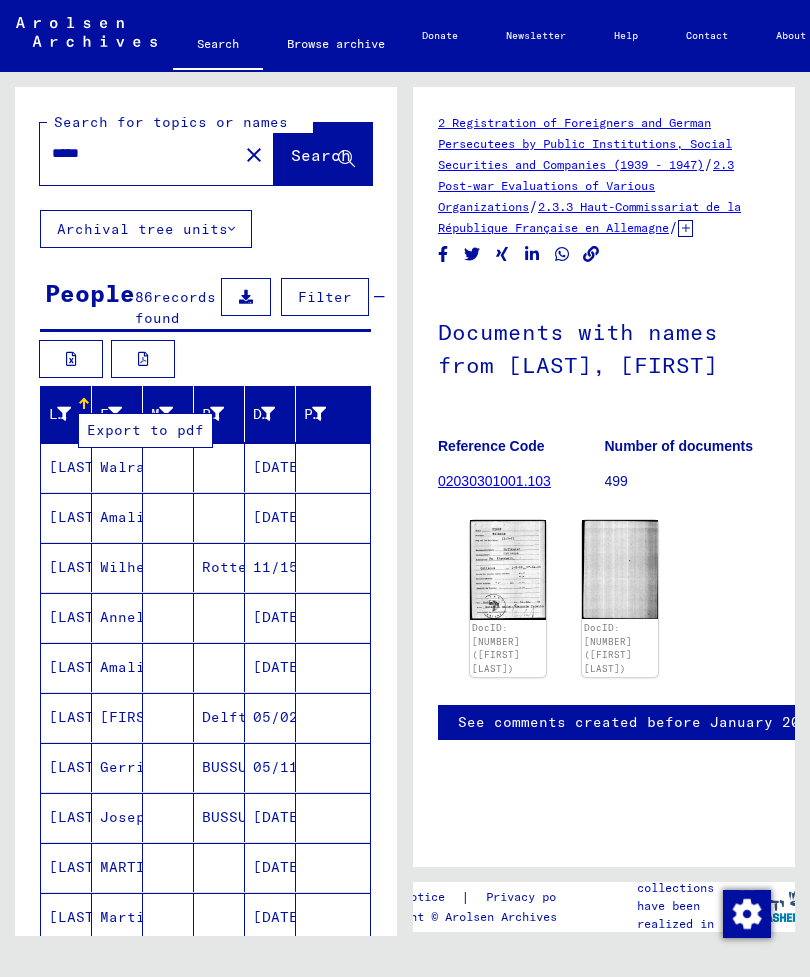 click on "*****" at bounding box center [139, 153] 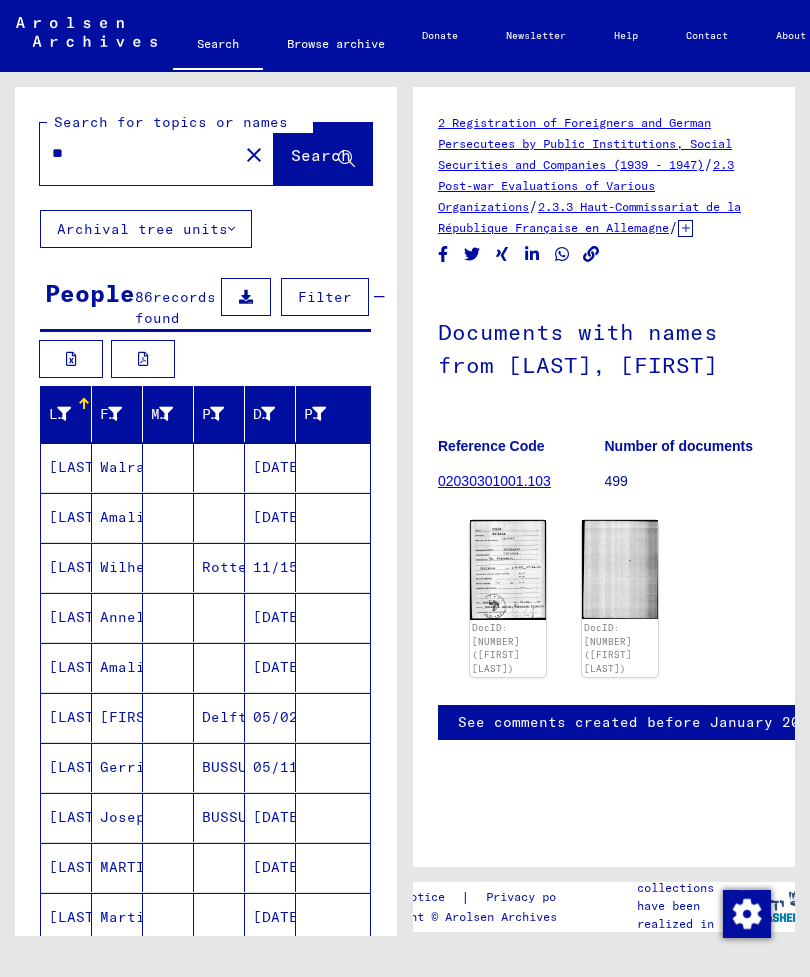 type on "*" 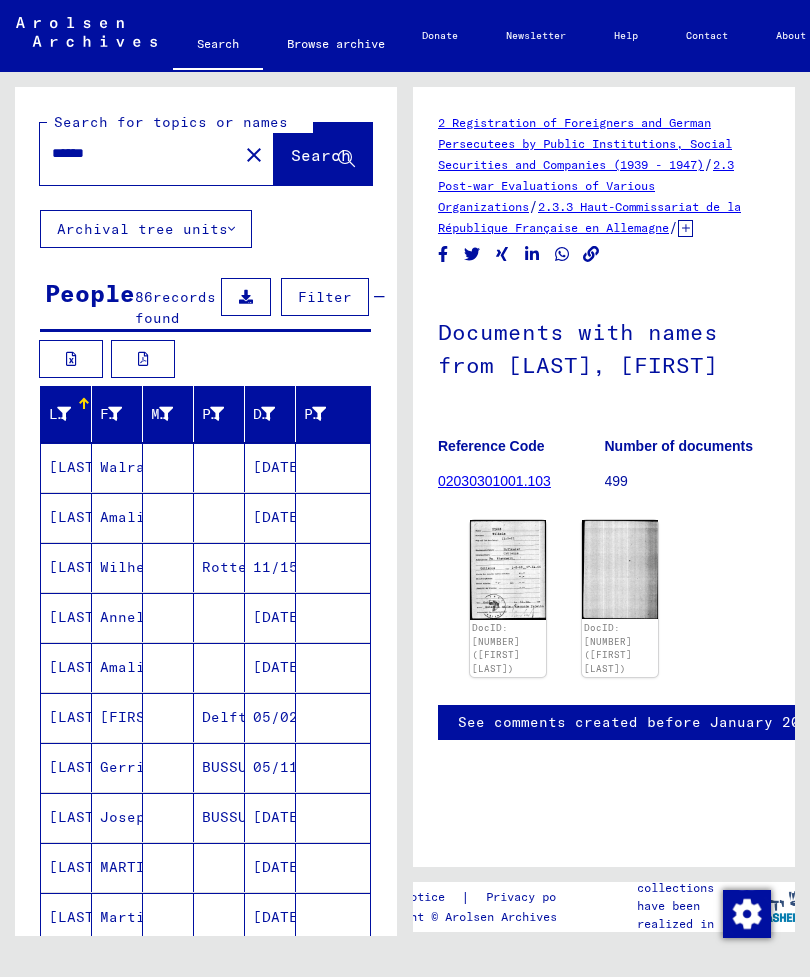 type on "******" 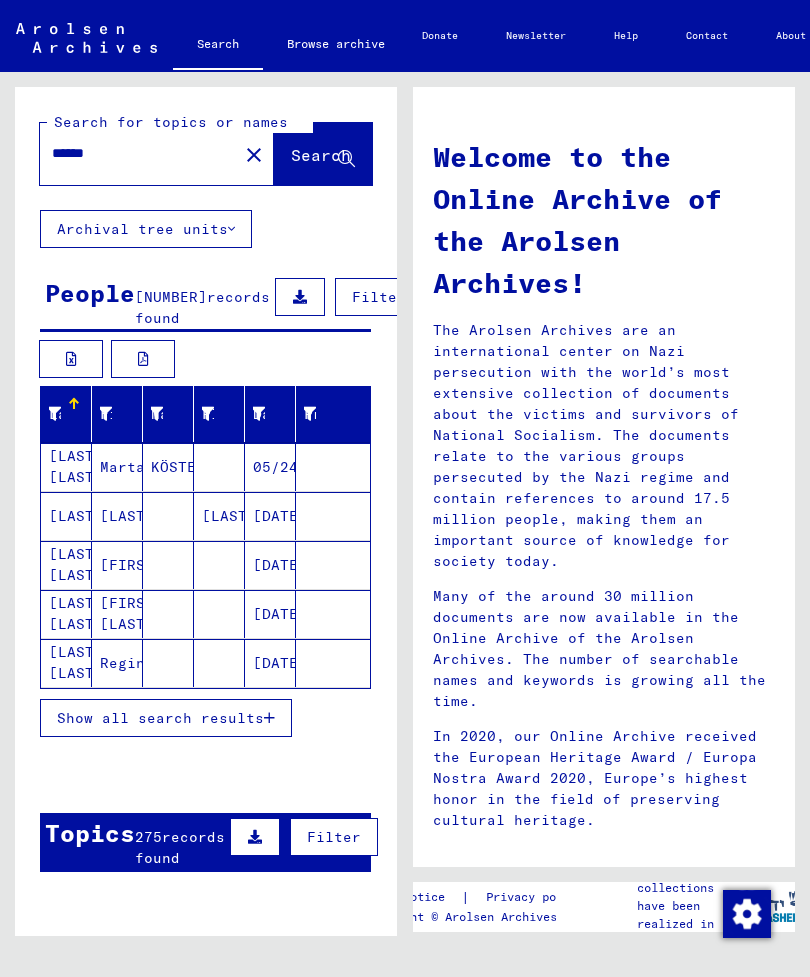 click on "Filter" at bounding box center [379, 297] 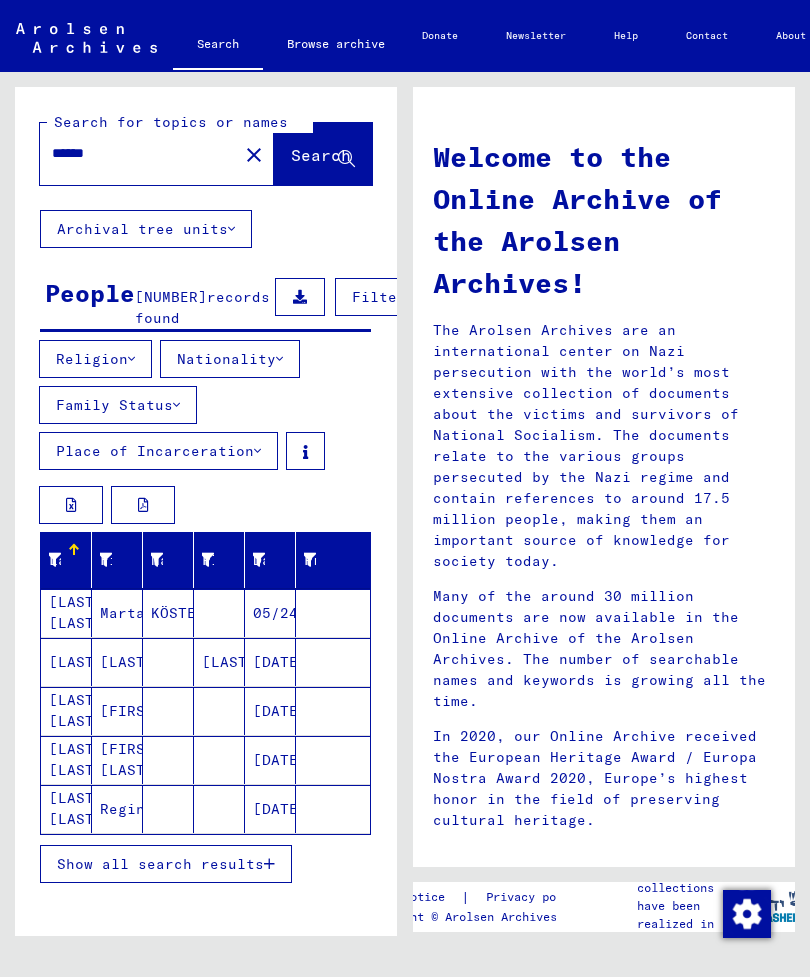 click on "Place of Incarceration" at bounding box center [158, 451] 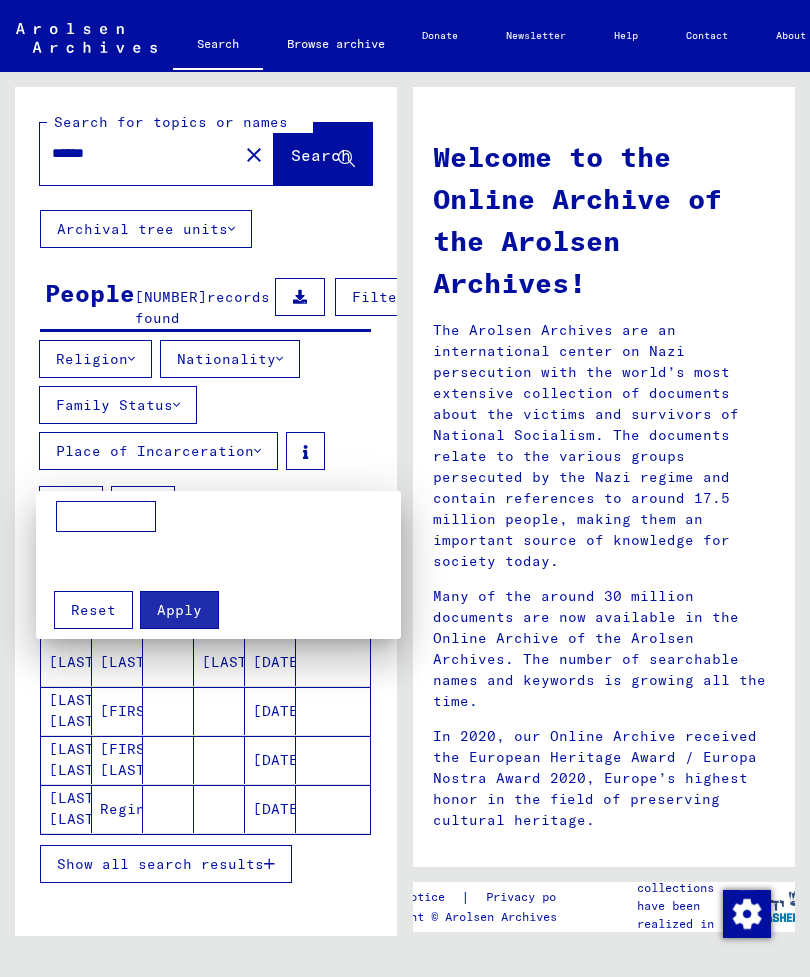 click at bounding box center [106, 517] 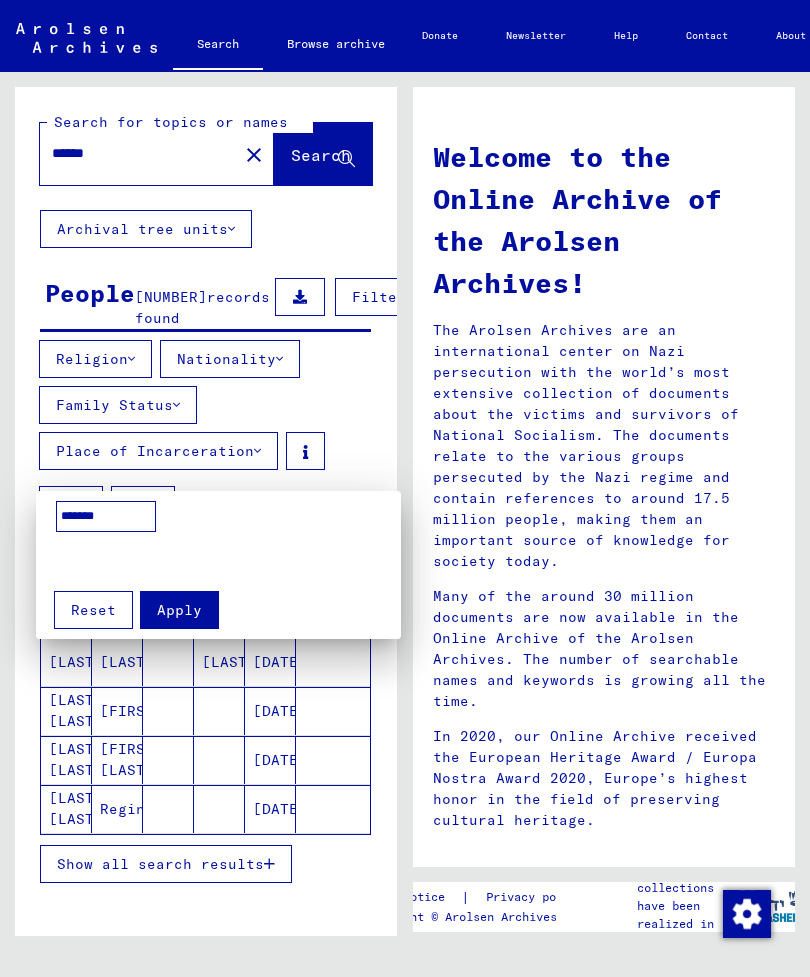 type on "*******" 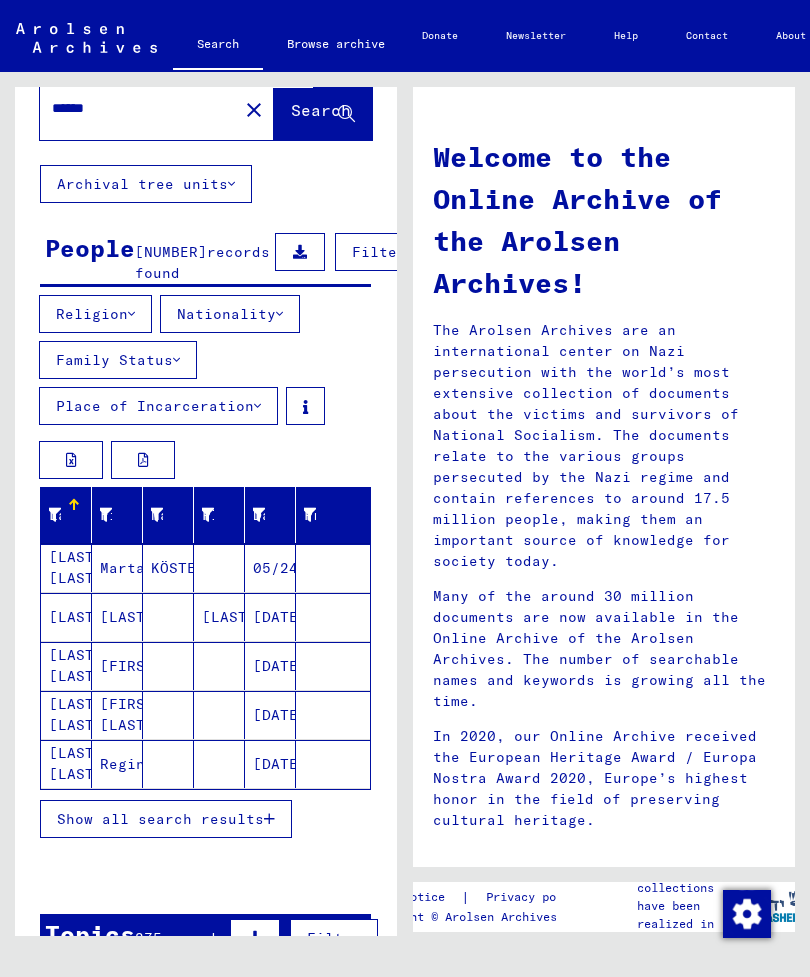 scroll, scrollTop: 40, scrollLeft: 0, axis: vertical 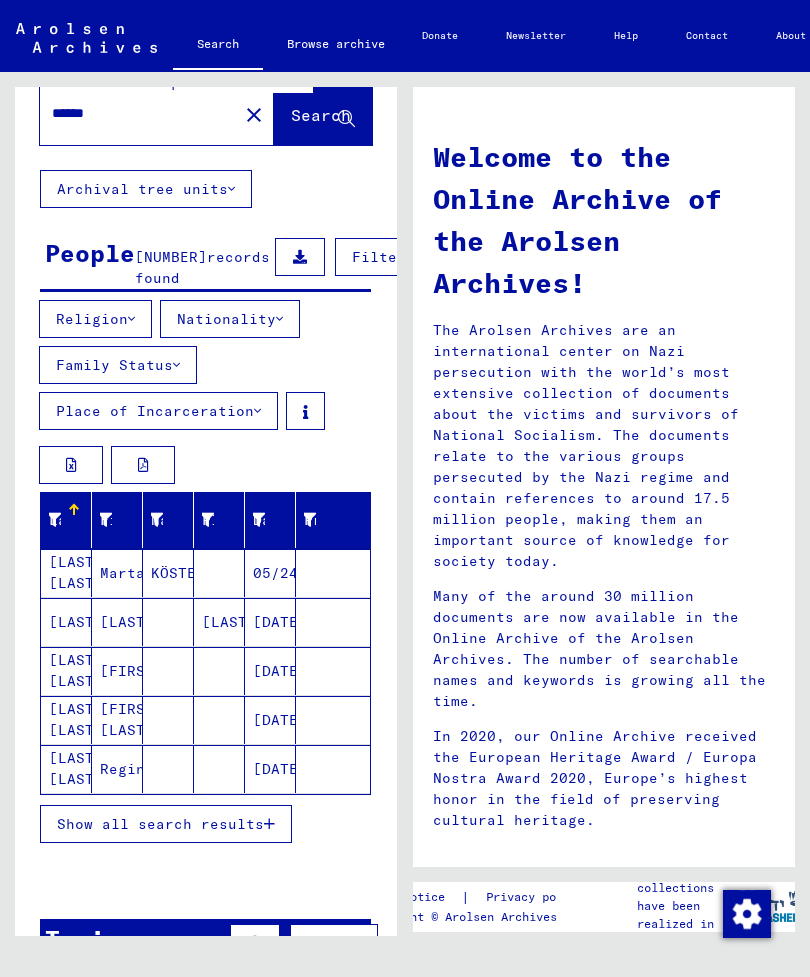 click on "Show all search results" at bounding box center [166, 824] 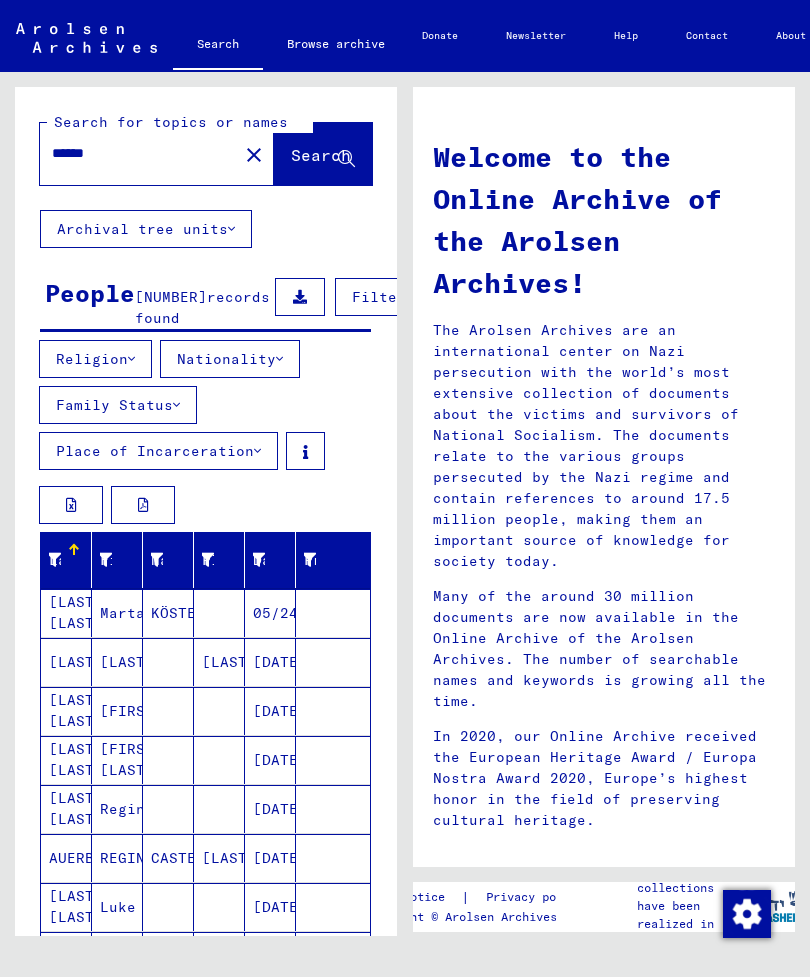 scroll, scrollTop: 0, scrollLeft: 0, axis: both 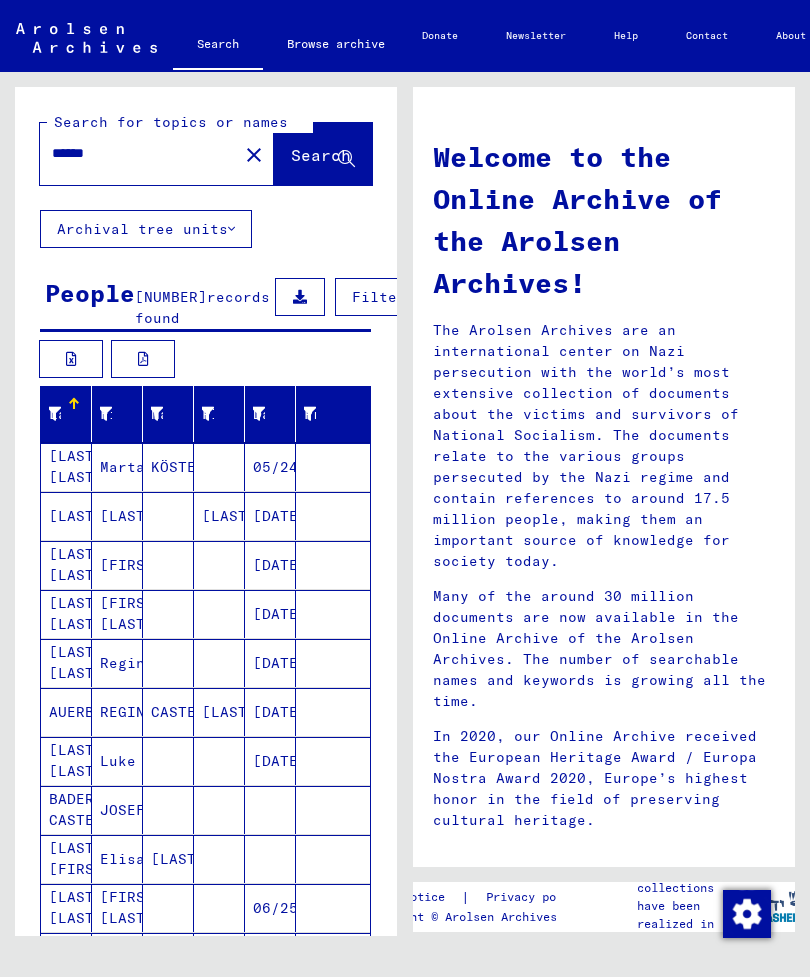 click on "close" 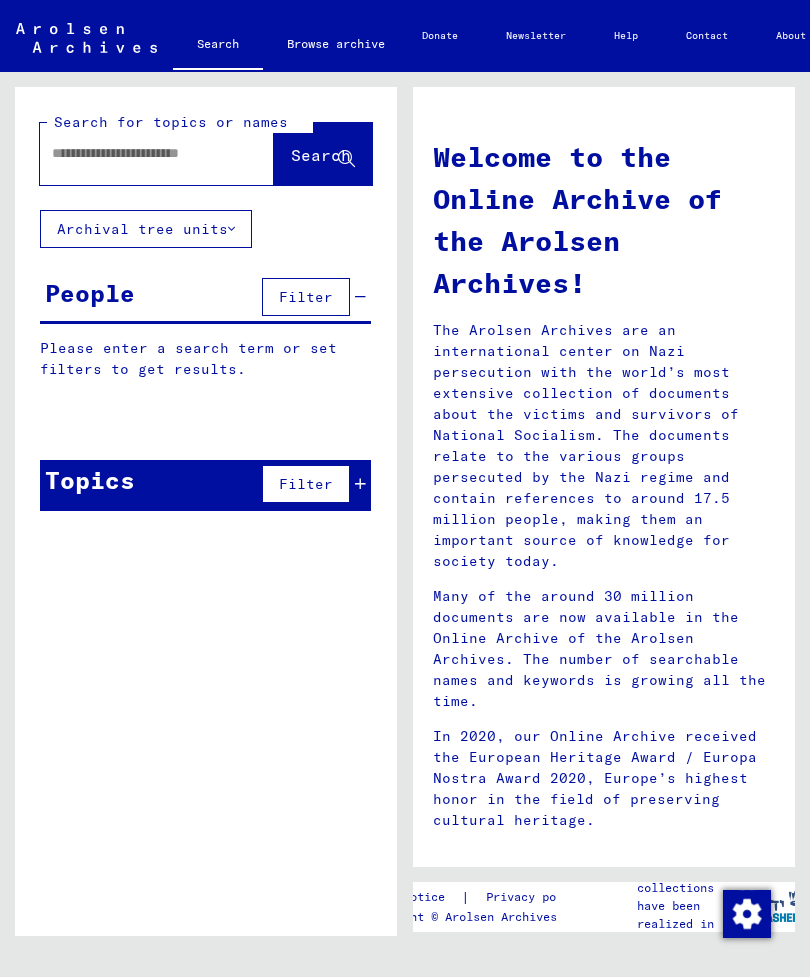 scroll, scrollTop: 6, scrollLeft: 0, axis: vertical 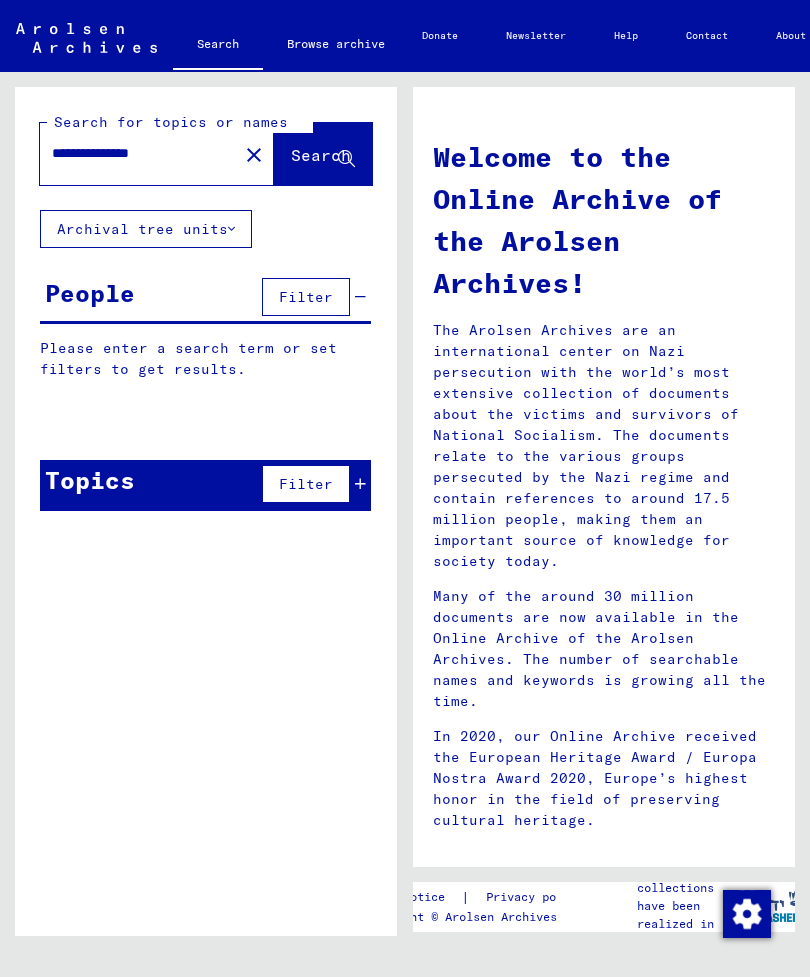 type on "**********" 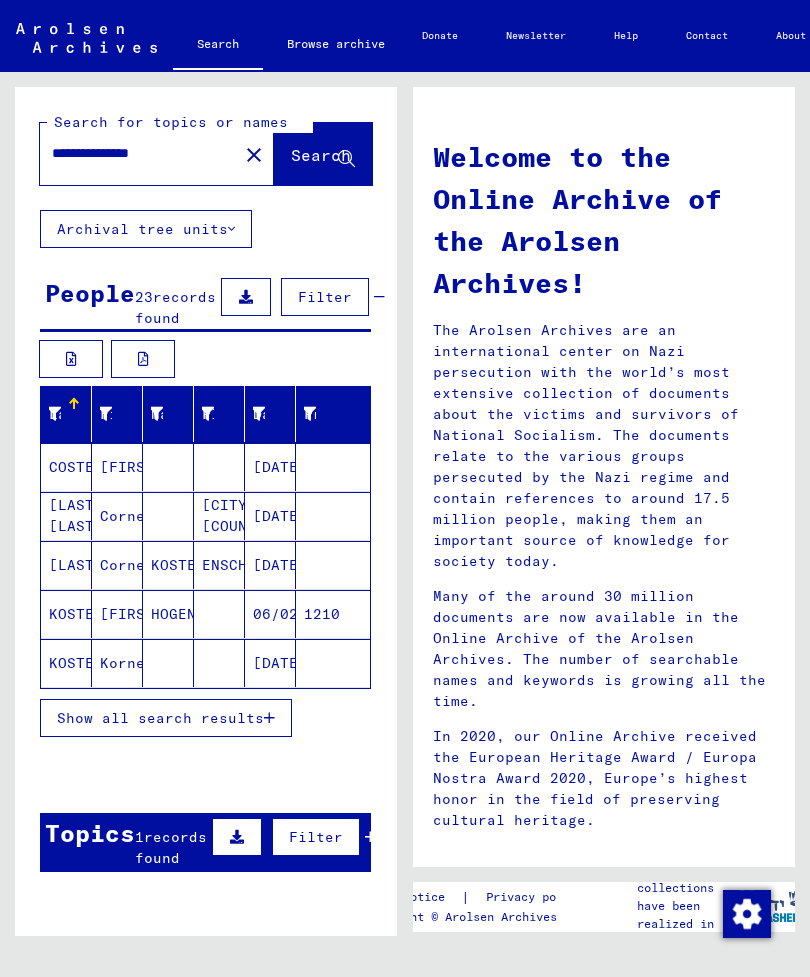 click on "[FIRST]" at bounding box center (117, 516) 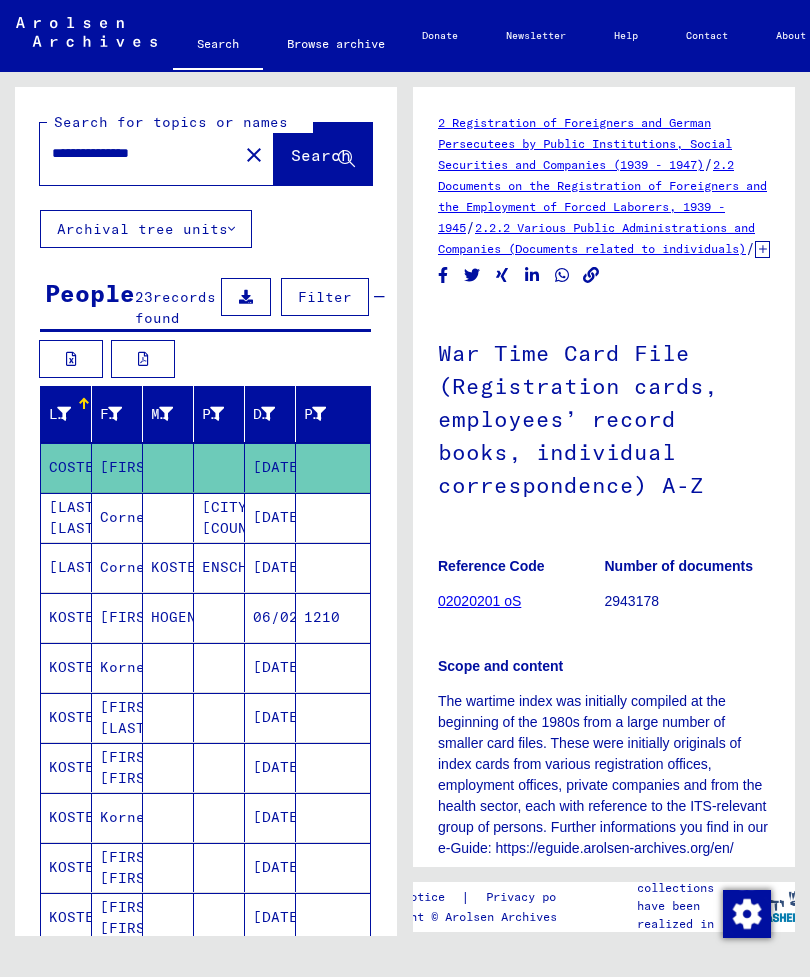 scroll, scrollTop: 0, scrollLeft: 0, axis: both 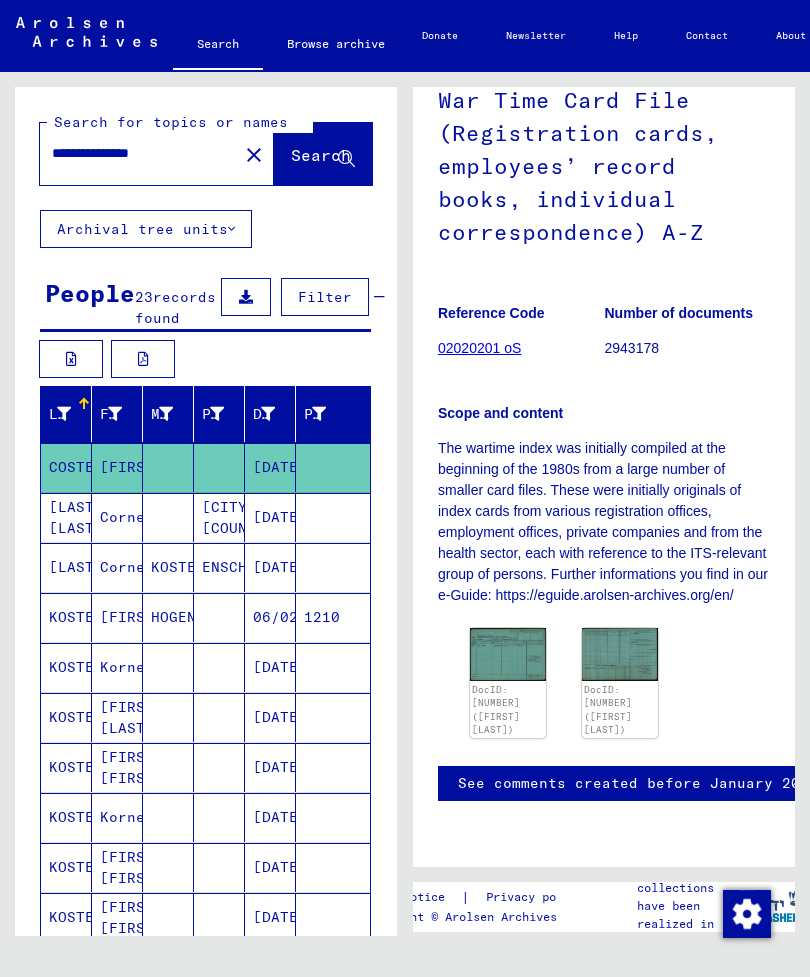 click 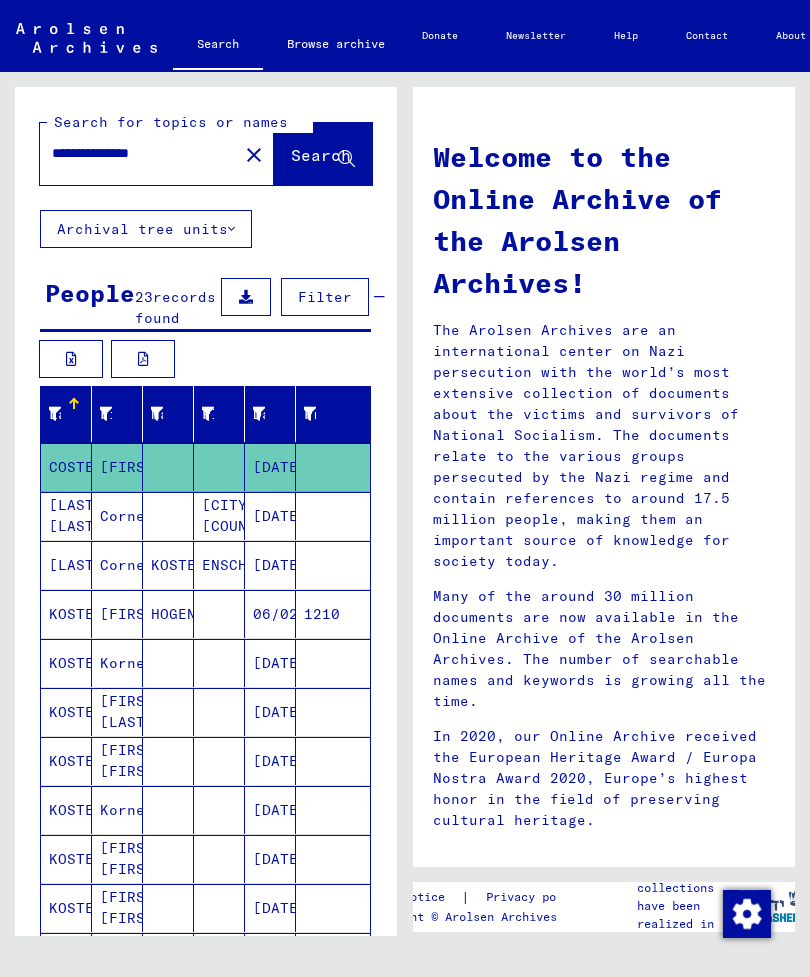 scroll, scrollTop: 0, scrollLeft: 0, axis: both 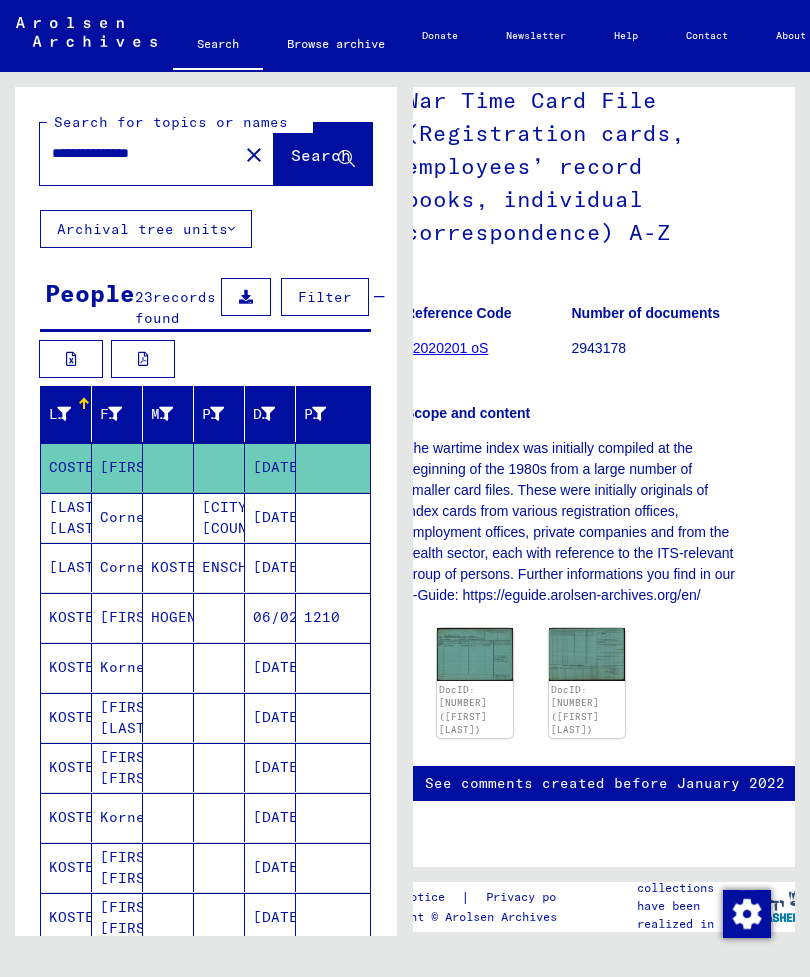 click 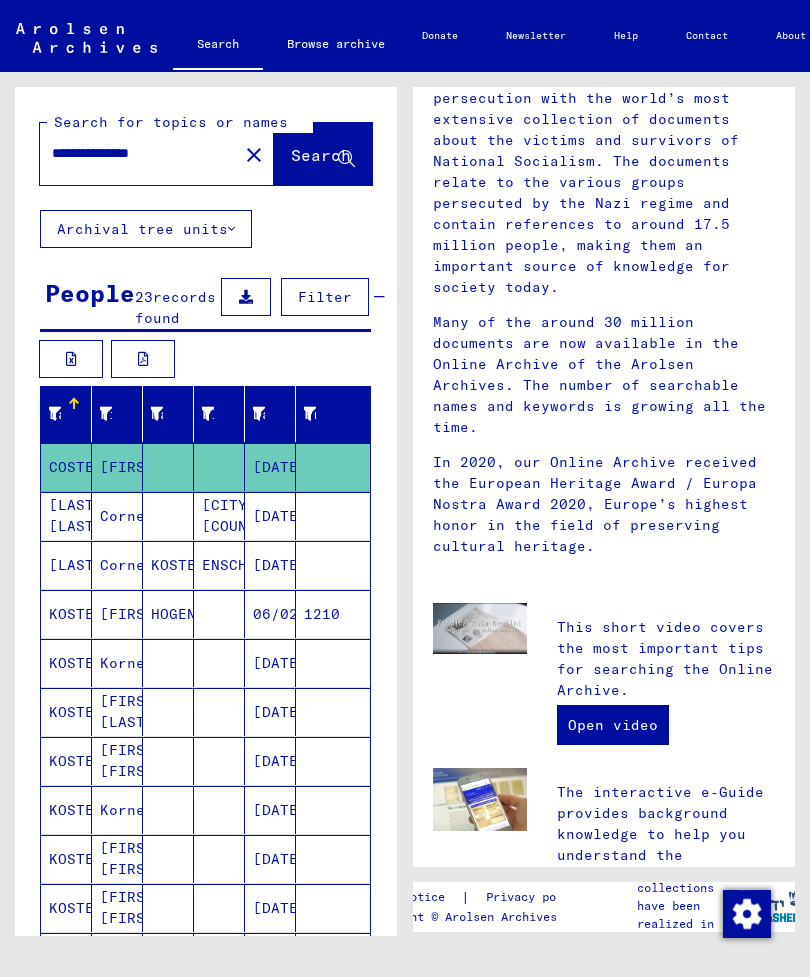 scroll, scrollTop: 0, scrollLeft: 0, axis: both 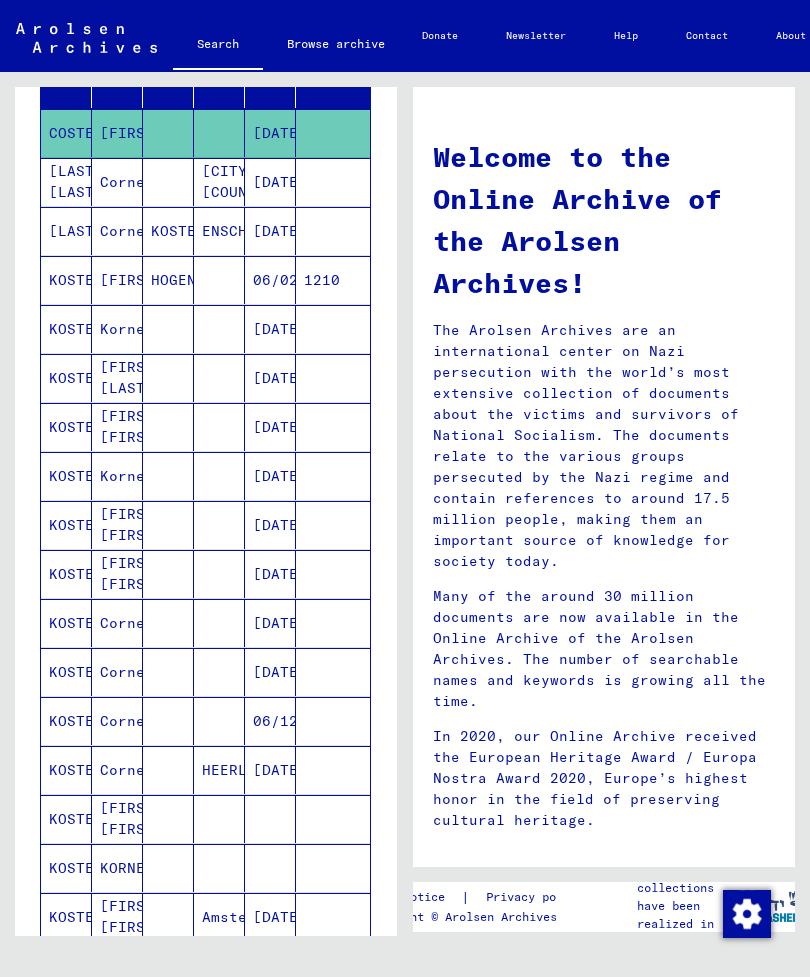 click on "Kornelia" at bounding box center (117, 378) 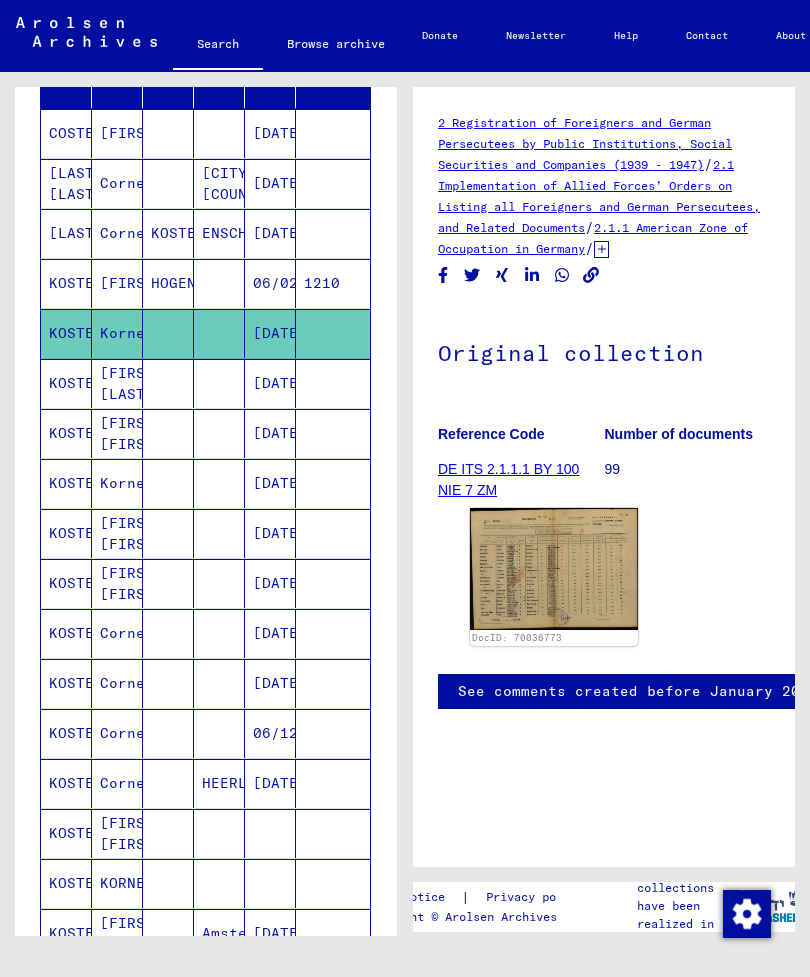 scroll, scrollTop: 0, scrollLeft: 0, axis: both 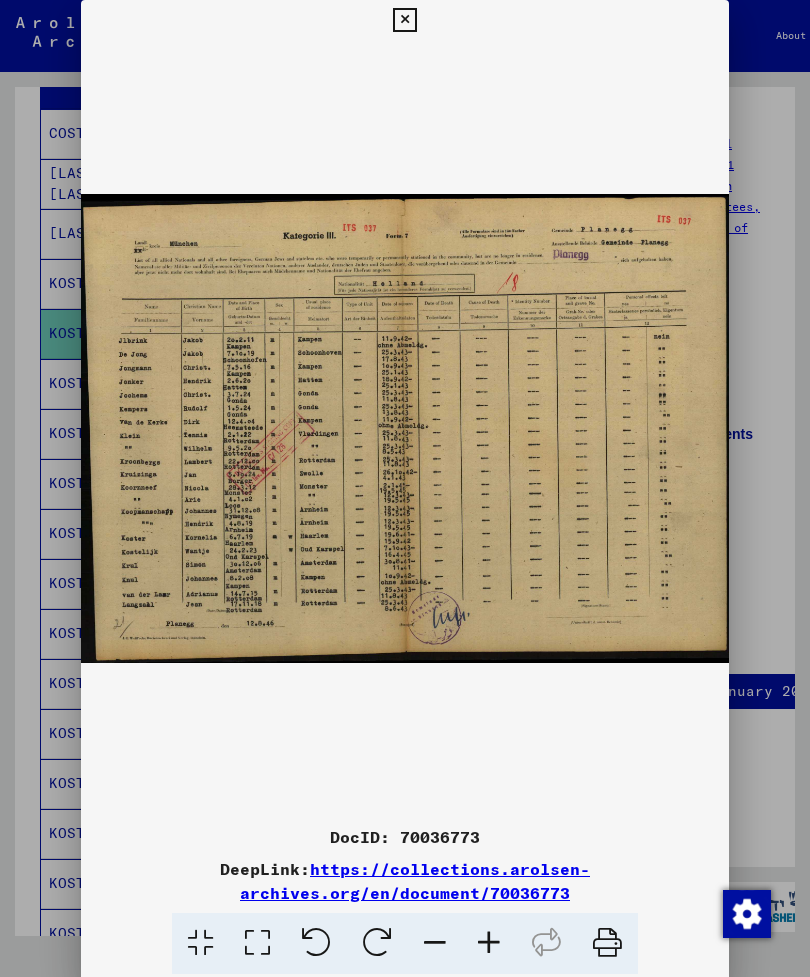 click at bounding box center (404, 20) 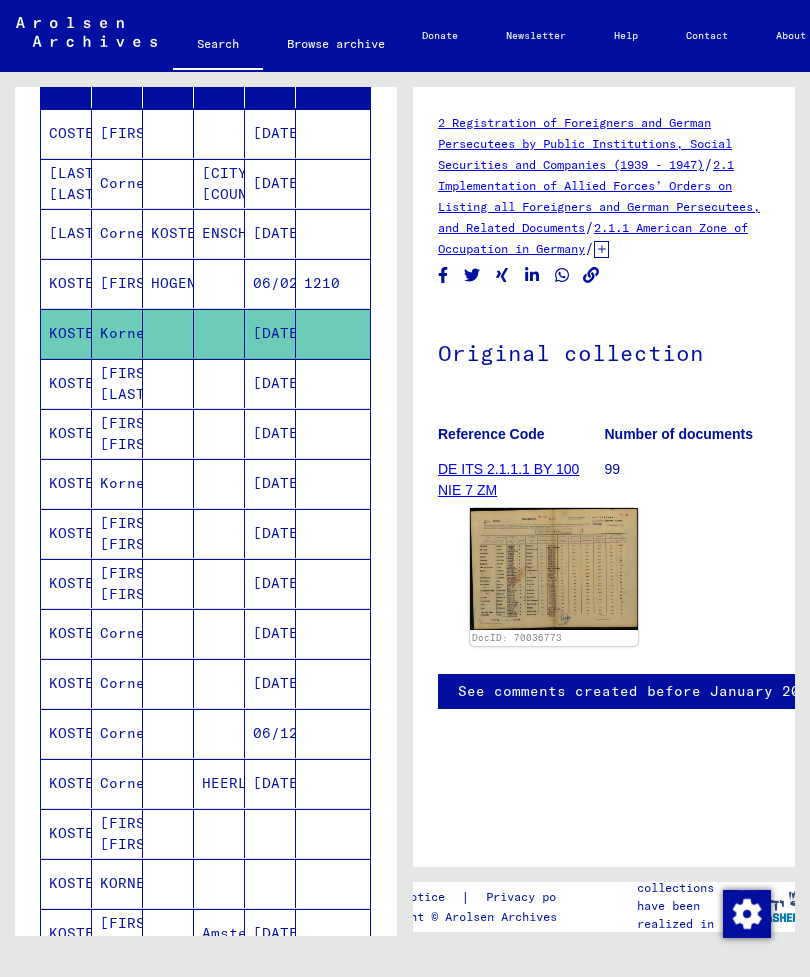 click on "[FIRST] [LAST]" at bounding box center (117, 433) 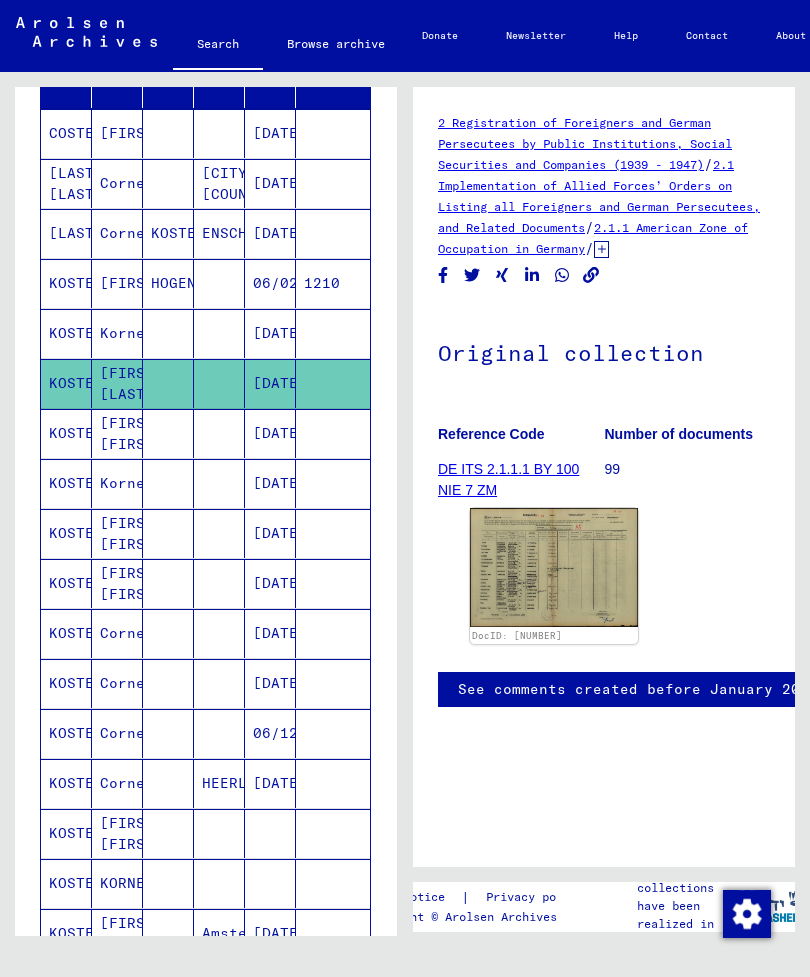 scroll, scrollTop: 0, scrollLeft: 0, axis: both 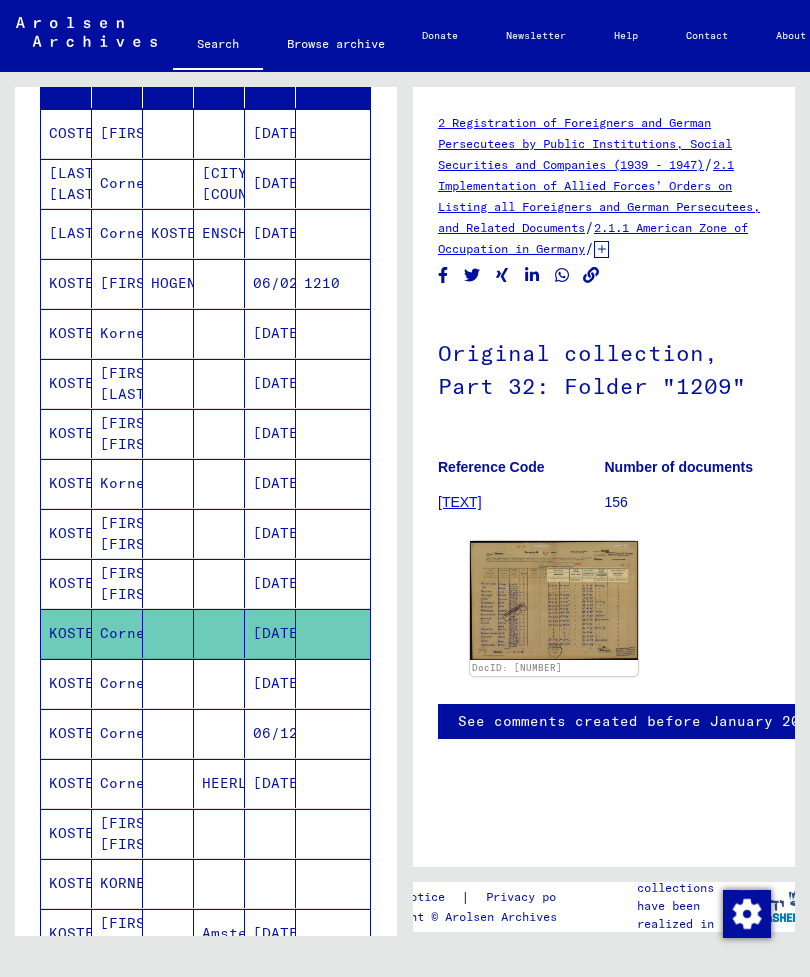click 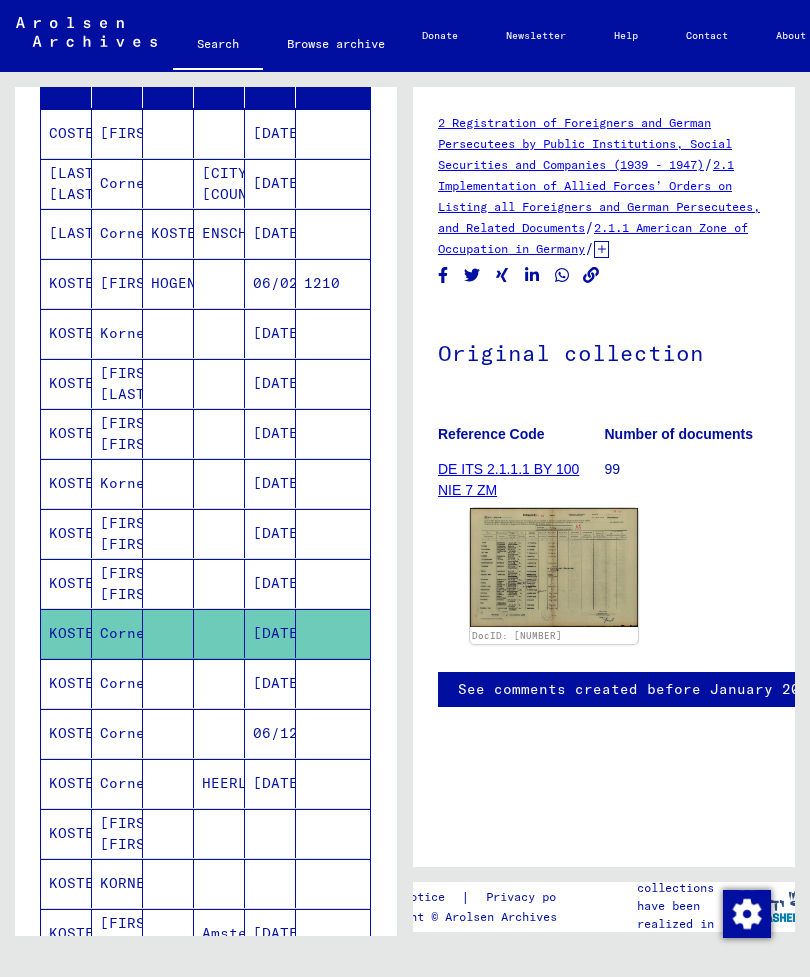 scroll, scrollTop: 0, scrollLeft: 0, axis: both 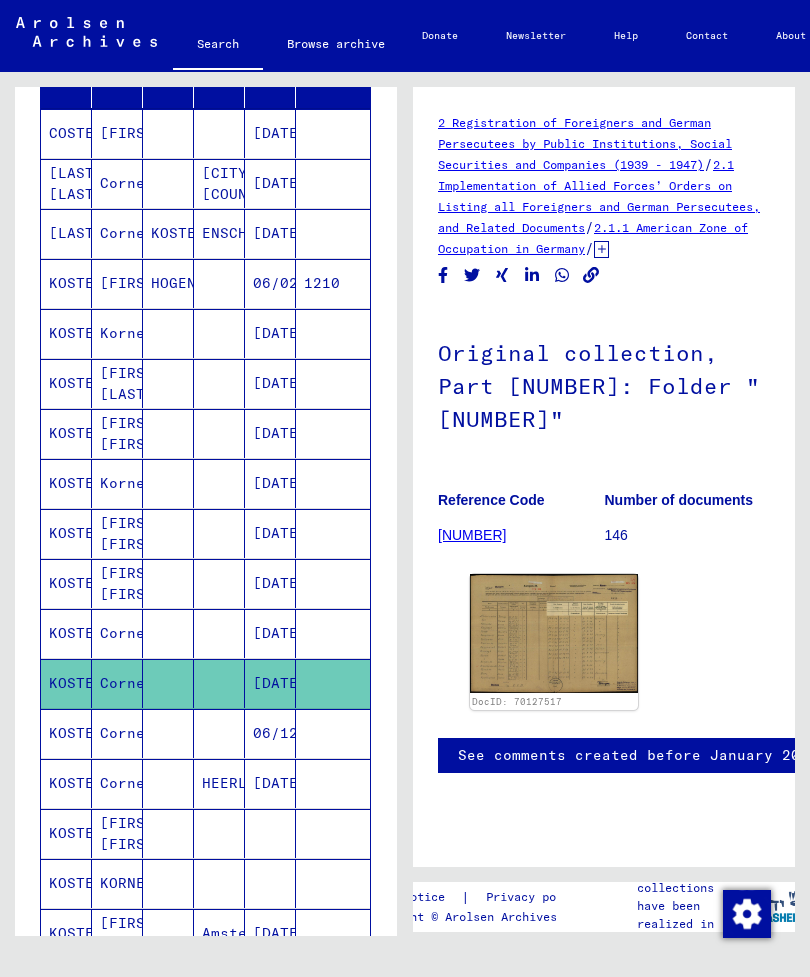 click 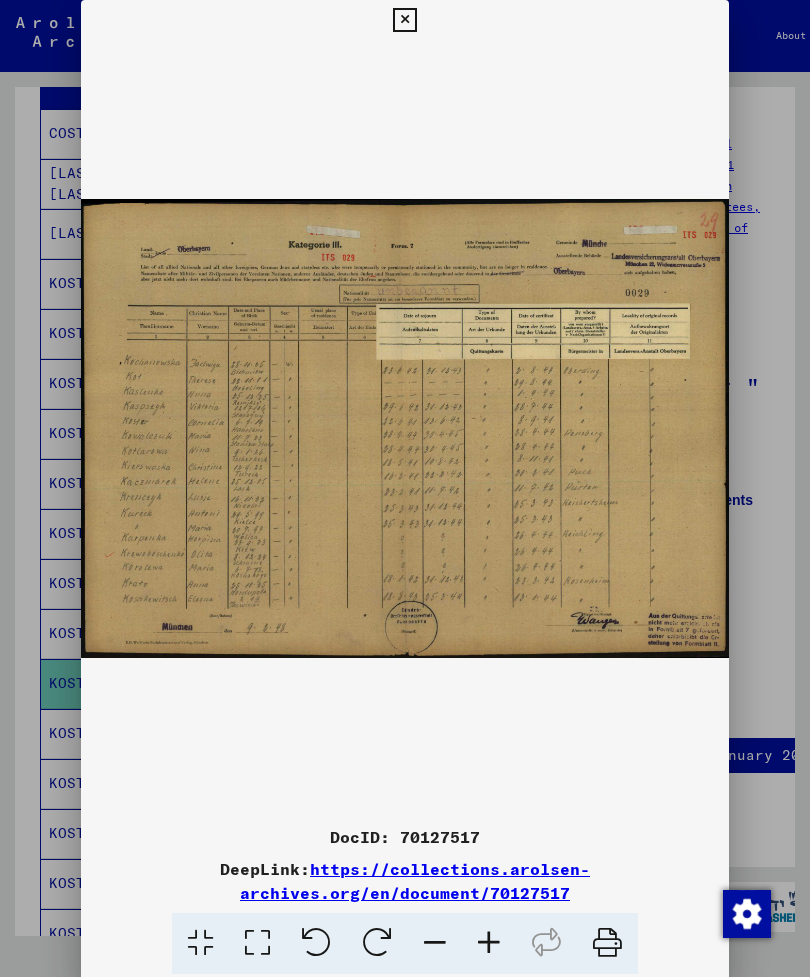 click at bounding box center (404, 20) 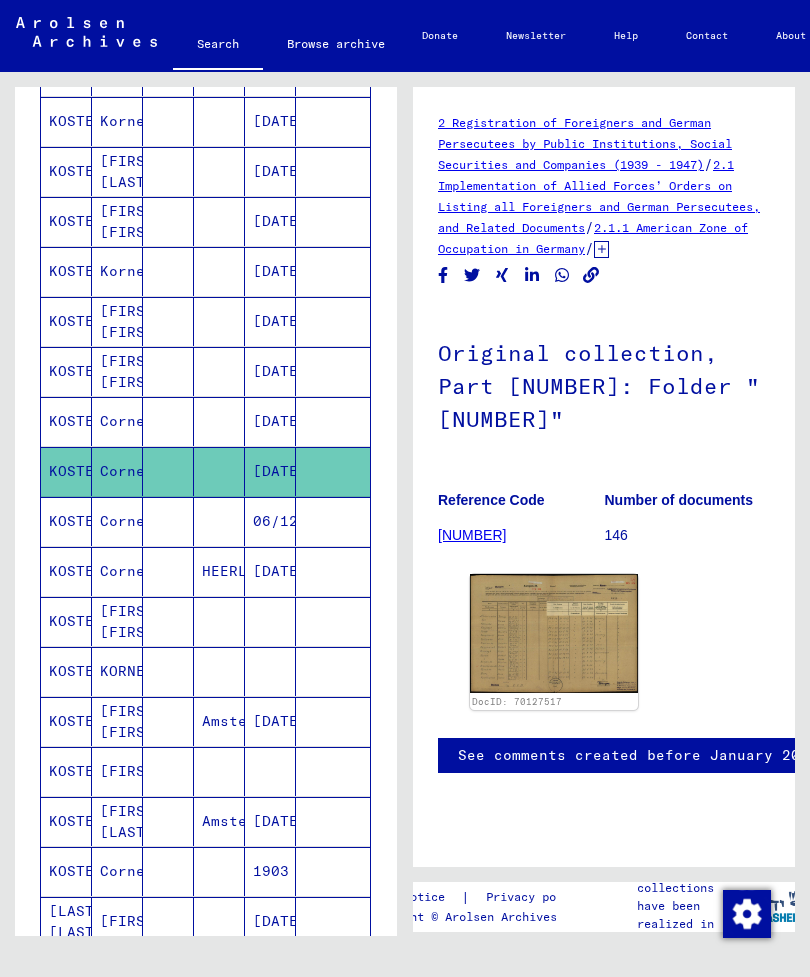 scroll, scrollTop: 558, scrollLeft: 0, axis: vertical 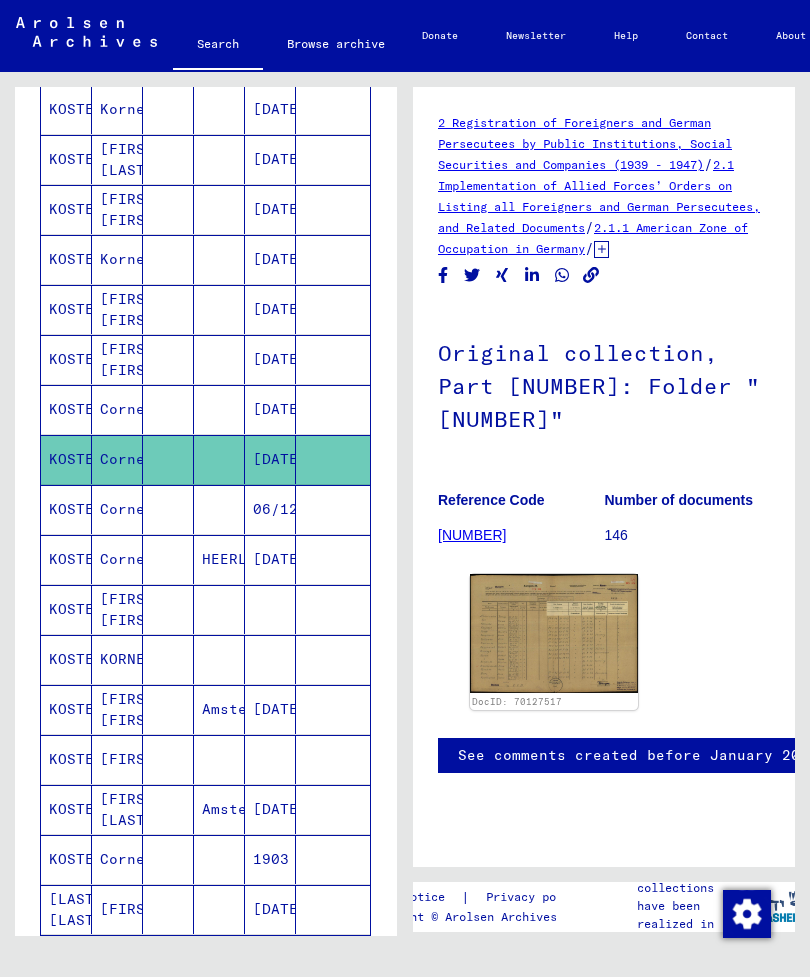 click at bounding box center [168, 559] 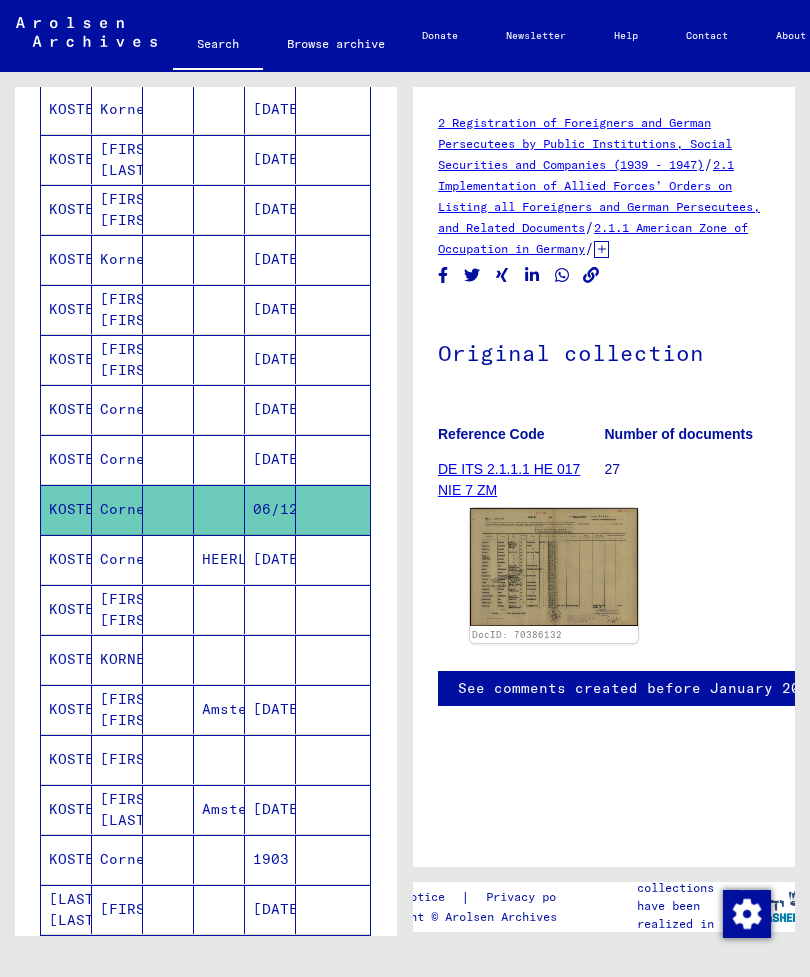 scroll, scrollTop: 0, scrollLeft: 0, axis: both 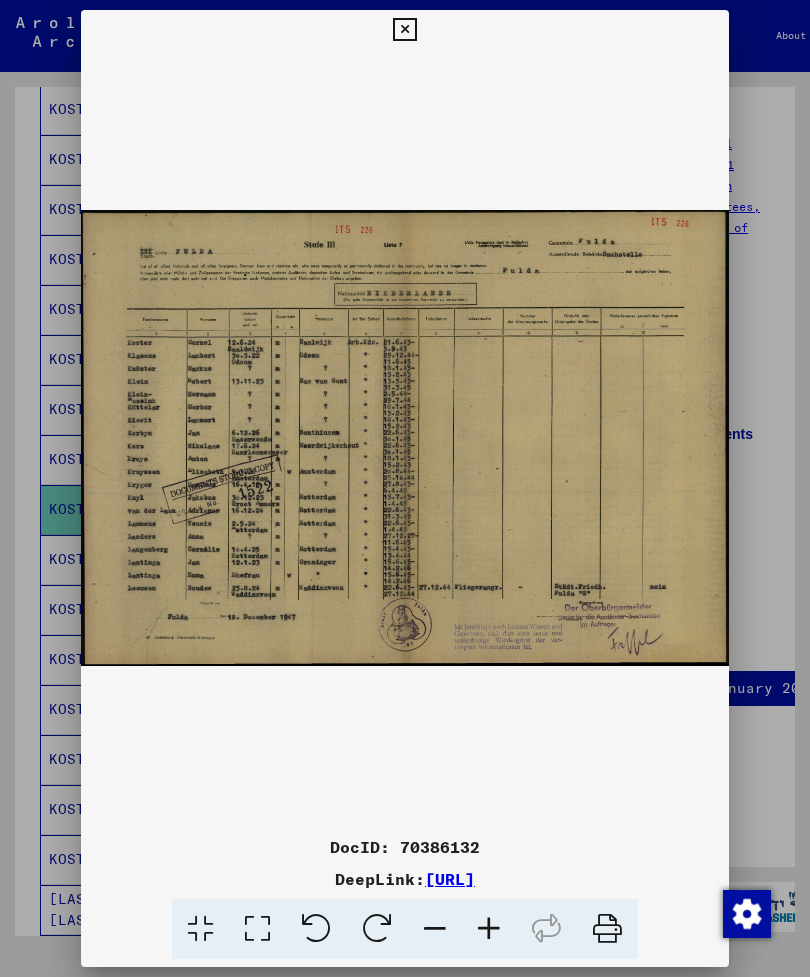 click at bounding box center [404, 30] 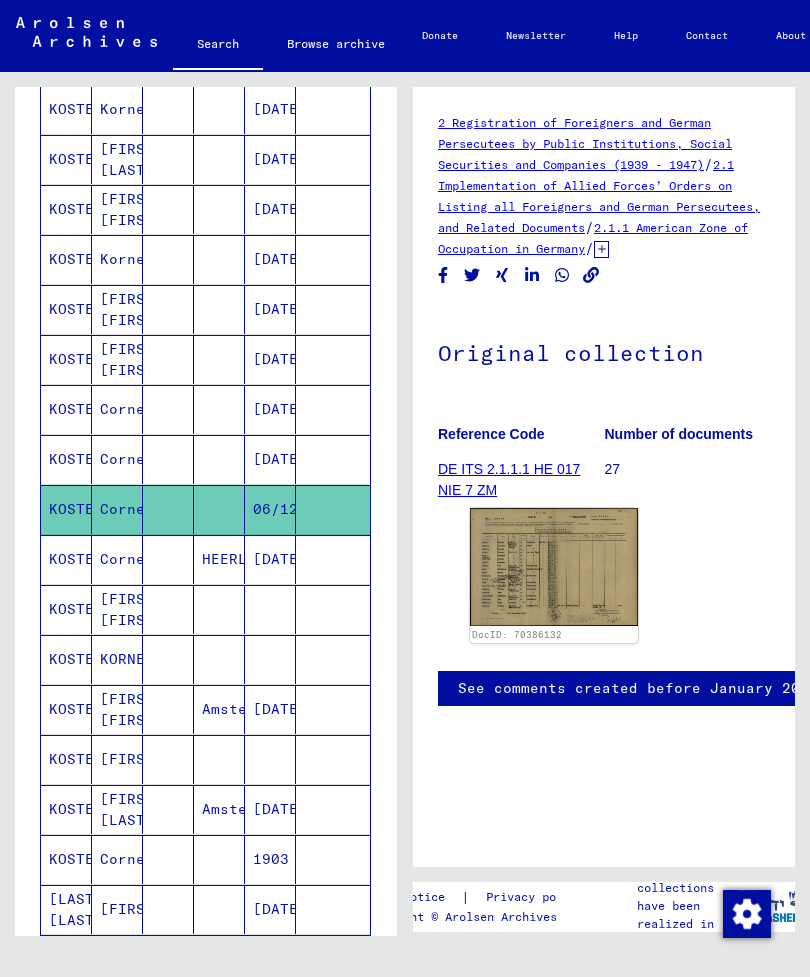 click on "Cornelia" at bounding box center [117, 609] 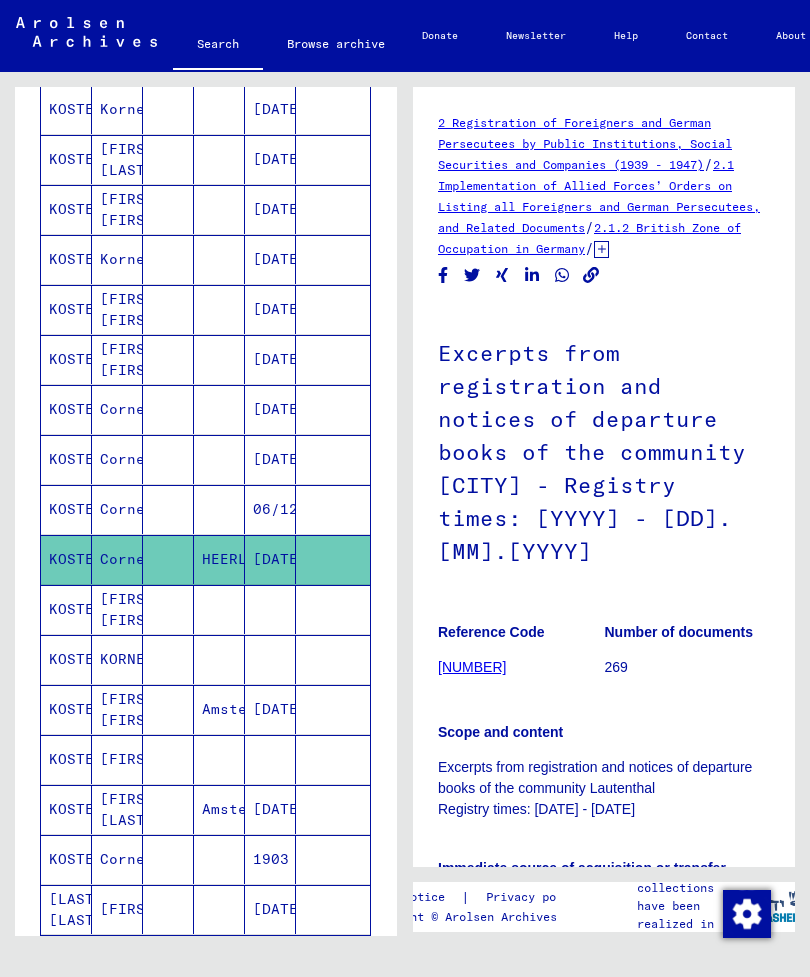 scroll, scrollTop: 0, scrollLeft: 0, axis: both 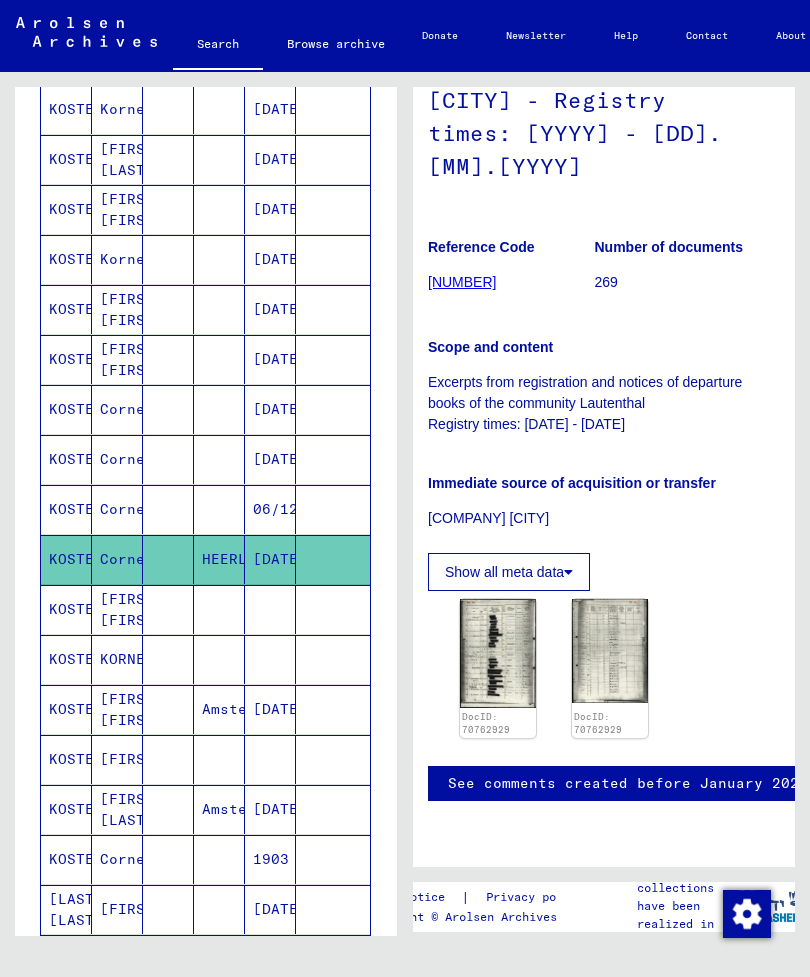 click 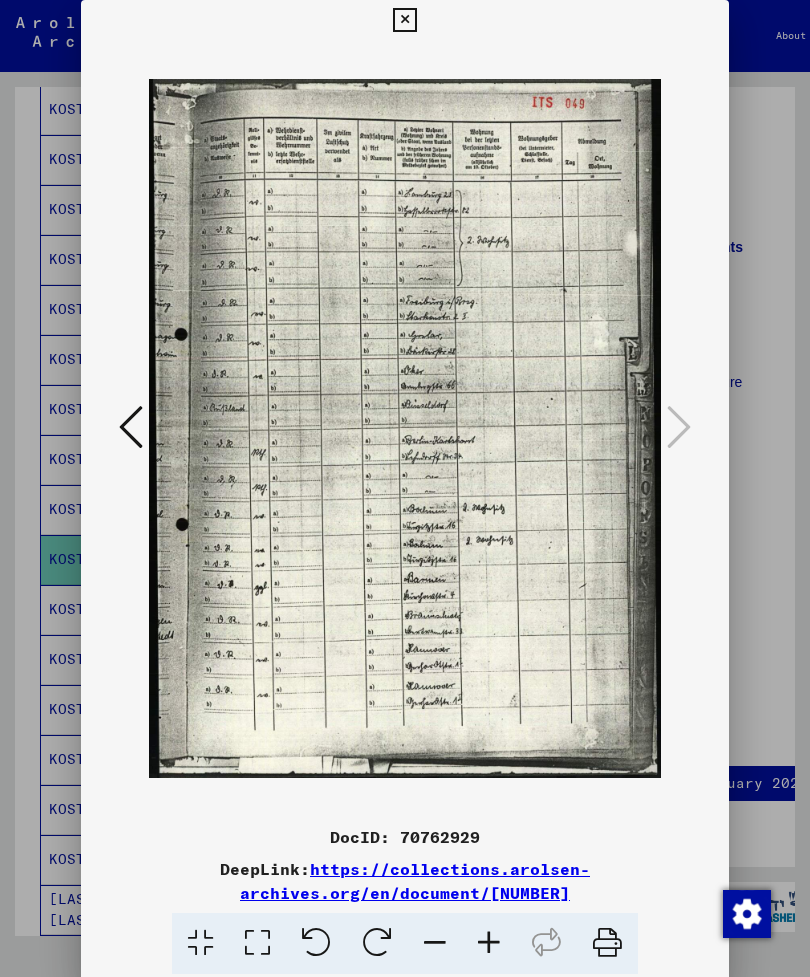 click at bounding box center [404, 20] 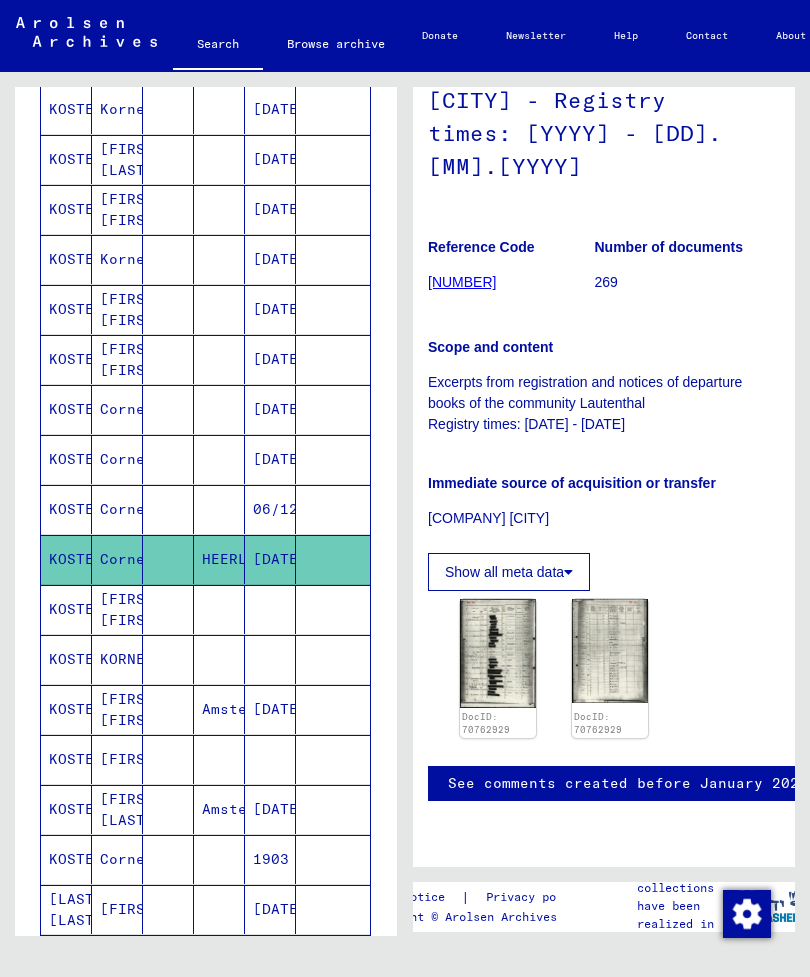 click 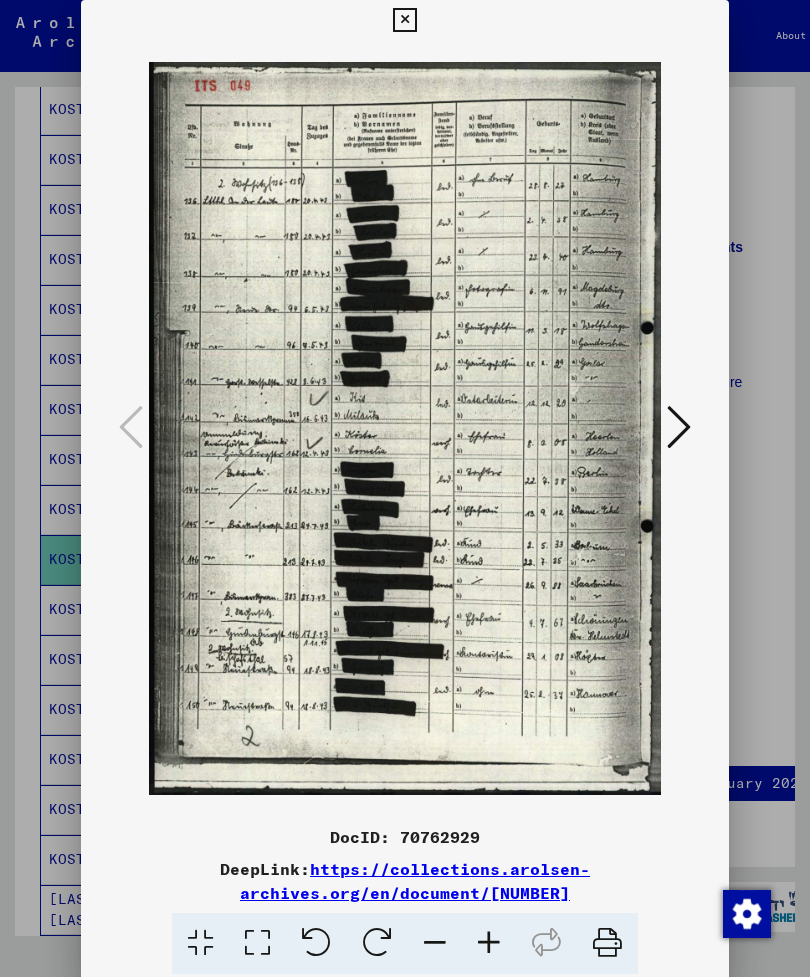 click at bounding box center [679, 427] 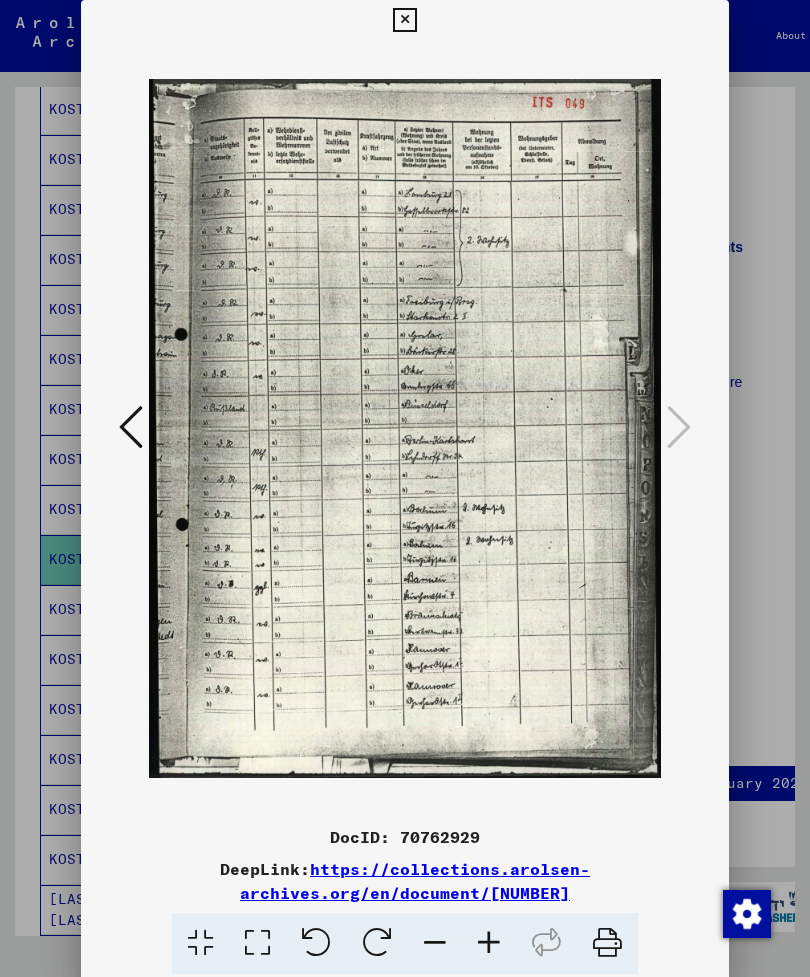 click at bounding box center [131, 427] 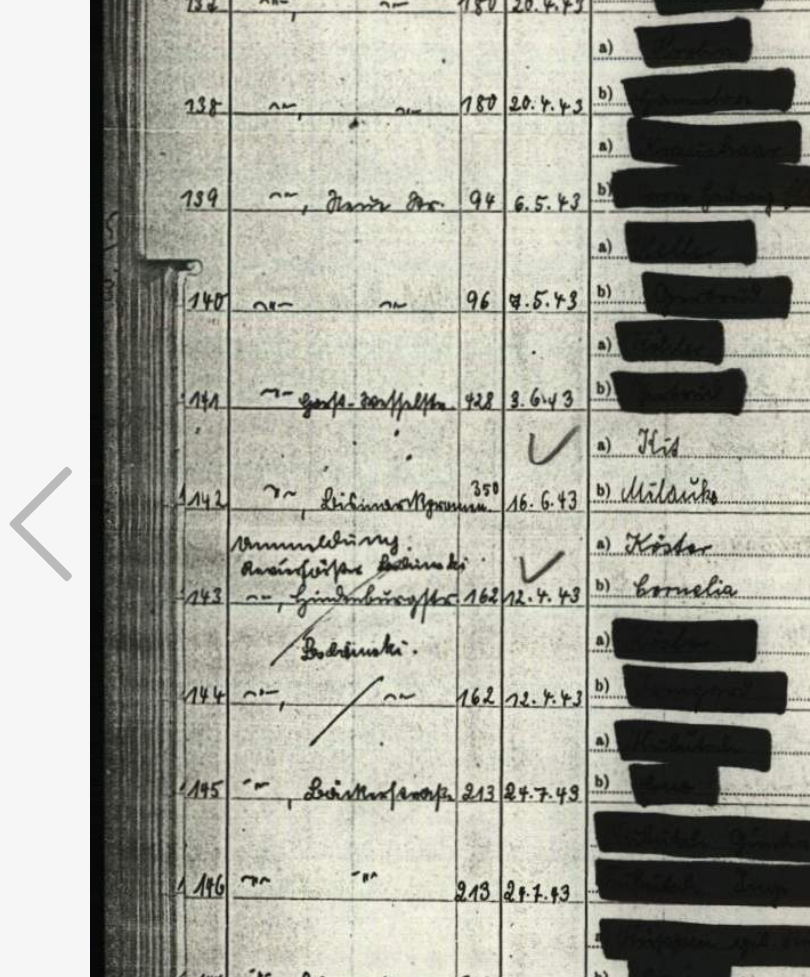 click at bounding box center [405, 428] 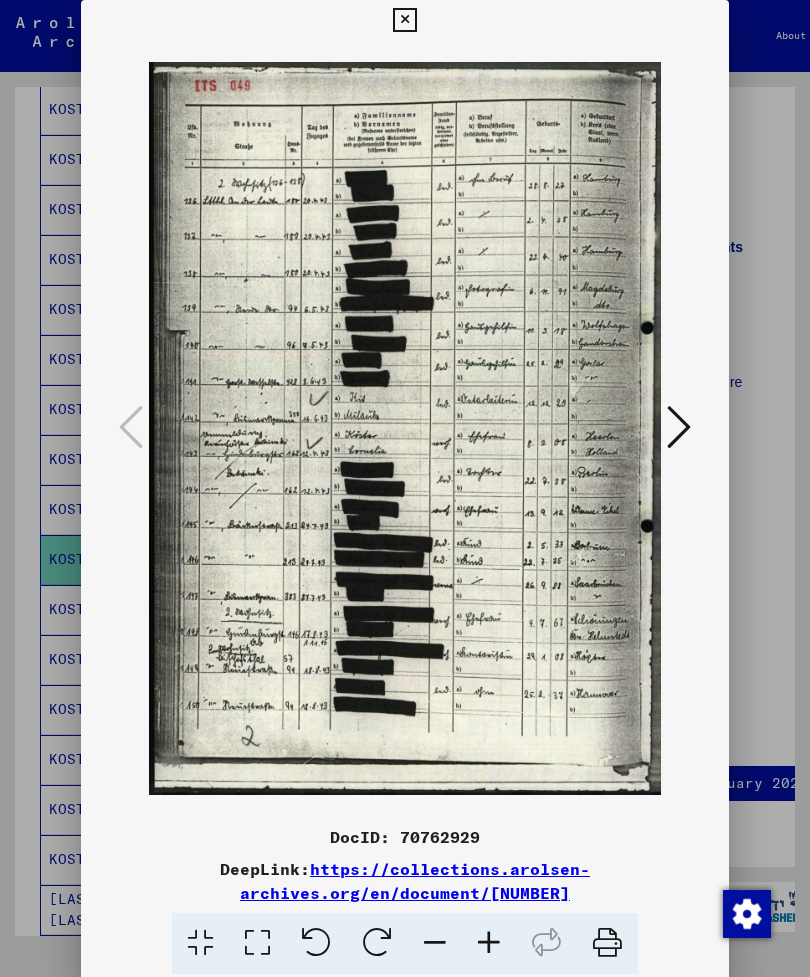 click at bounding box center [404, 20] 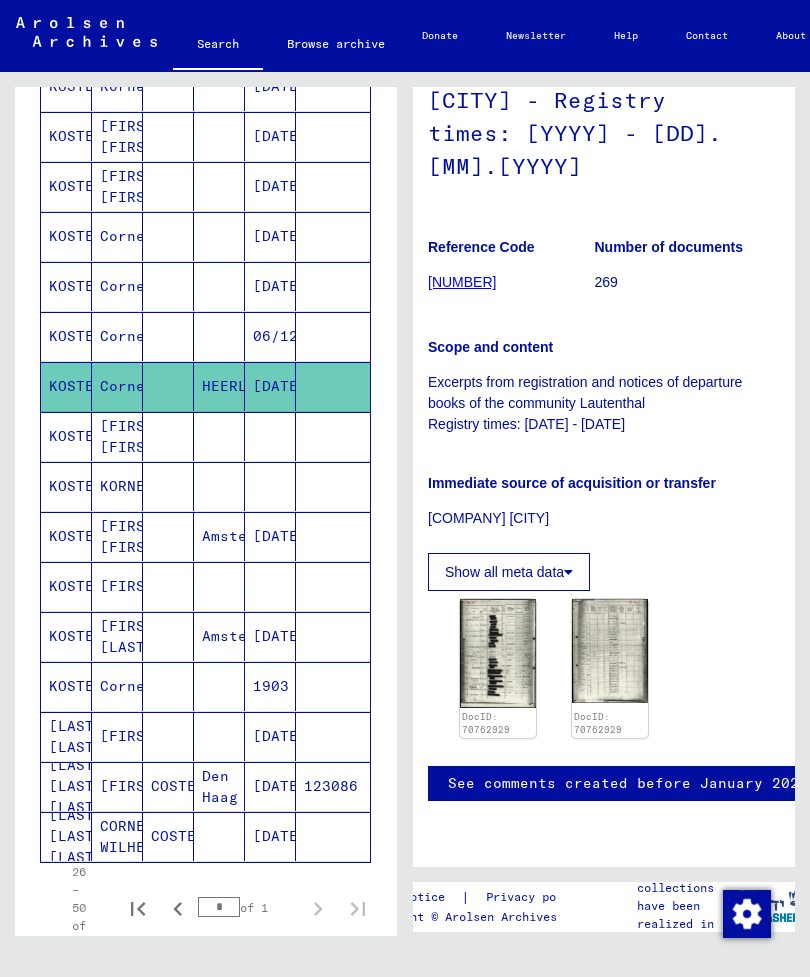 scroll, scrollTop: 735, scrollLeft: 0, axis: vertical 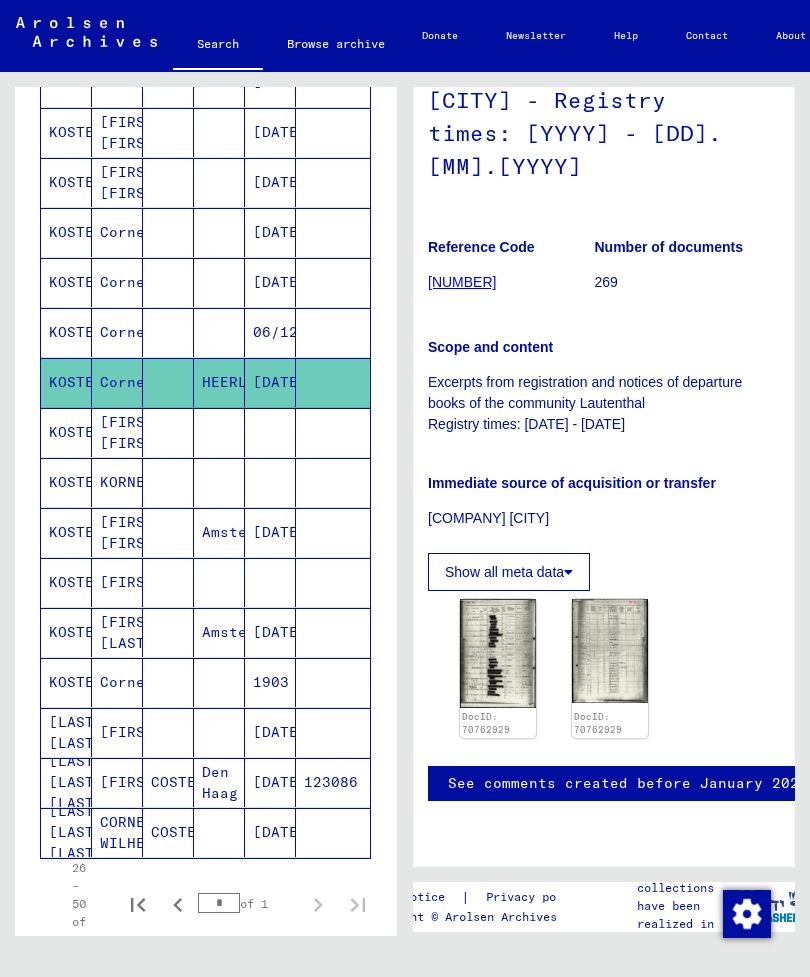 click on "KORNELIA" at bounding box center [117, 532] 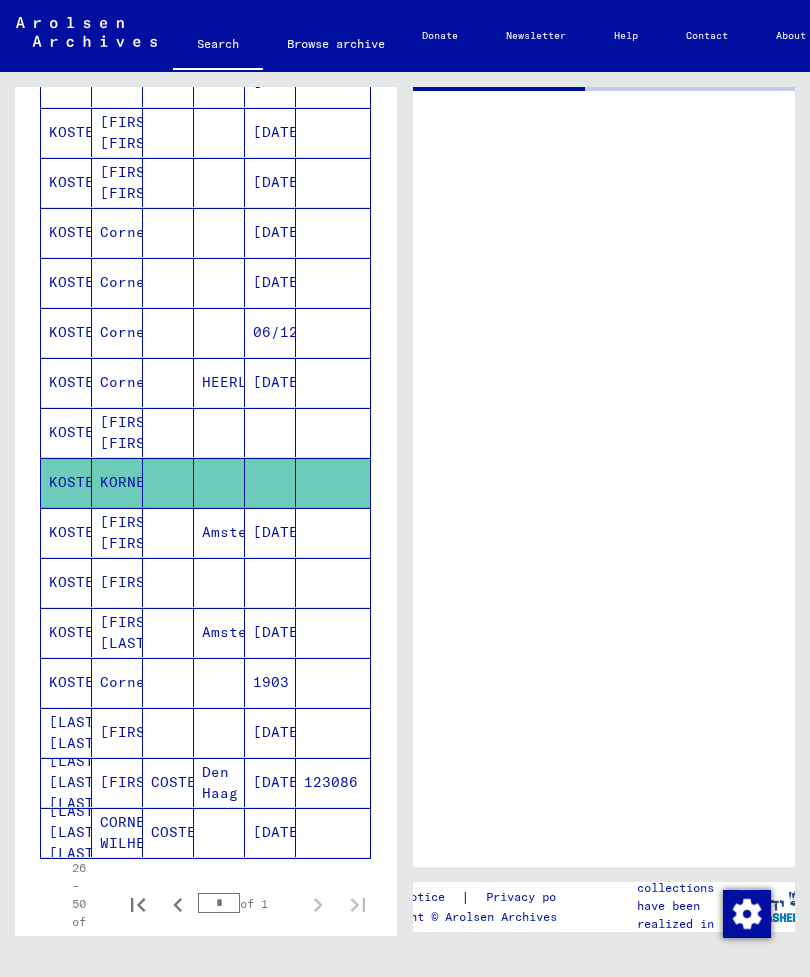 scroll, scrollTop: 0, scrollLeft: 0, axis: both 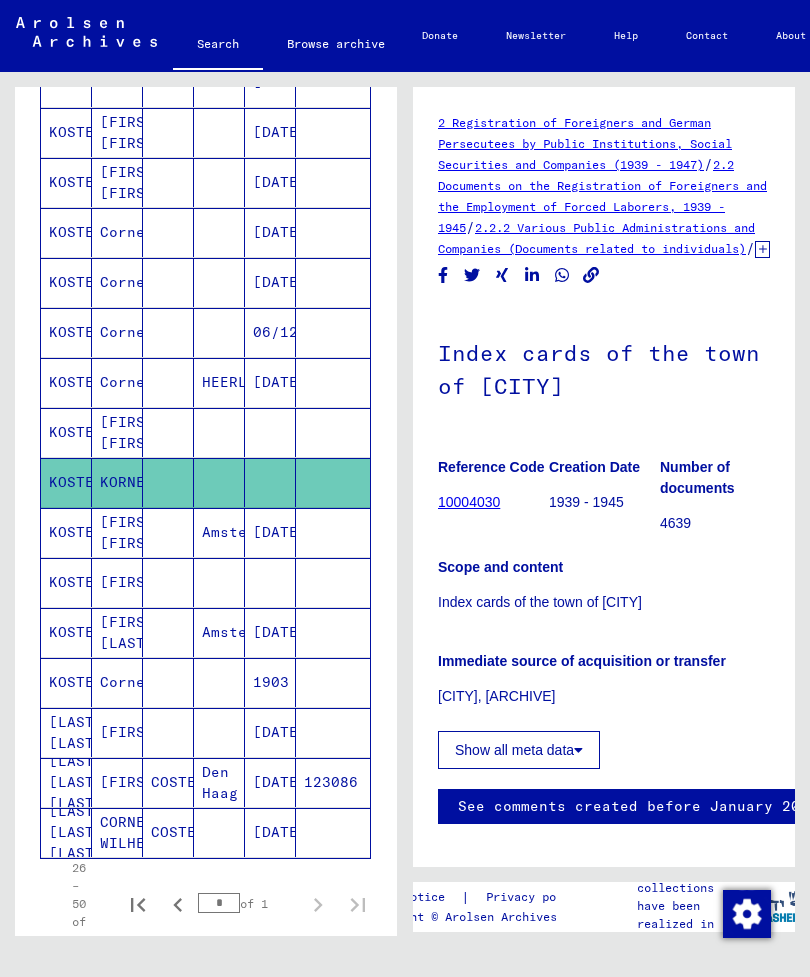 click on "10004030" 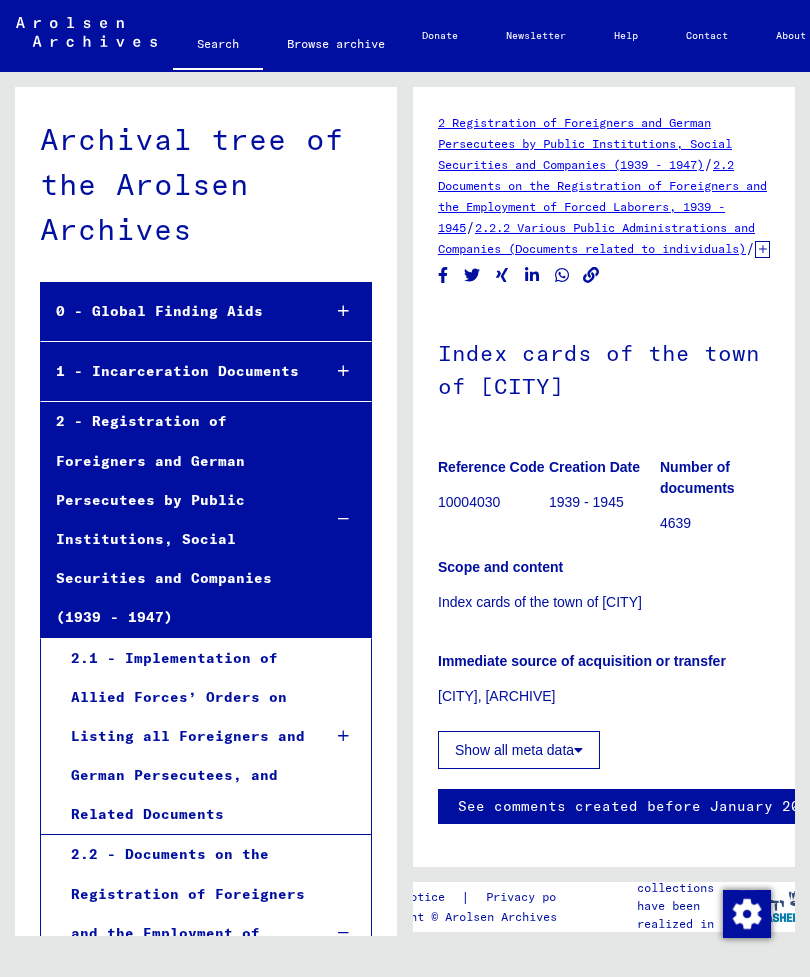 scroll, scrollTop: 40319, scrollLeft: 0, axis: vertical 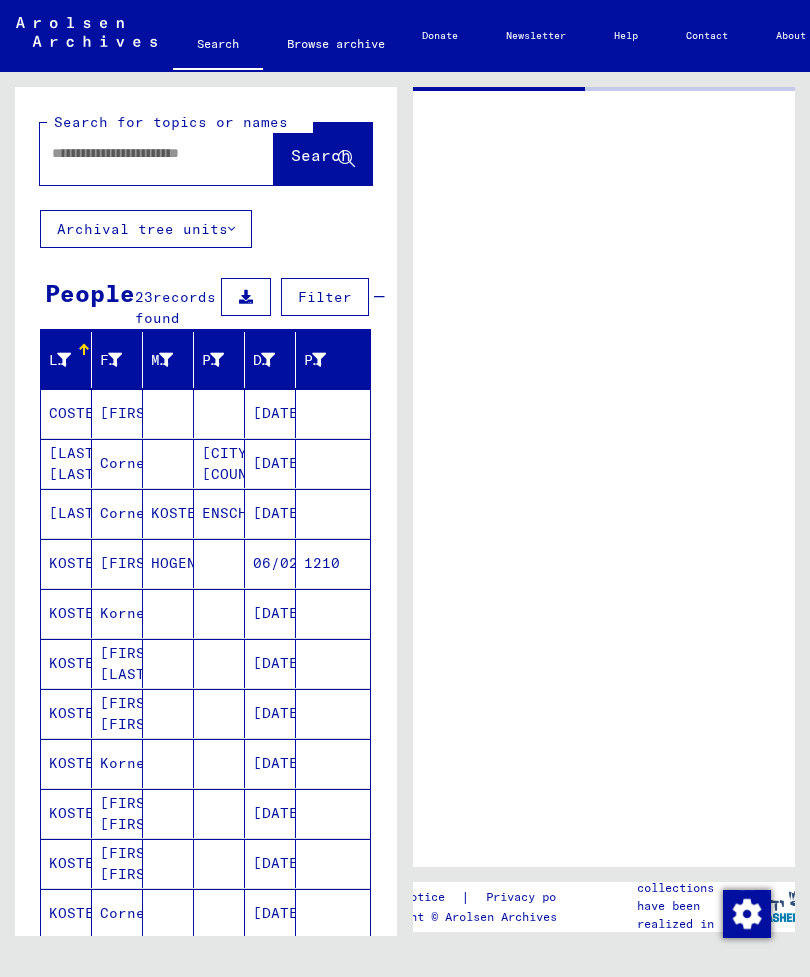 type on "********" 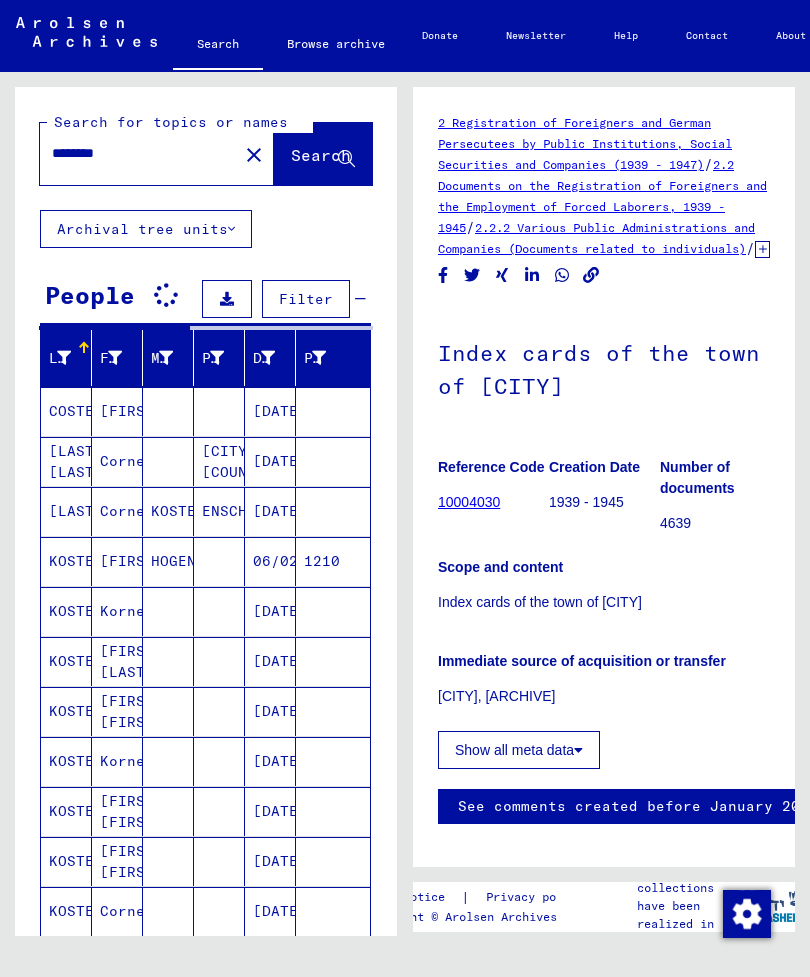 scroll, scrollTop: 0, scrollLeft: 0, axis: both 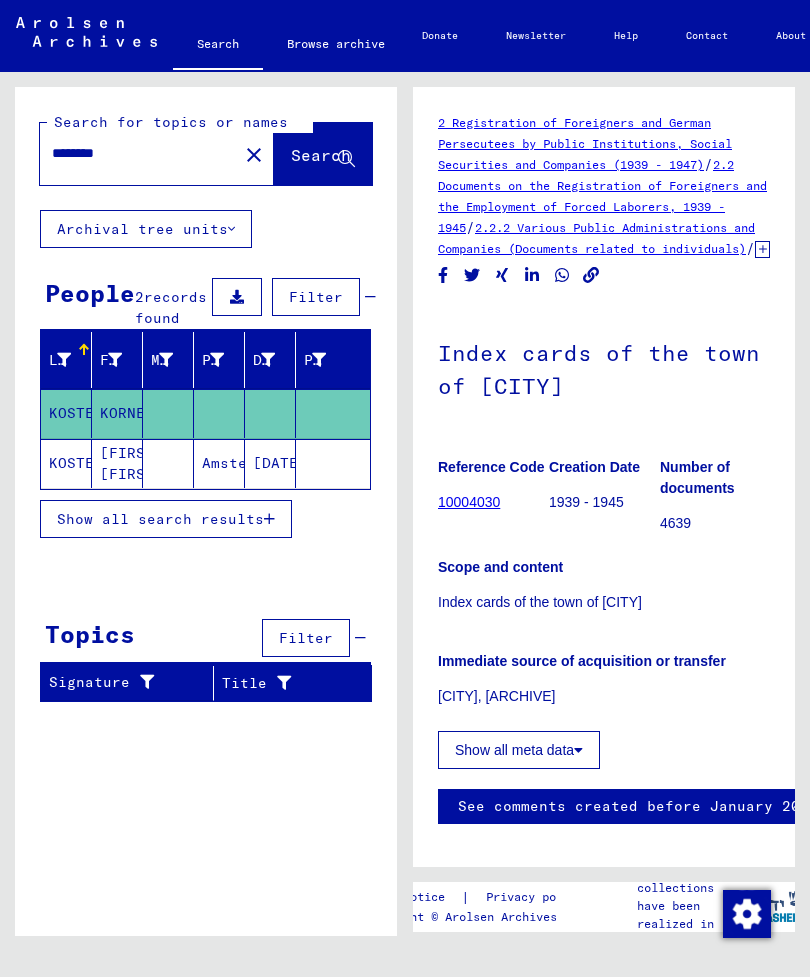 click on "Show all search results" at bounding box center (160, 519) 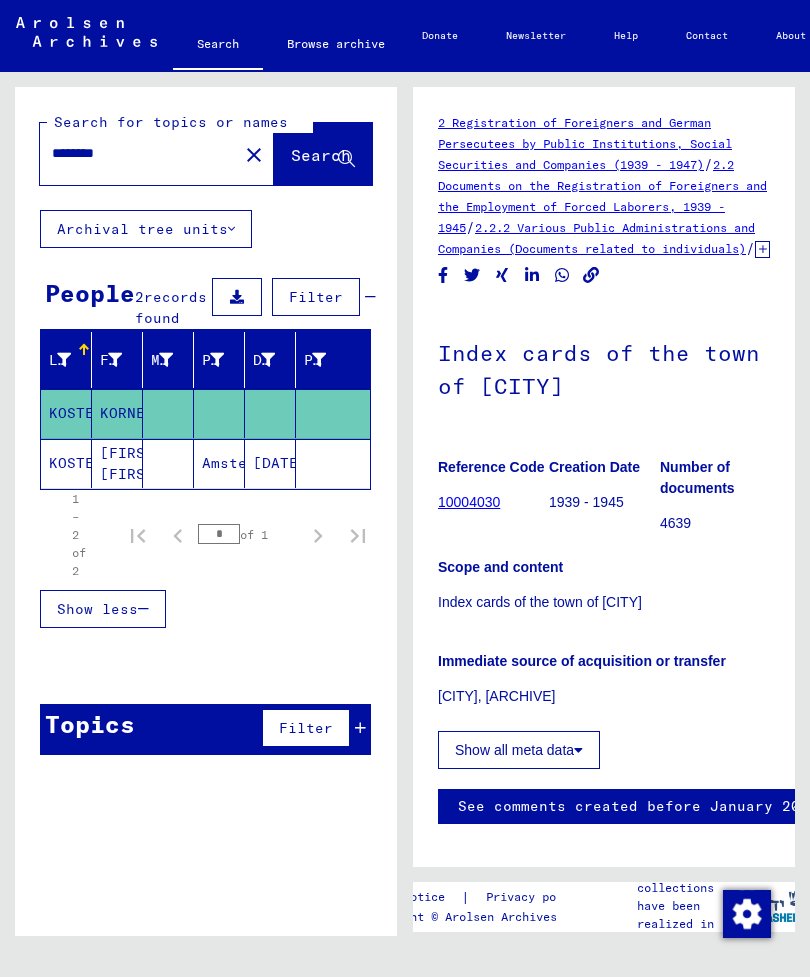 click on "close" 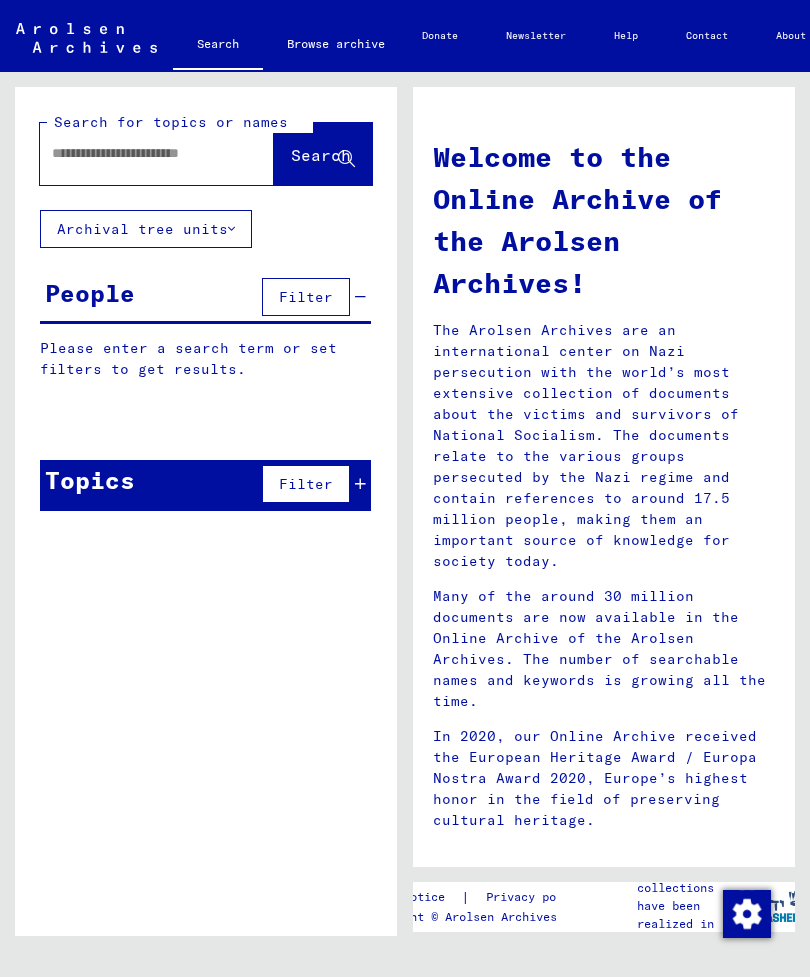 click at bounding box center [133, 153] 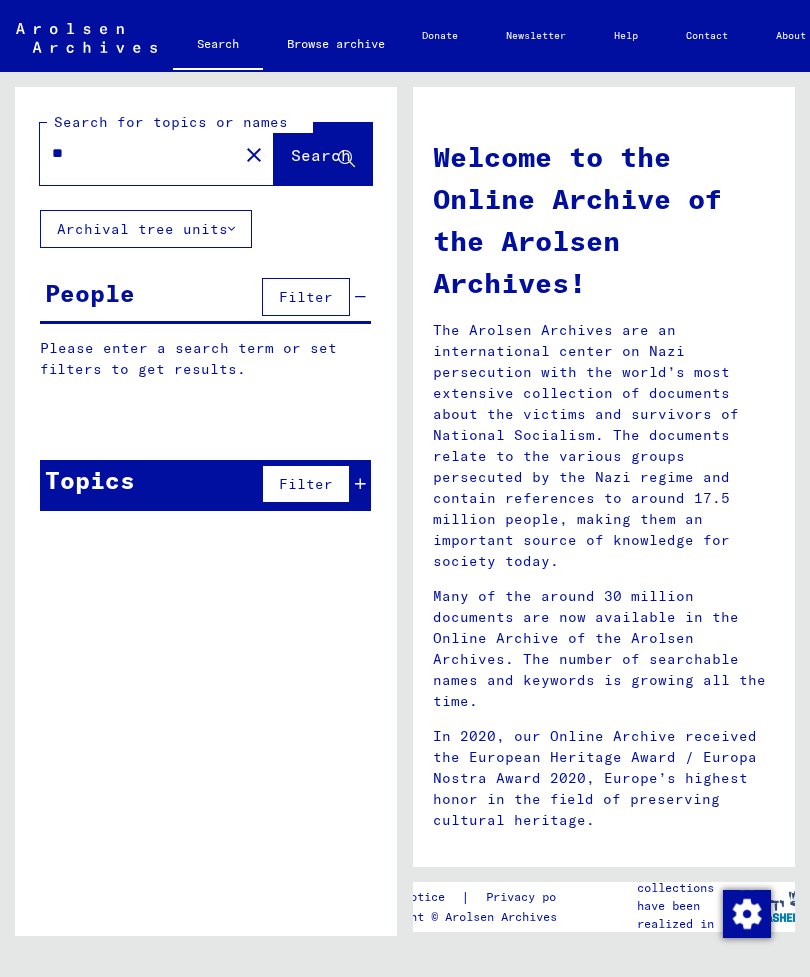 type on "*" 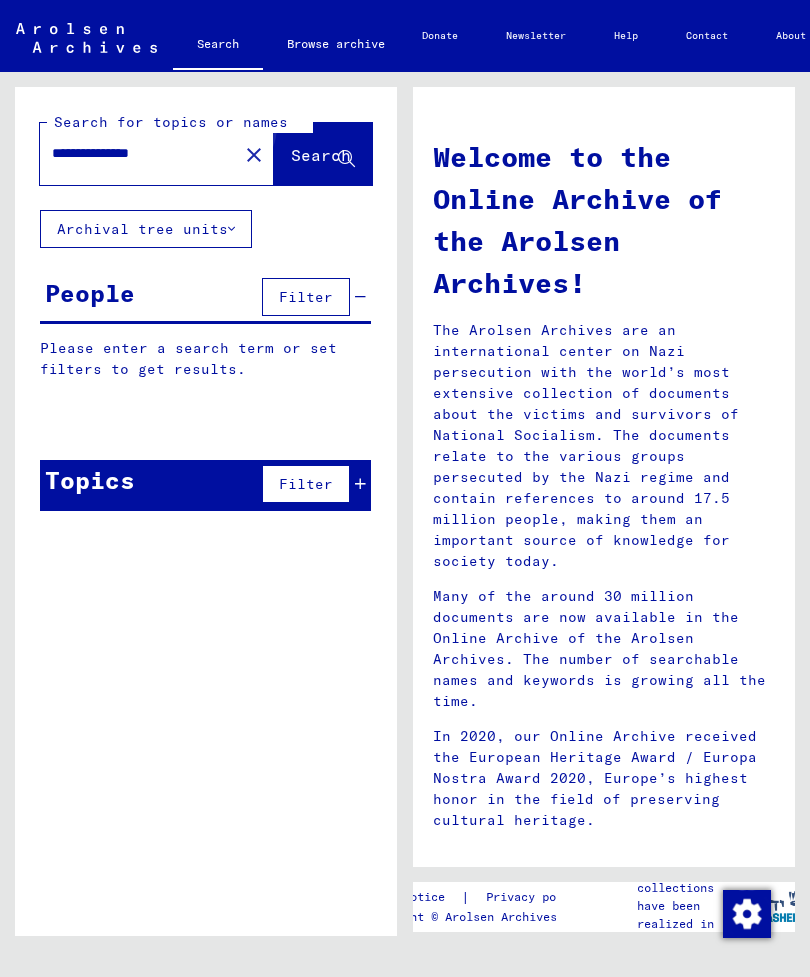 type on "**********" 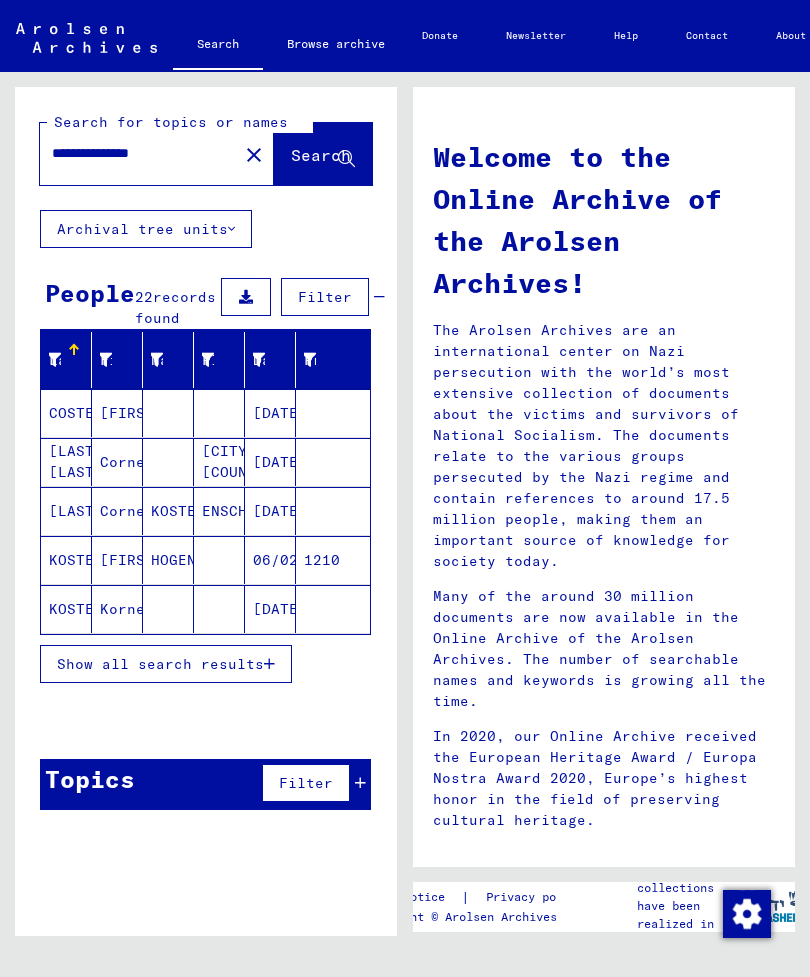 click on "Show all search results" at bounding box center [160, 664] 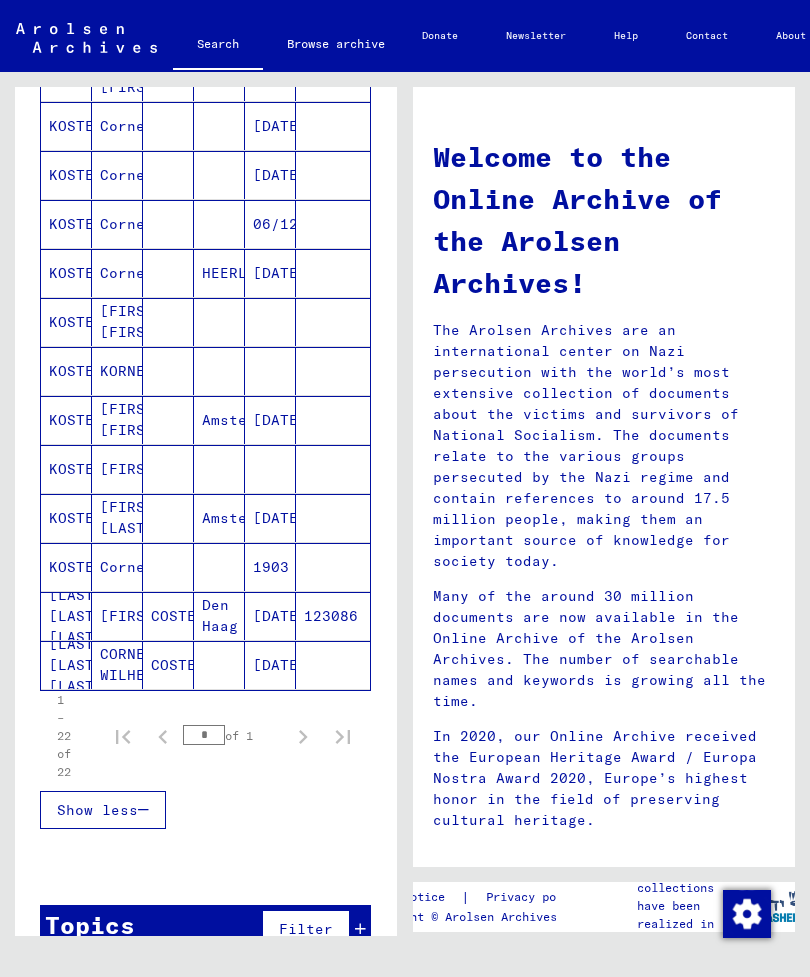 scroll, scrollTop: 776, scrollLeft: 0, axis: vertical 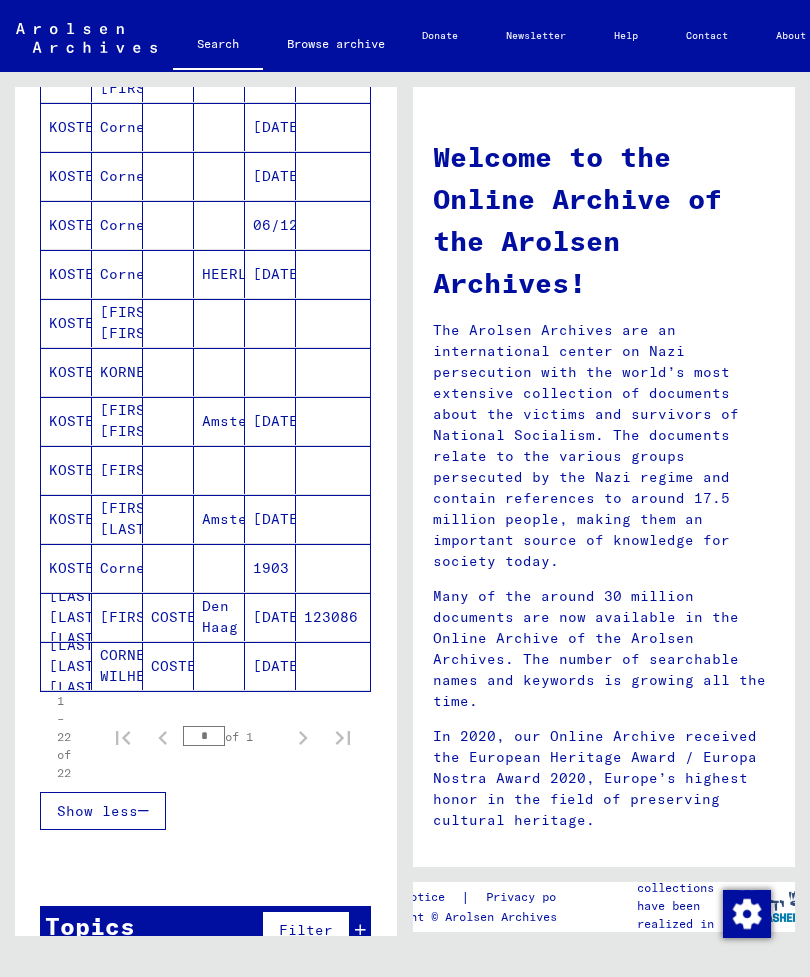 click on "KORNELIA" at bounding box center (117, 421) 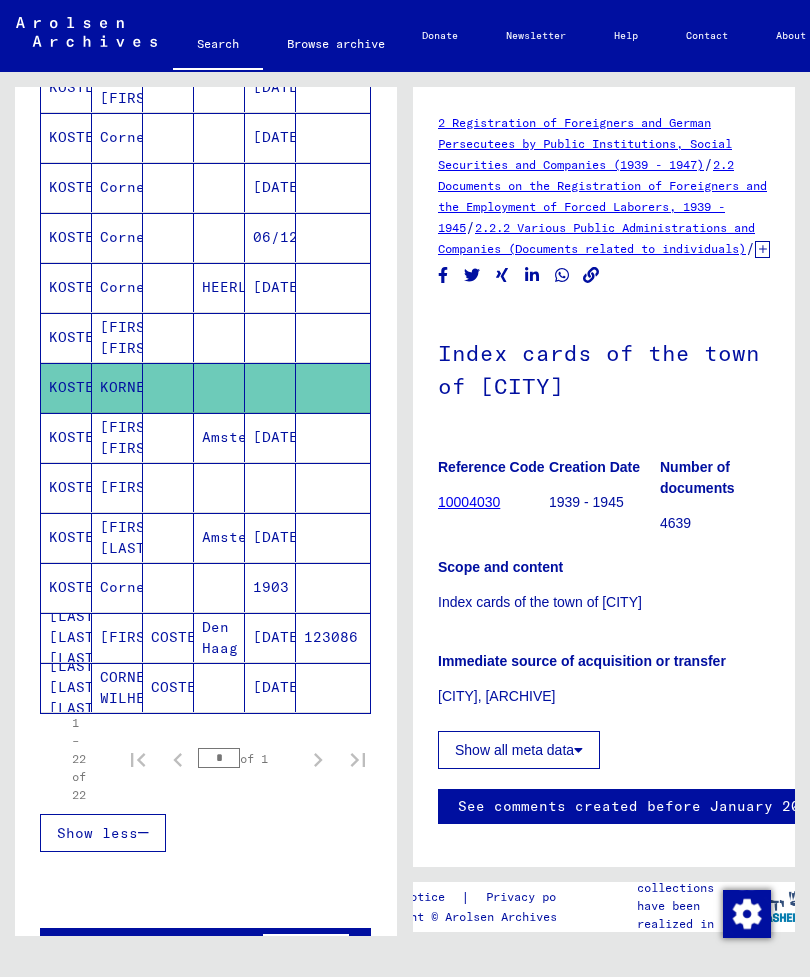 scroll, scrollTop: 0, scrollLeft: 0, axis: both 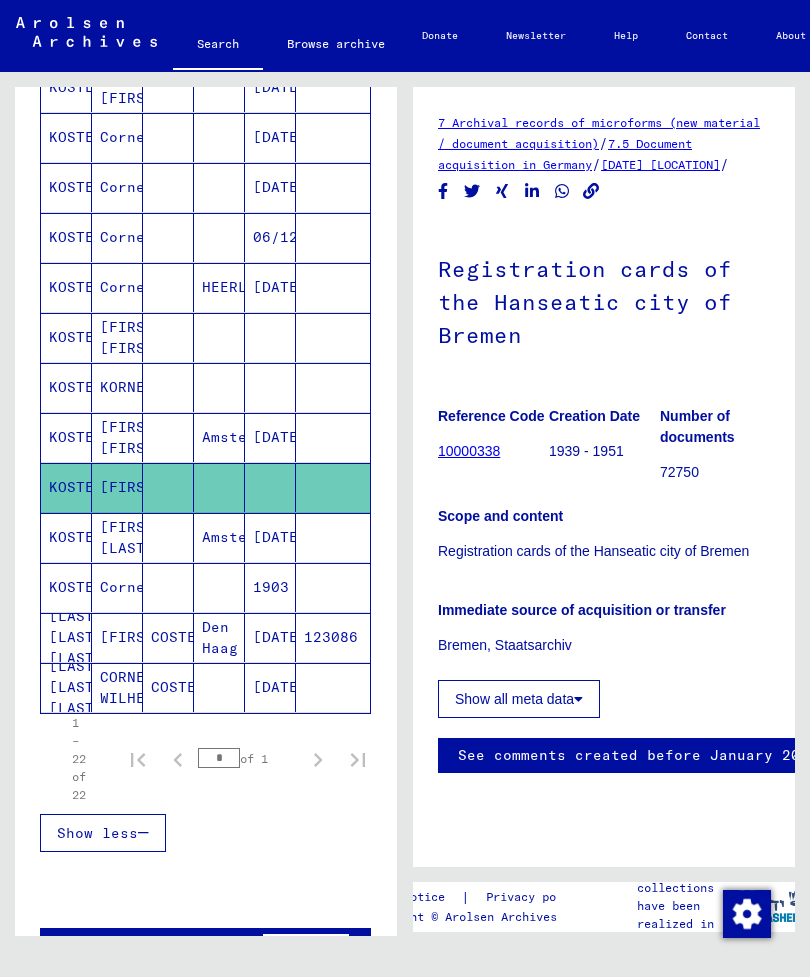 click on "Cornelia" at bounding box center [117, 637] 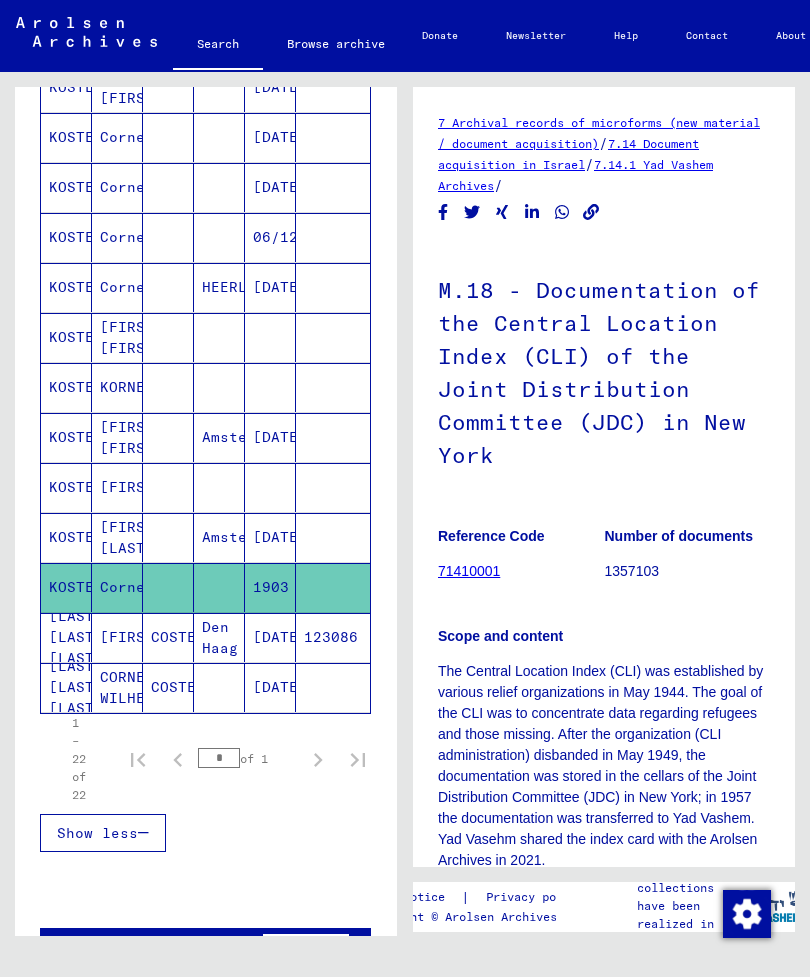 scroll, scrollTop: 0, scrollLeft: 0, axis: both 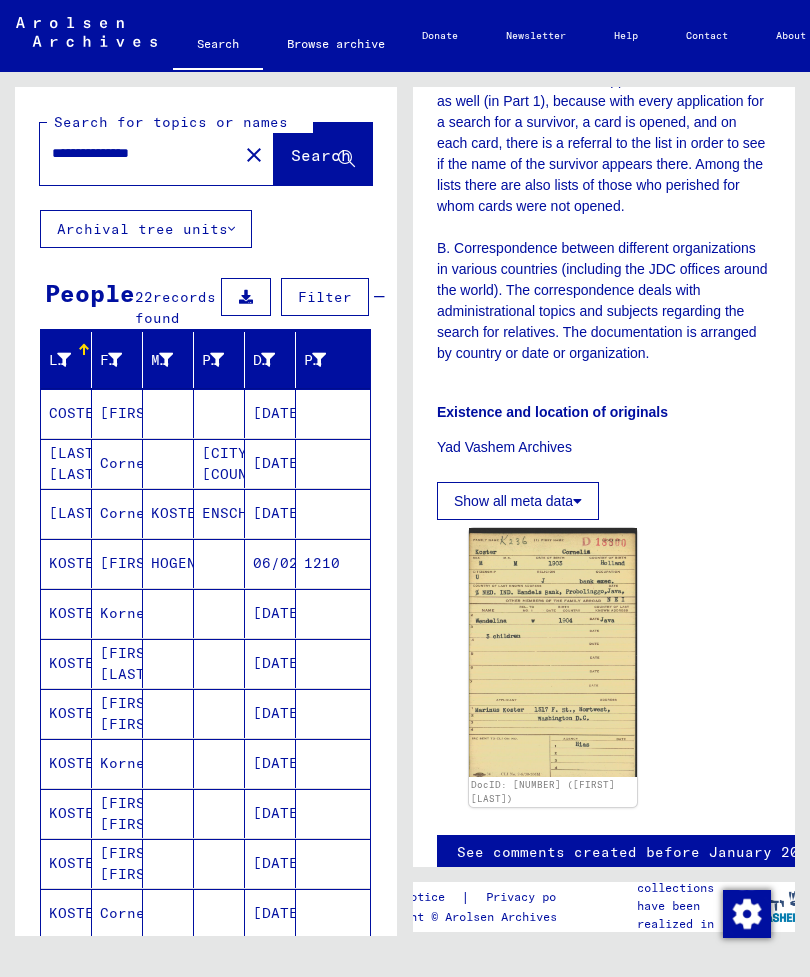 click on "[FIRST]" at bounding box center [117, 463] 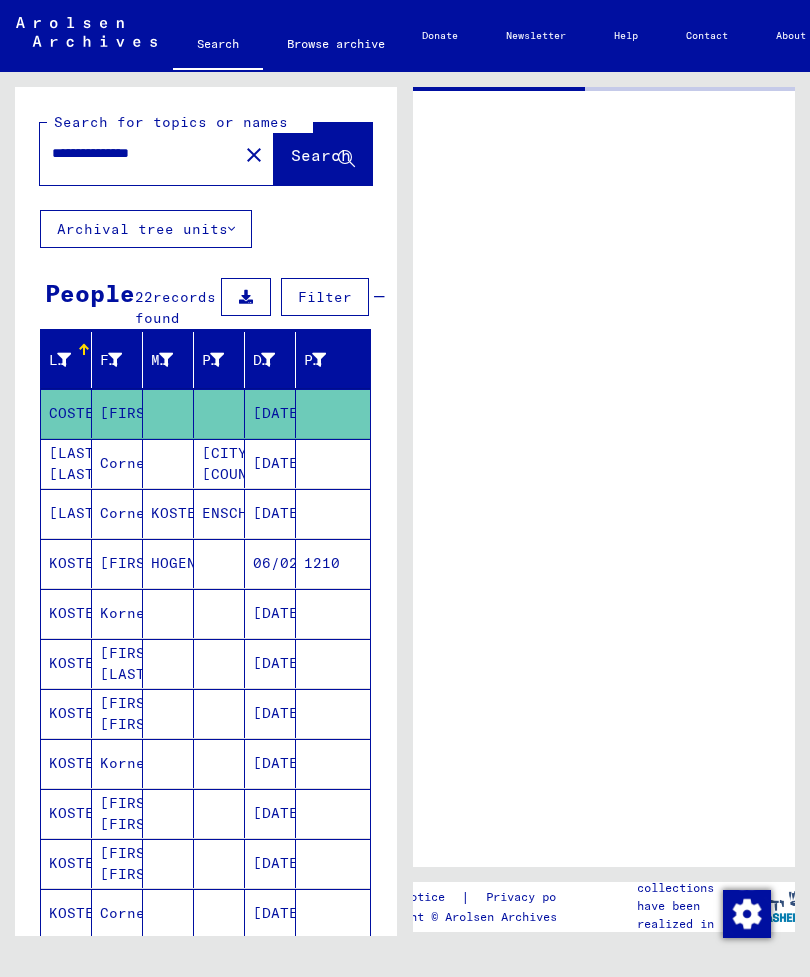 scroll, scrollTop: 0, scrollLeft: 0, axis: both 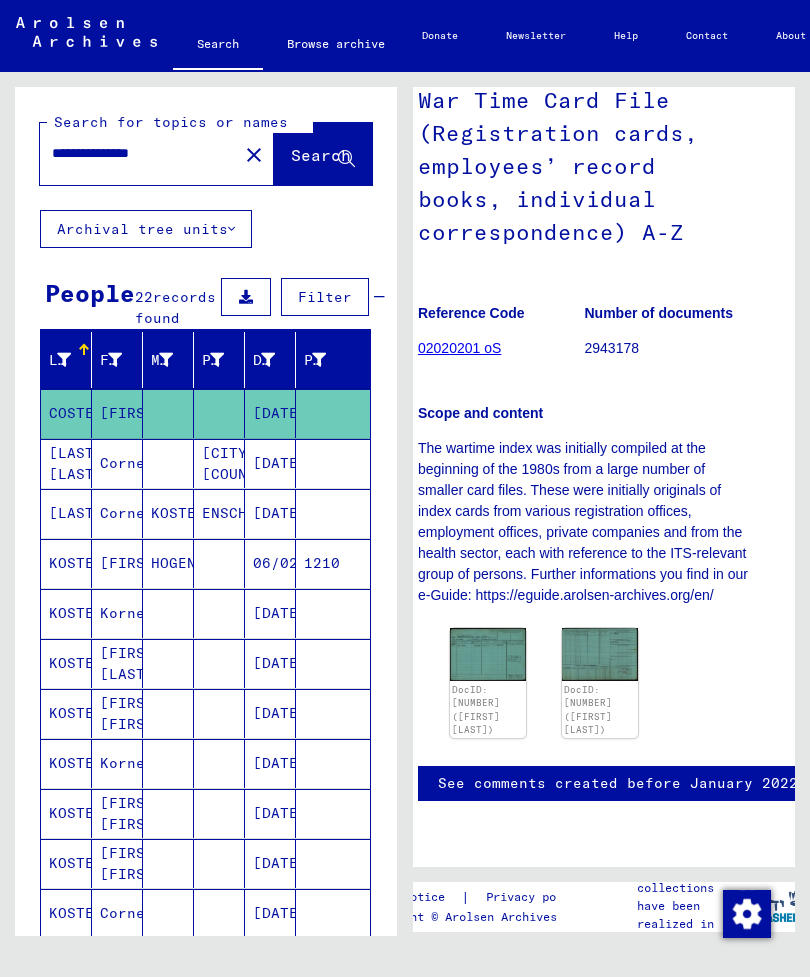 click on "[FIRST]" at bounding box center [117, 613] 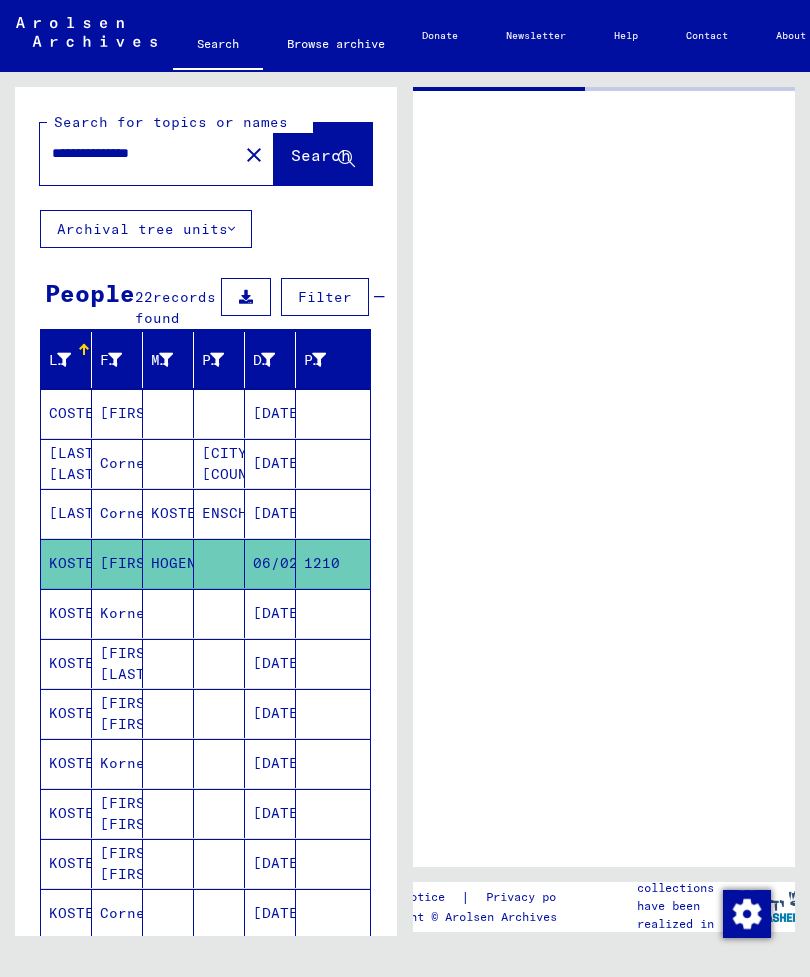 scroll, scrollTop: 0, scrollLeft: 0, axis: both 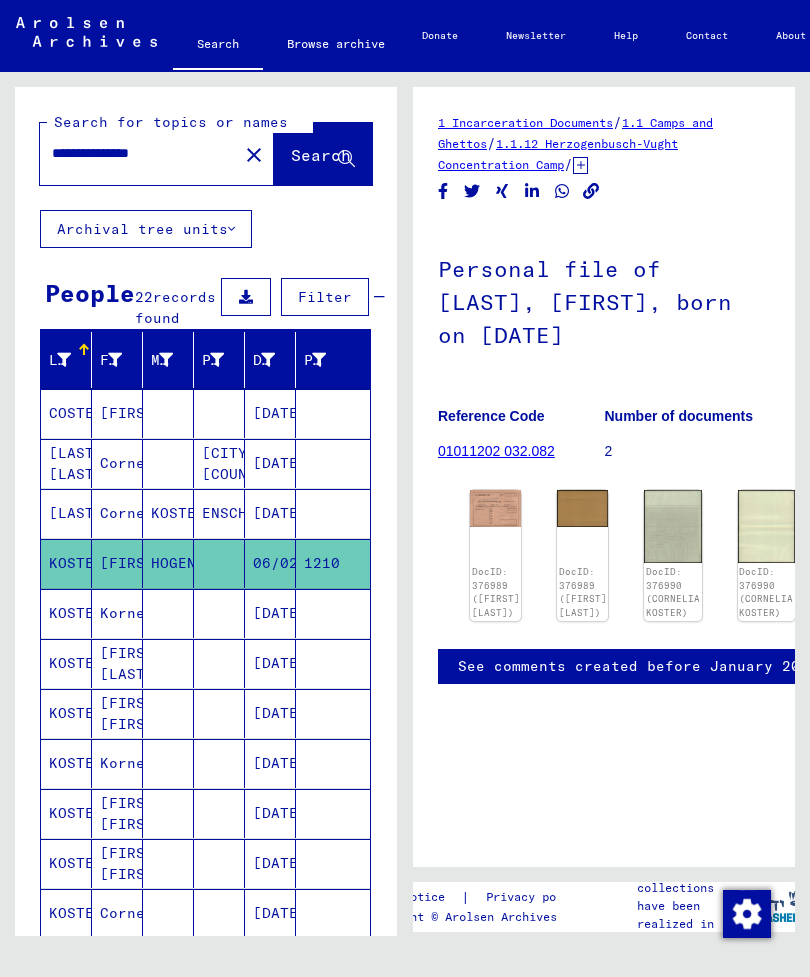 click 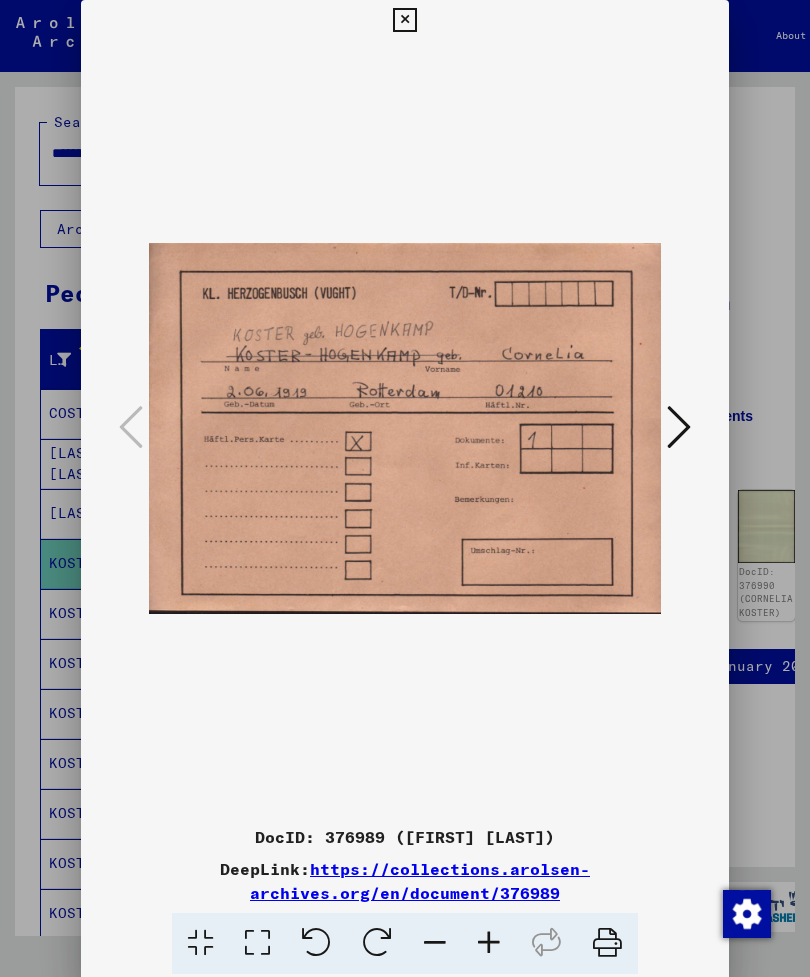 click at bounding box center (404, 20) 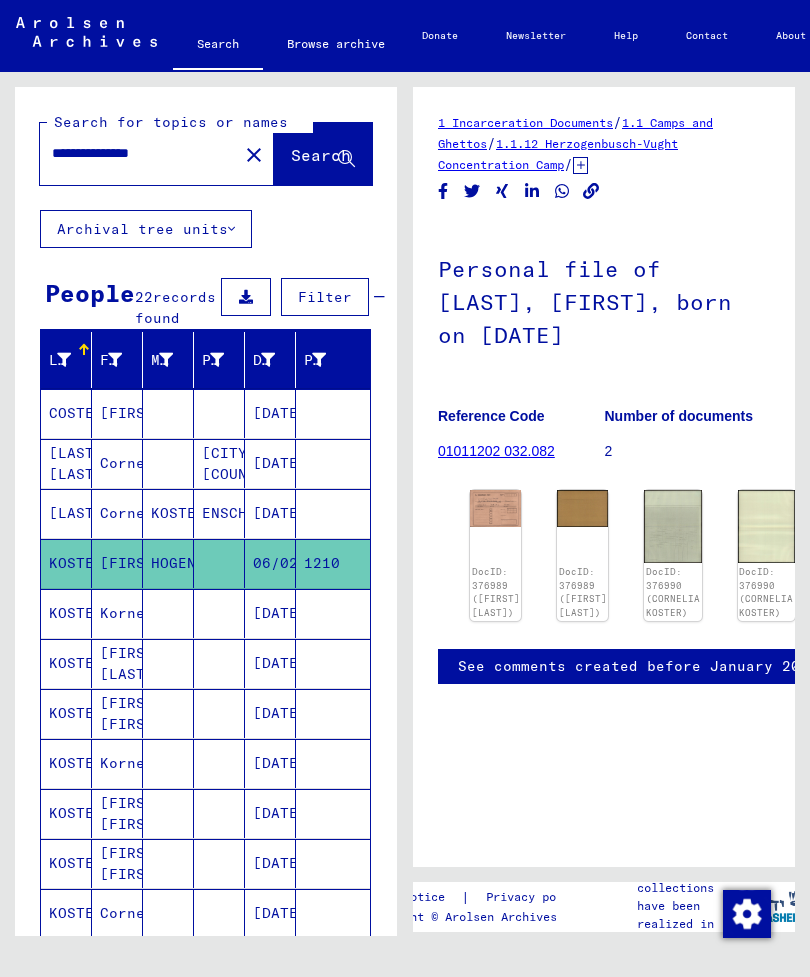 click 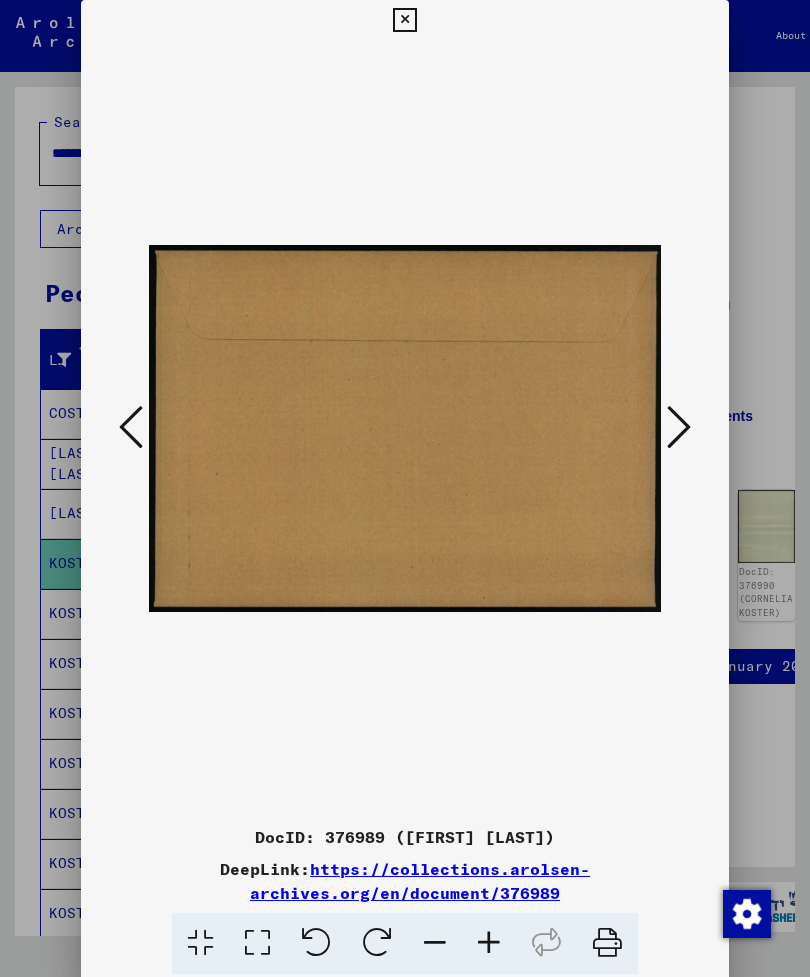 click at bounding box center (404, 20) 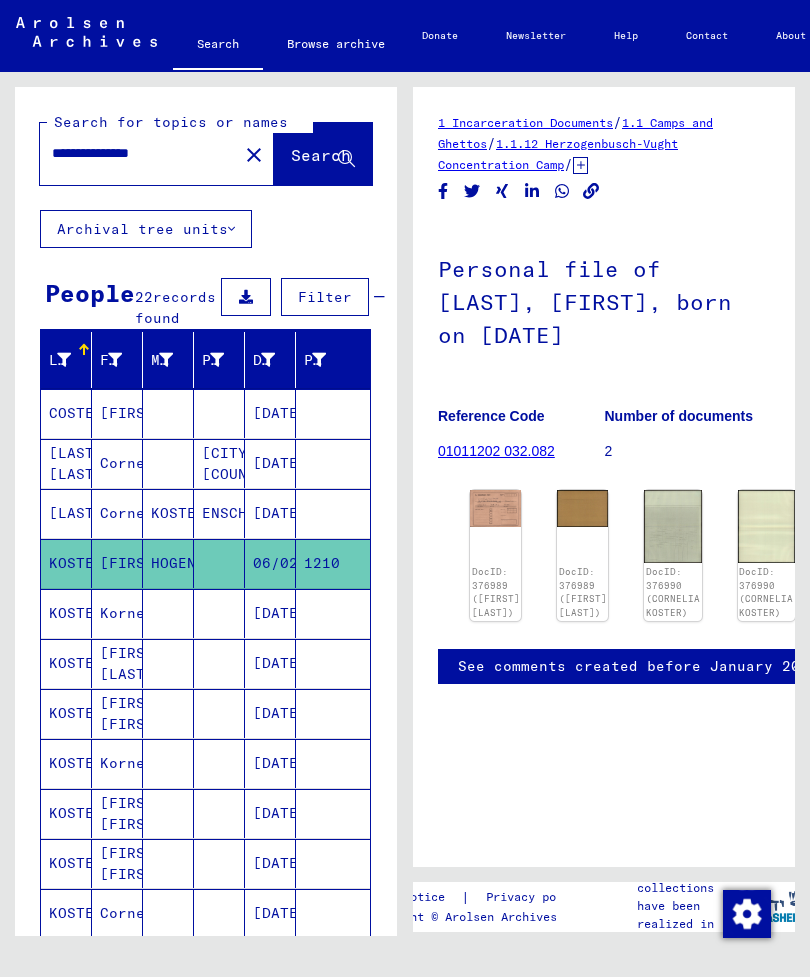 click 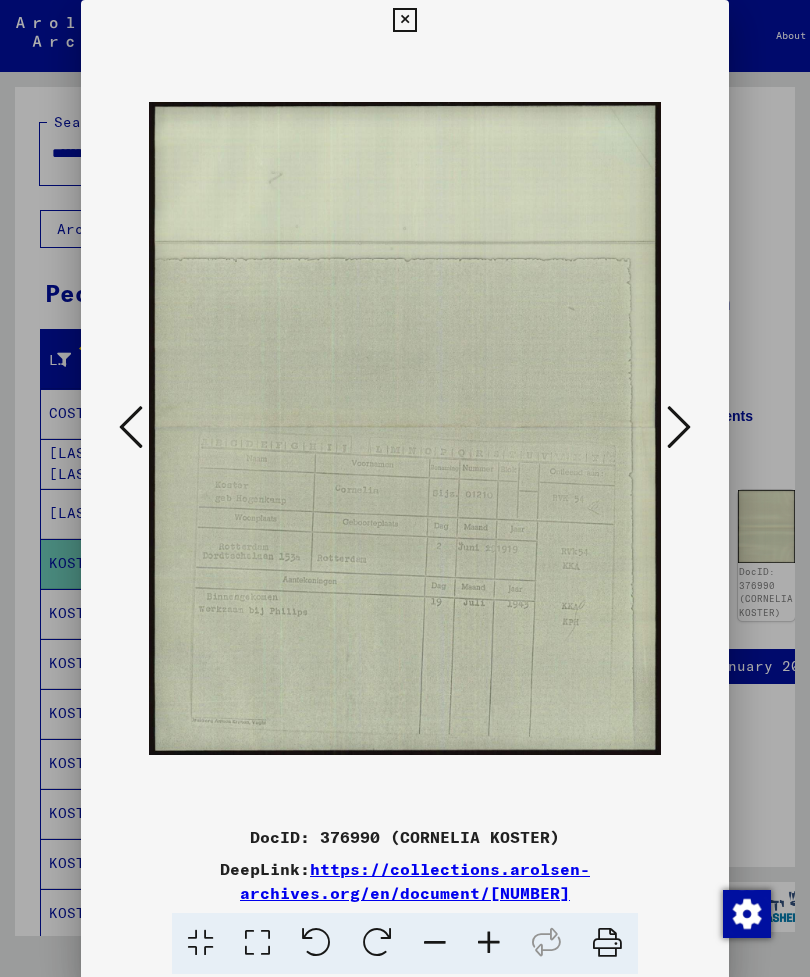 click at bounding box center (404, 20) 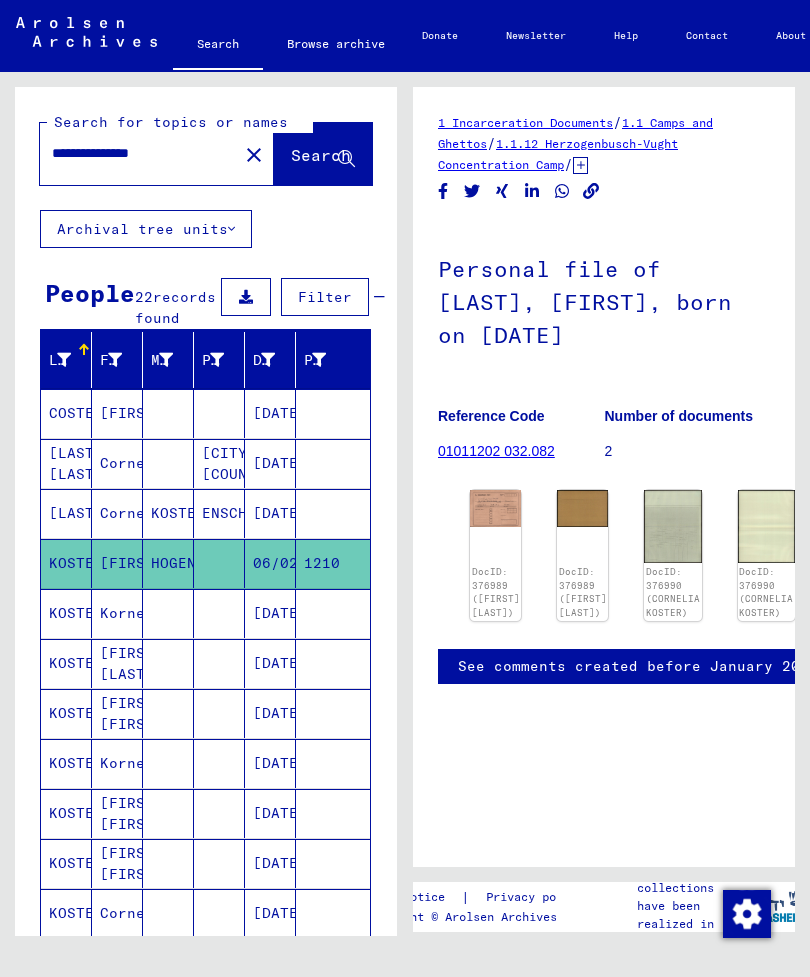 click on "Kornelia" at bounding box center [117, 663] 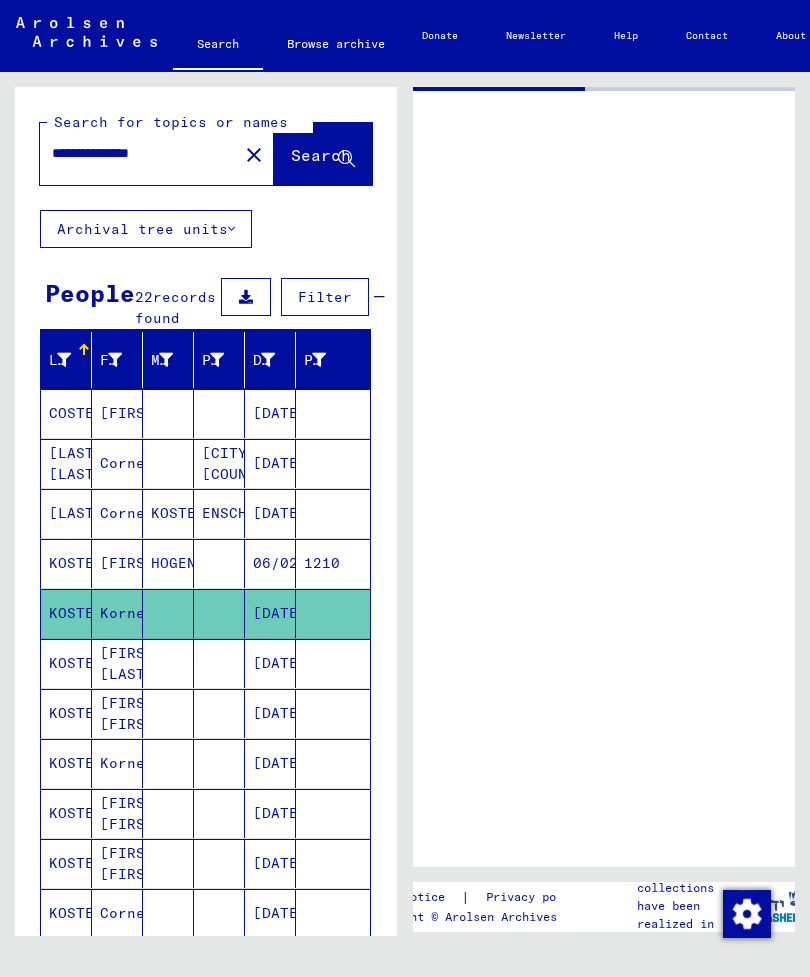 scroll, scrollTop: 0, scrollLeft: 0, axis: both 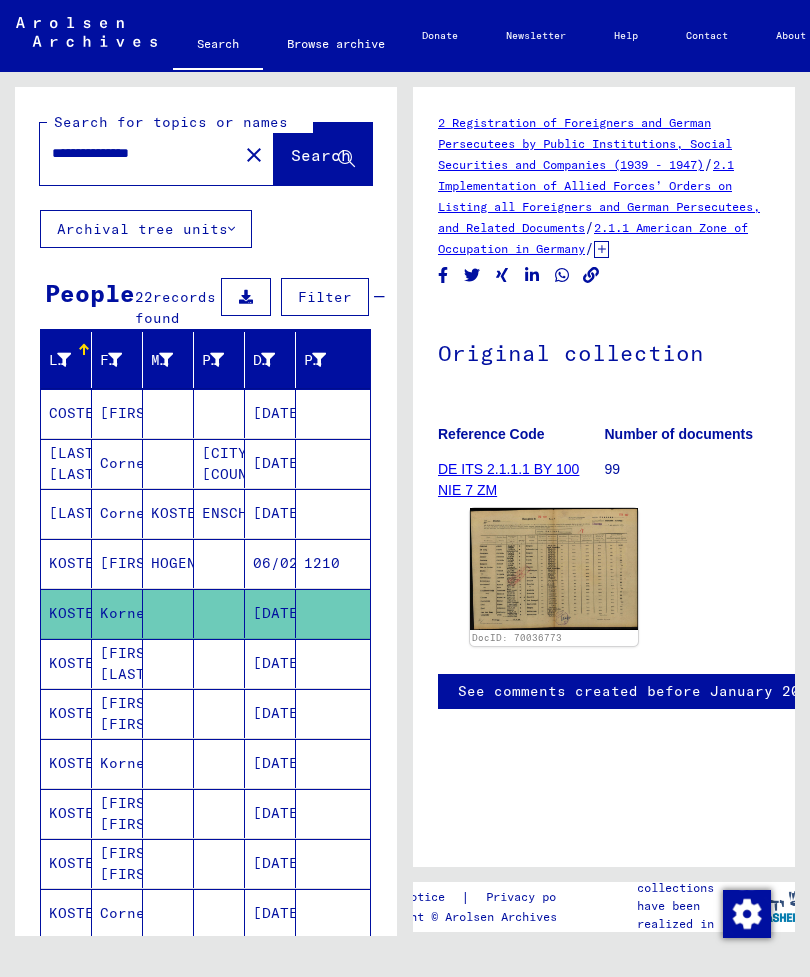 click on "[FIRST] [LAST]" at bounding box center (117, 713) 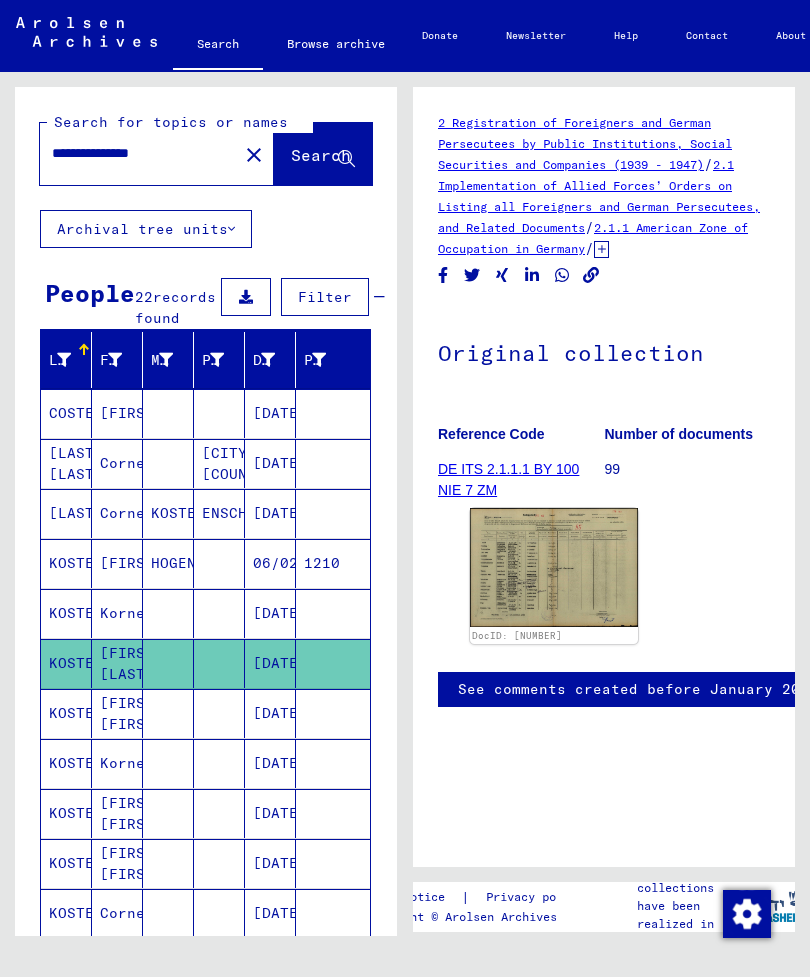 scroll, scrollTop: 0, scrollLeft: 0, axis: both 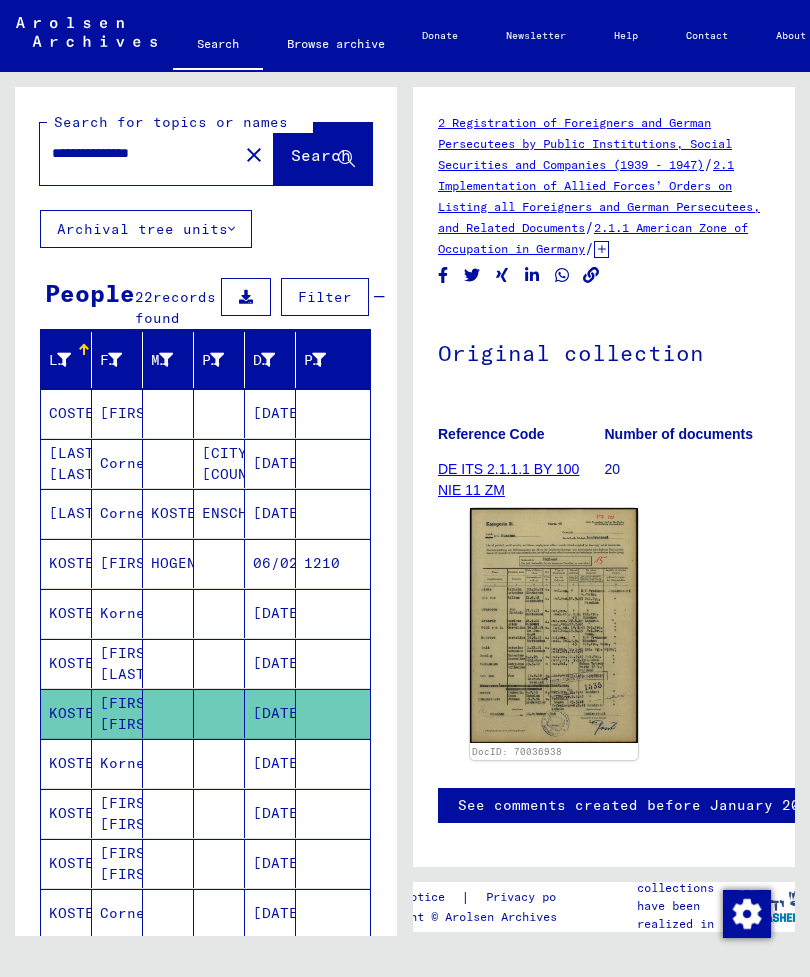 click on "Kornelia" at bounding box center [117, 813] 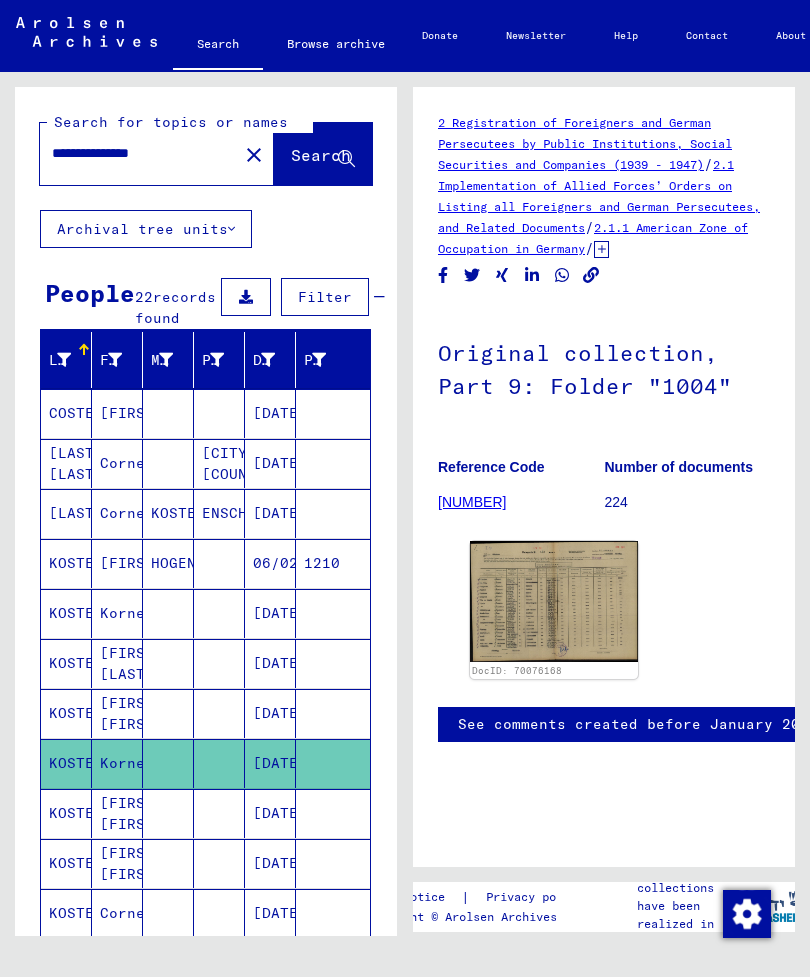 scroll, scrollTop: 0, scrollLeft: 0, axis: both 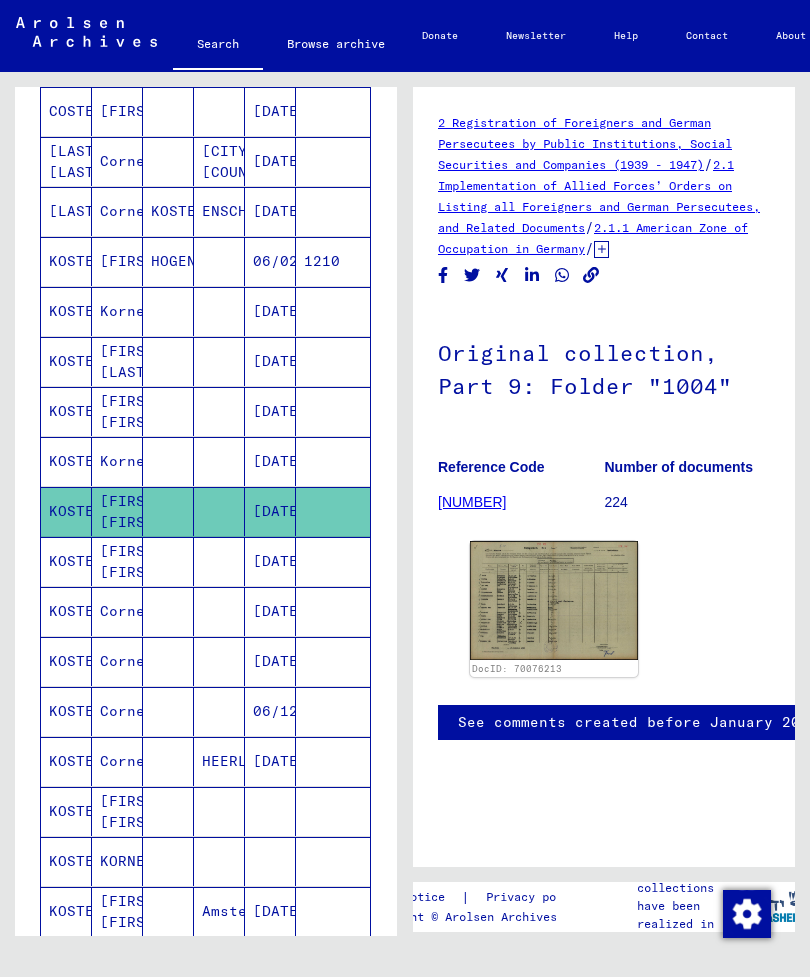click on "[FIRST] [FIRST]" at bounding box center [117, 611] 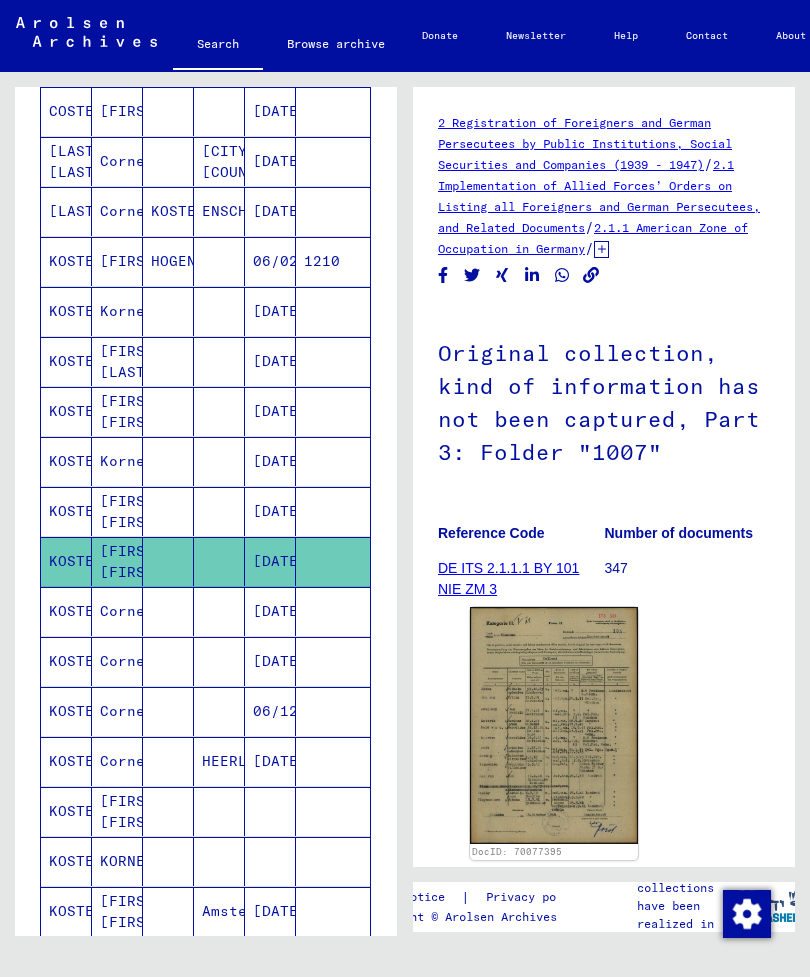 click on "Cornelia" at bounding box center [117, 661] 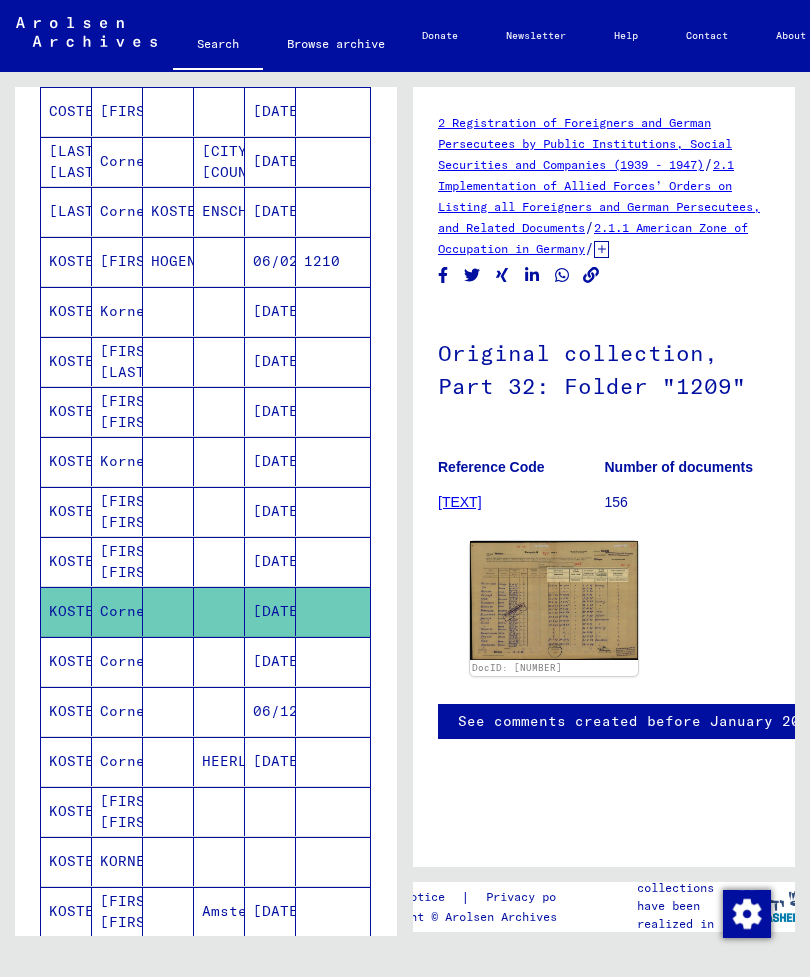 click on "Cornelia" at bounding box center (117, 711) 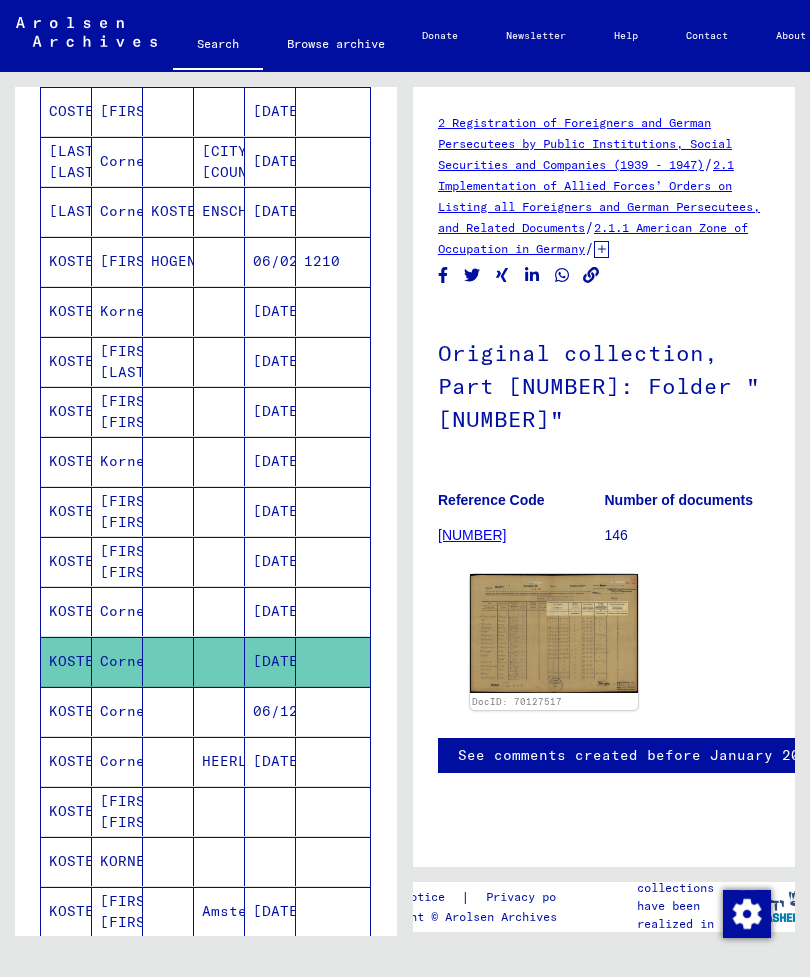 click on "Cornel" at bounding box center (117, 761) 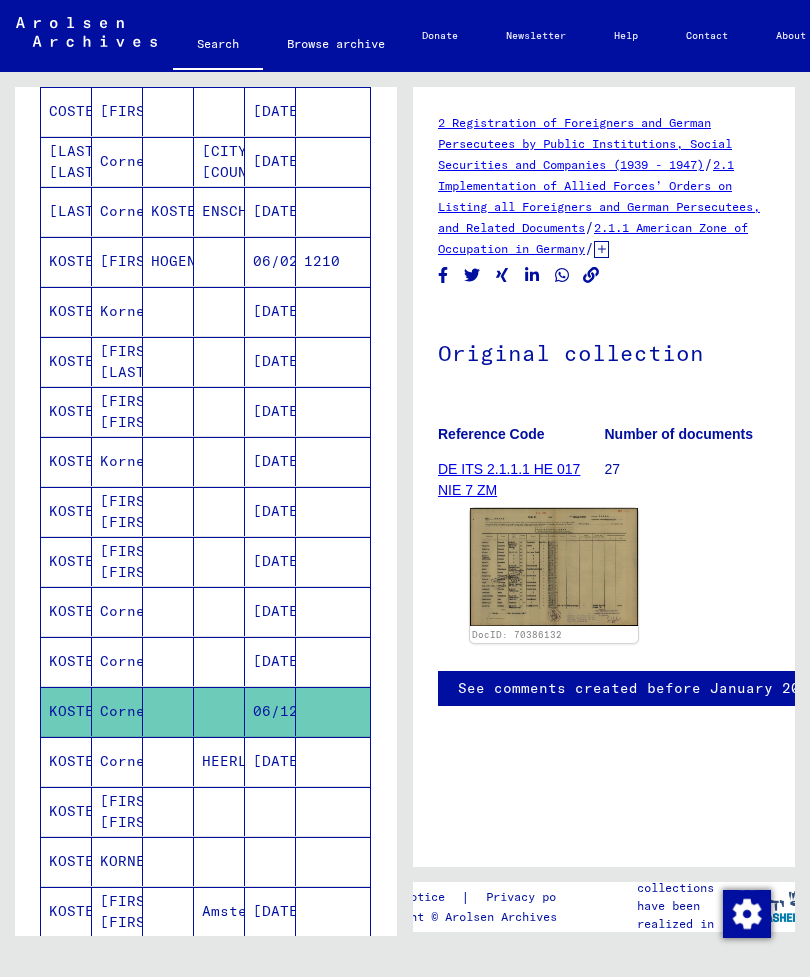 click on "Cornelia" at bounding box center (117, 811) 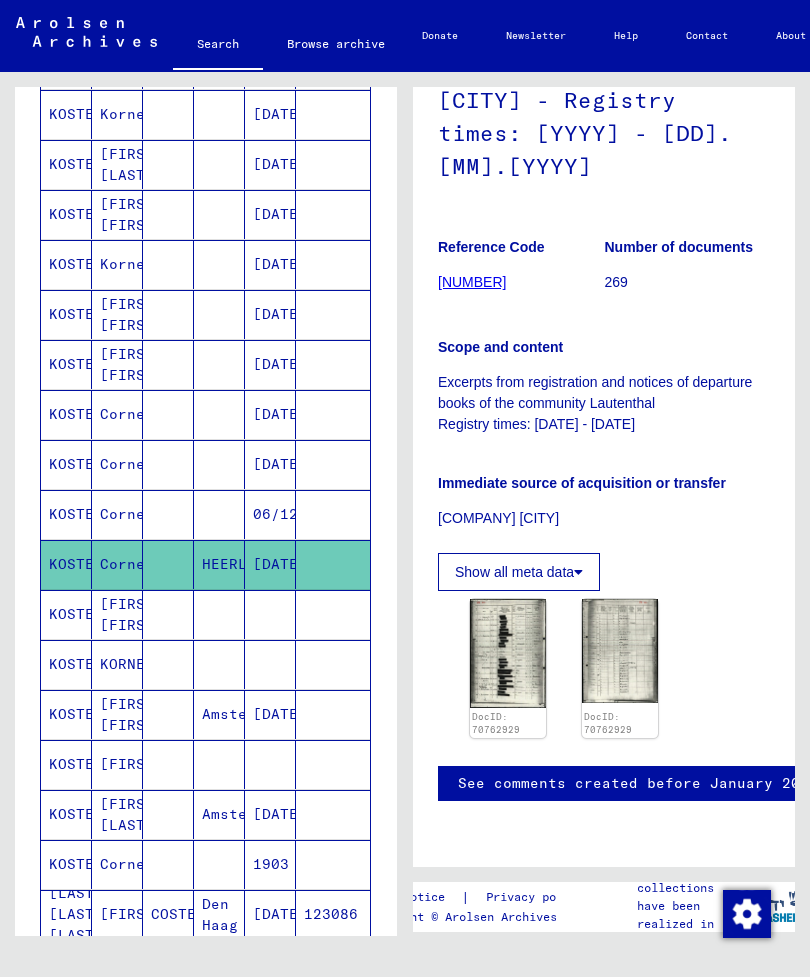 click on "[FIRST]" at bounding box center (117, 814) 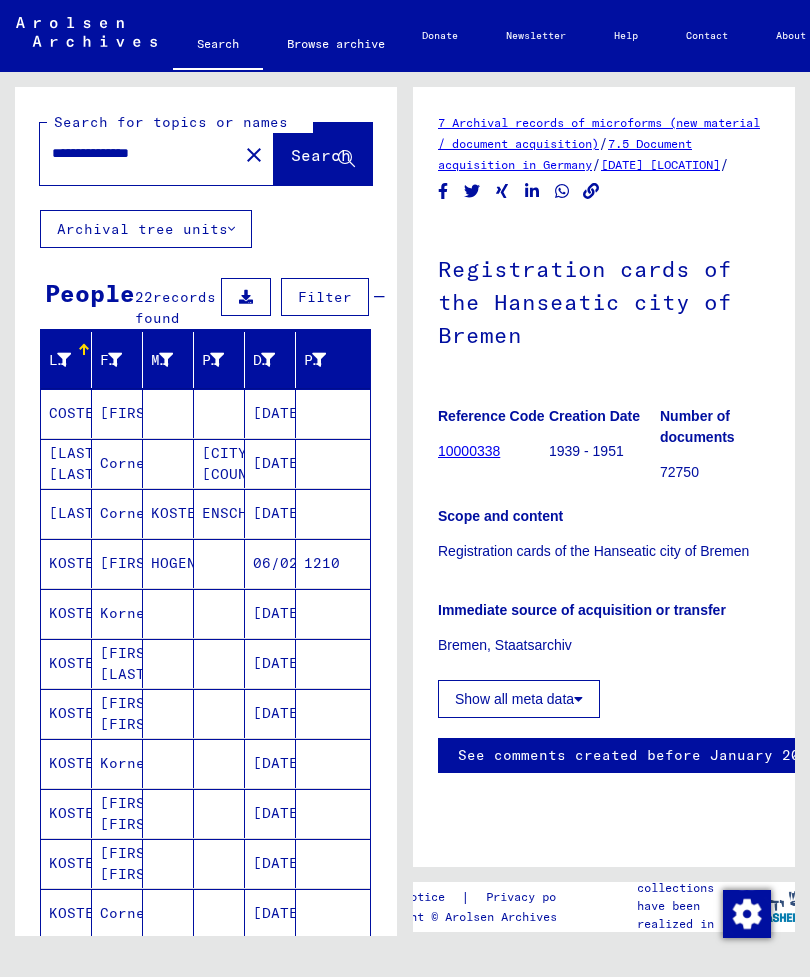 click on "**********" at bounding box center (139, 153) 